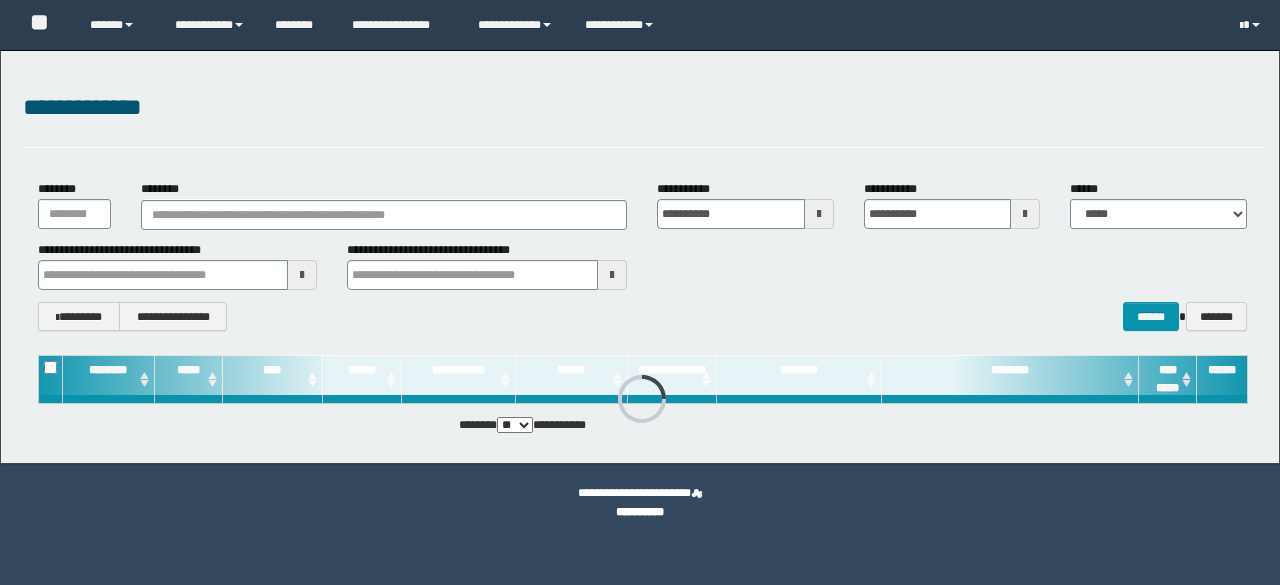 scroll, scrollTop: 0, scrollLeft: 0, axis: both 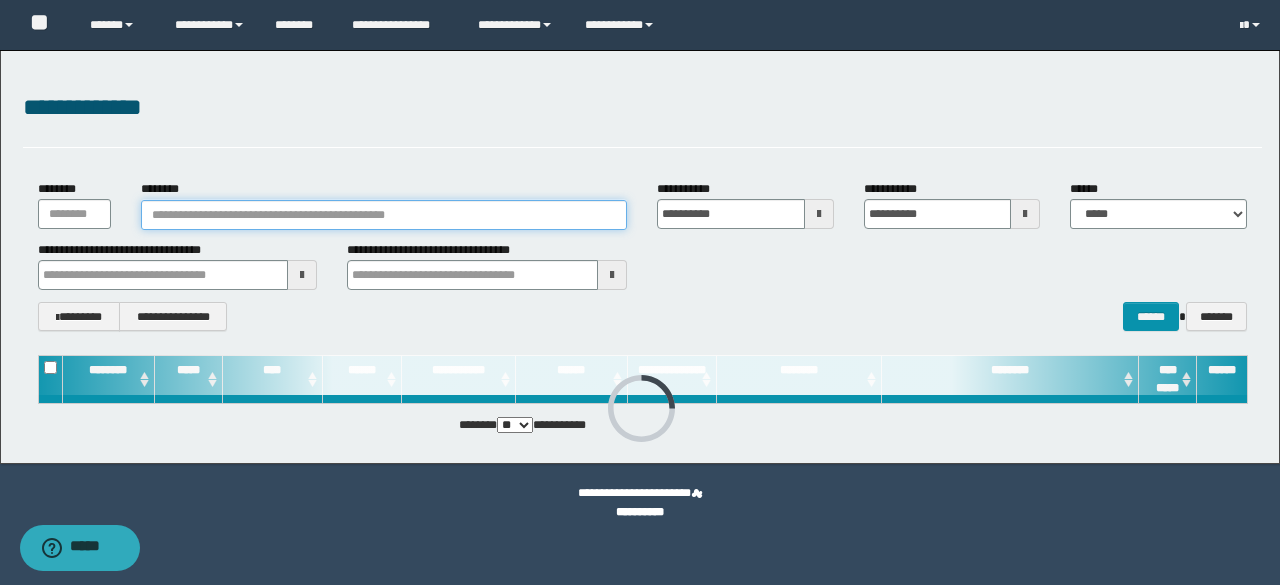 click on "********" at bounding box center (384, 215) 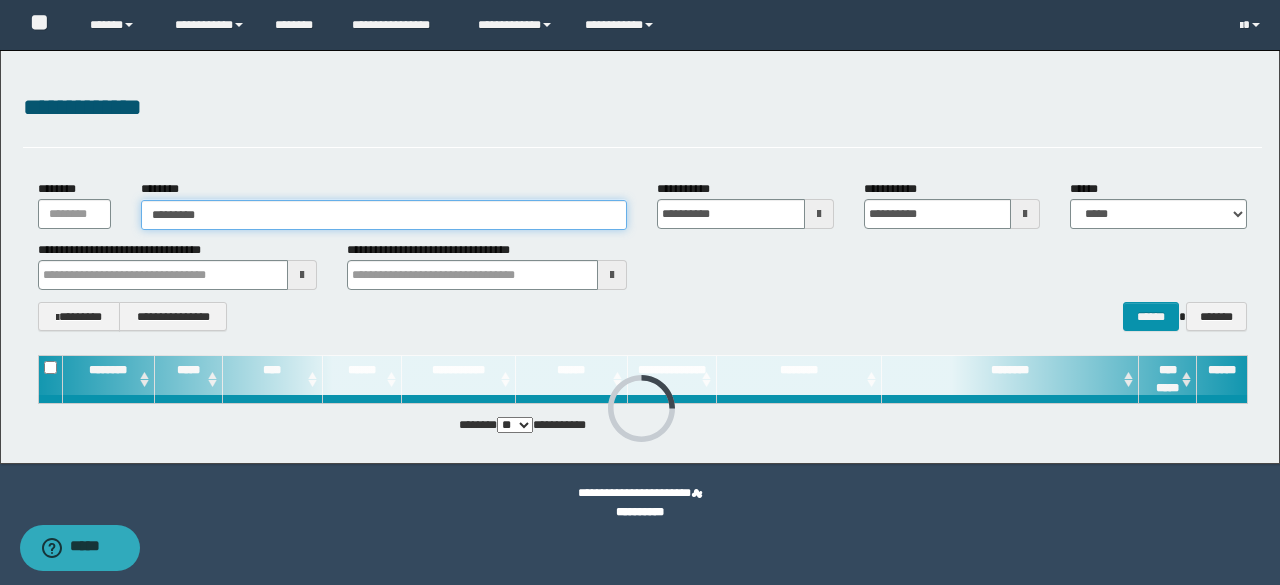 type on "*********" 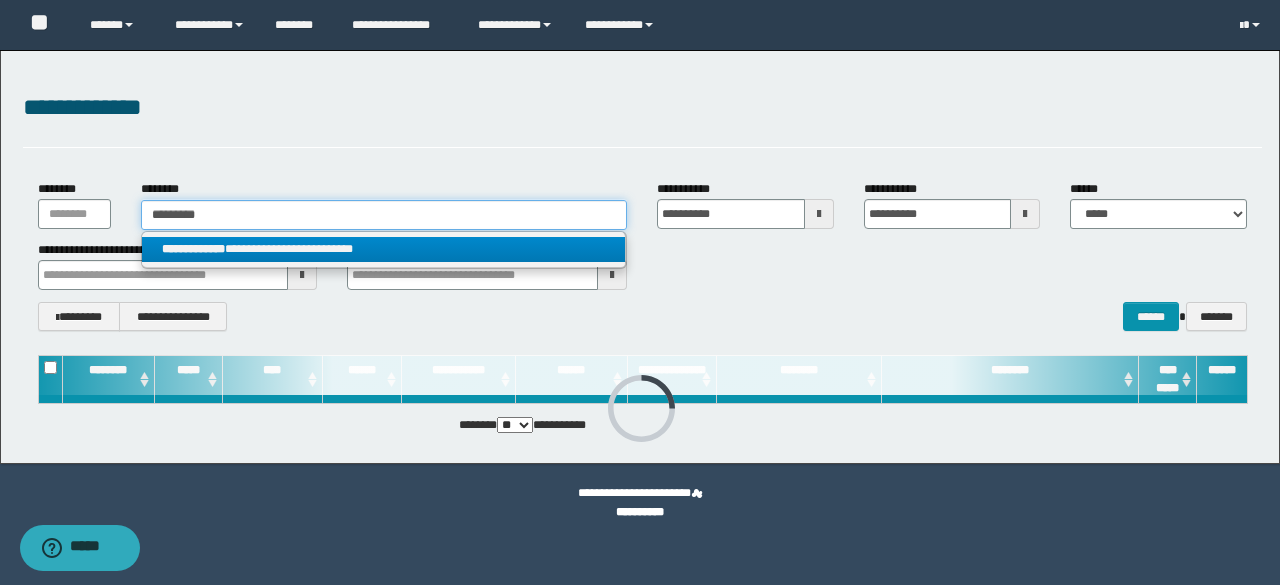 type on "*********" 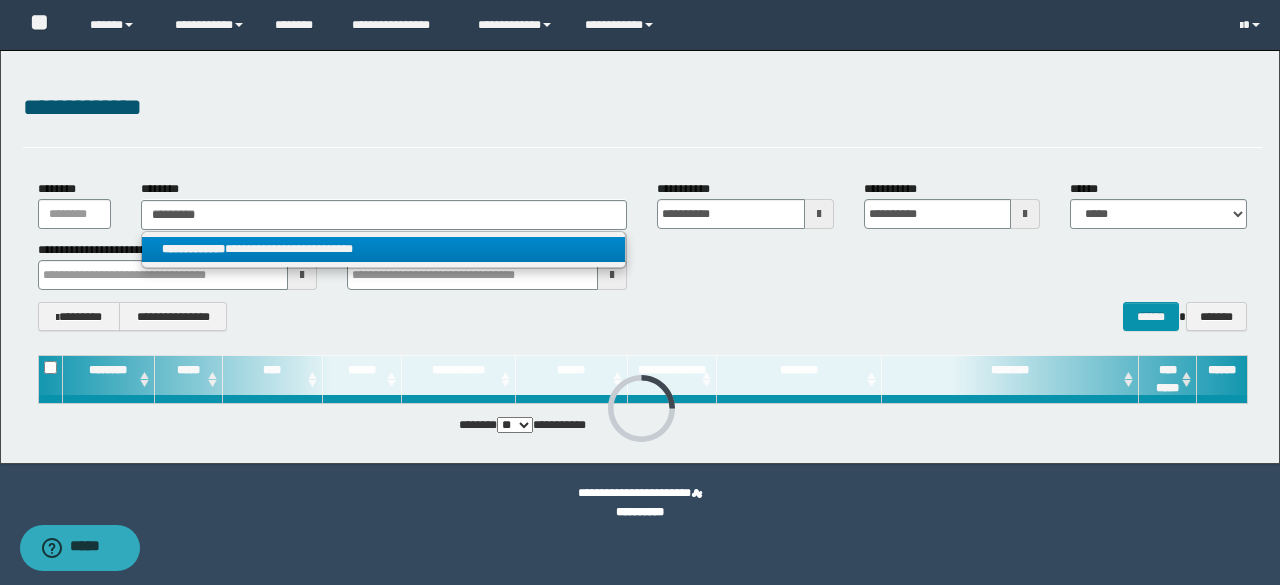 click on "**********" at bounding box center (384, 249) 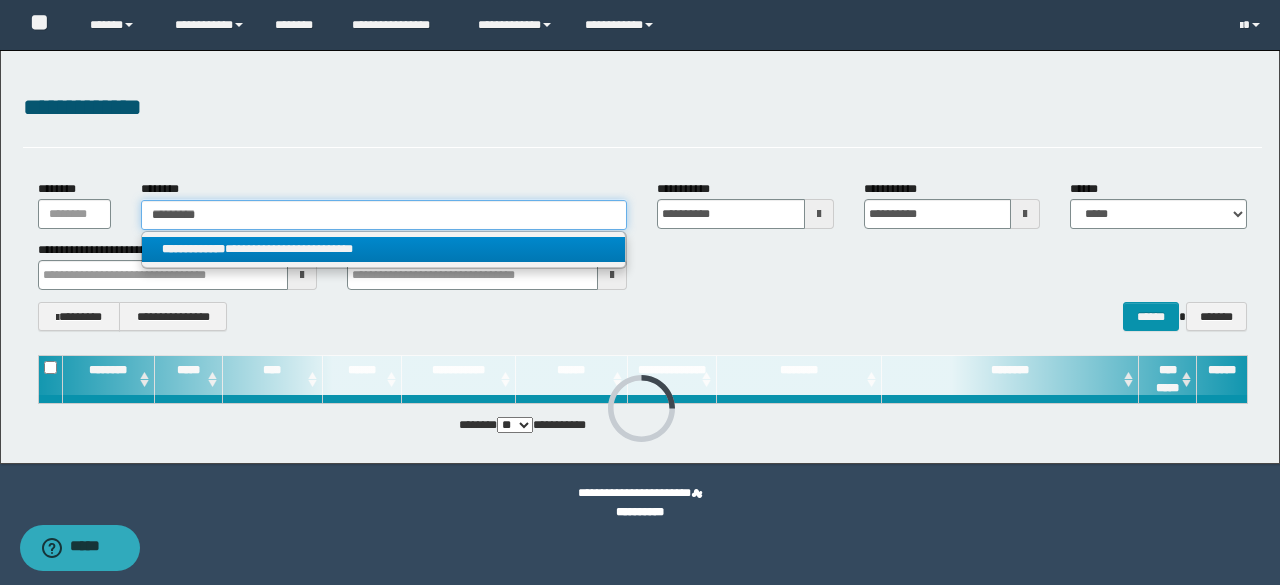type 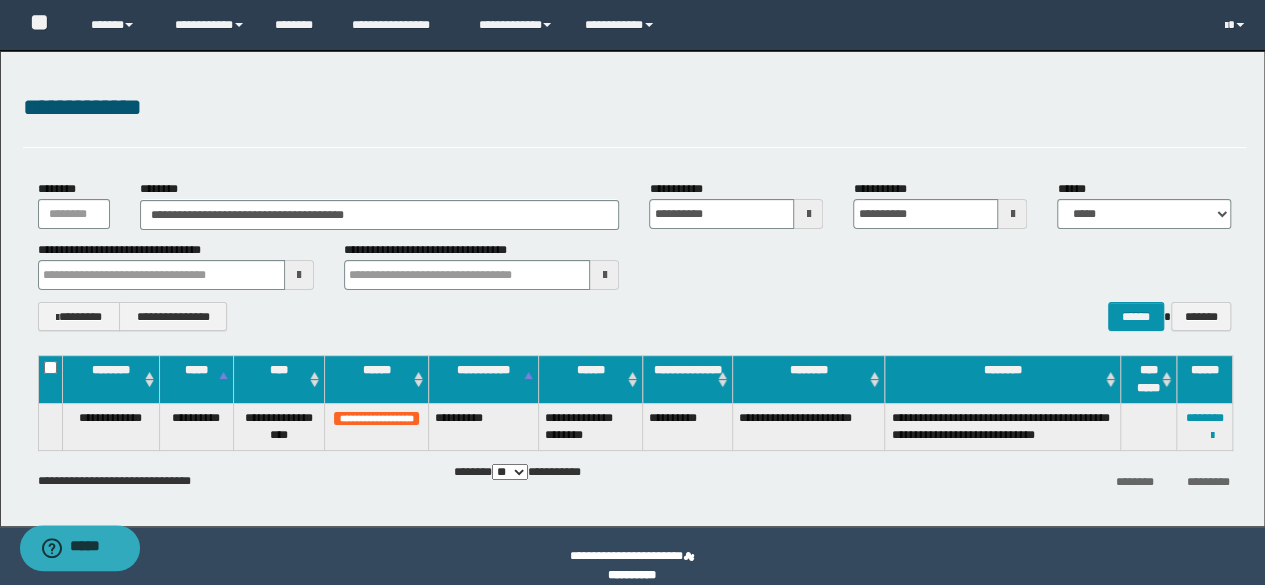 click on "**********" at bounding box center [1205, 426] 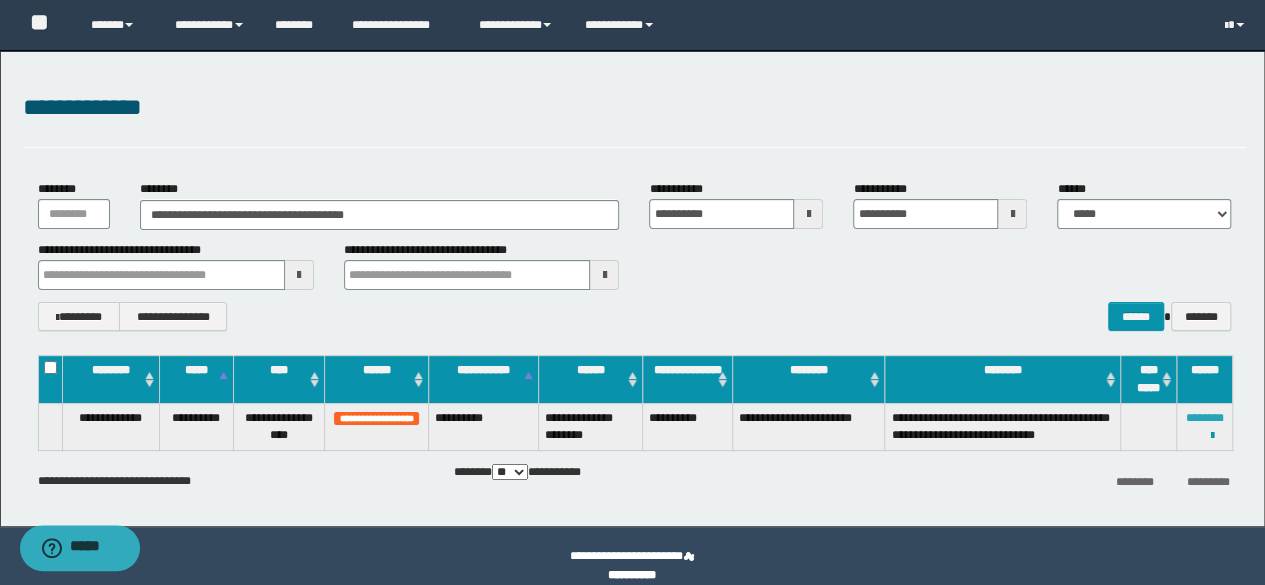 click on "********" at bounding box center (1205, 418) 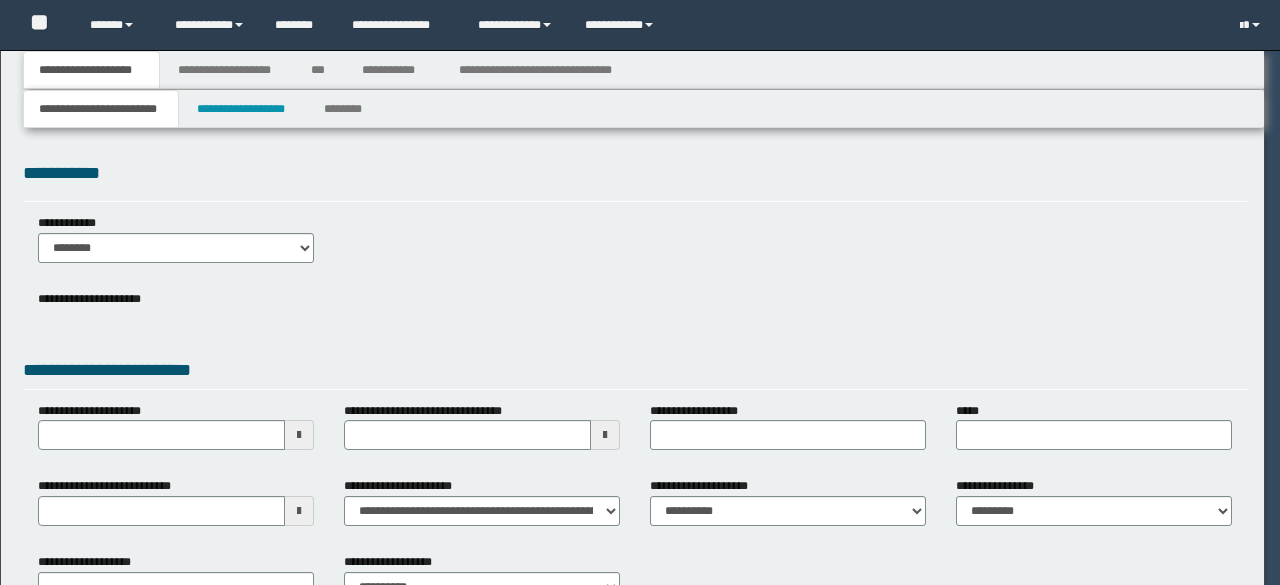 scroll, scrollTop: 0, scrollLeft: 0, axis: both 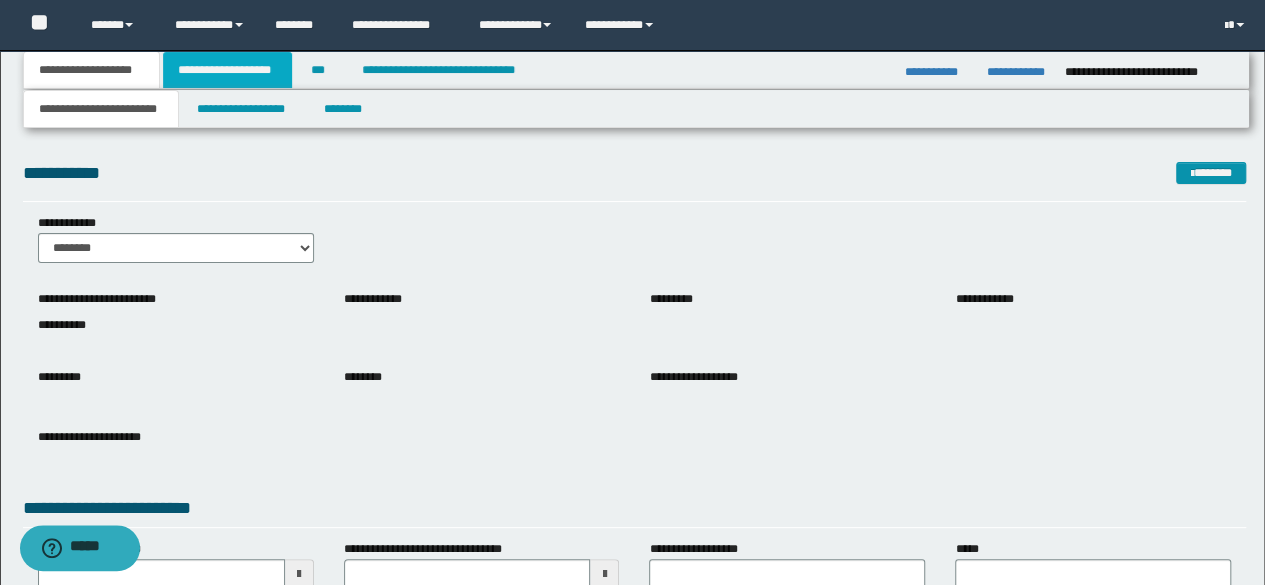 click on "**********" at bounding box center [227, 70] 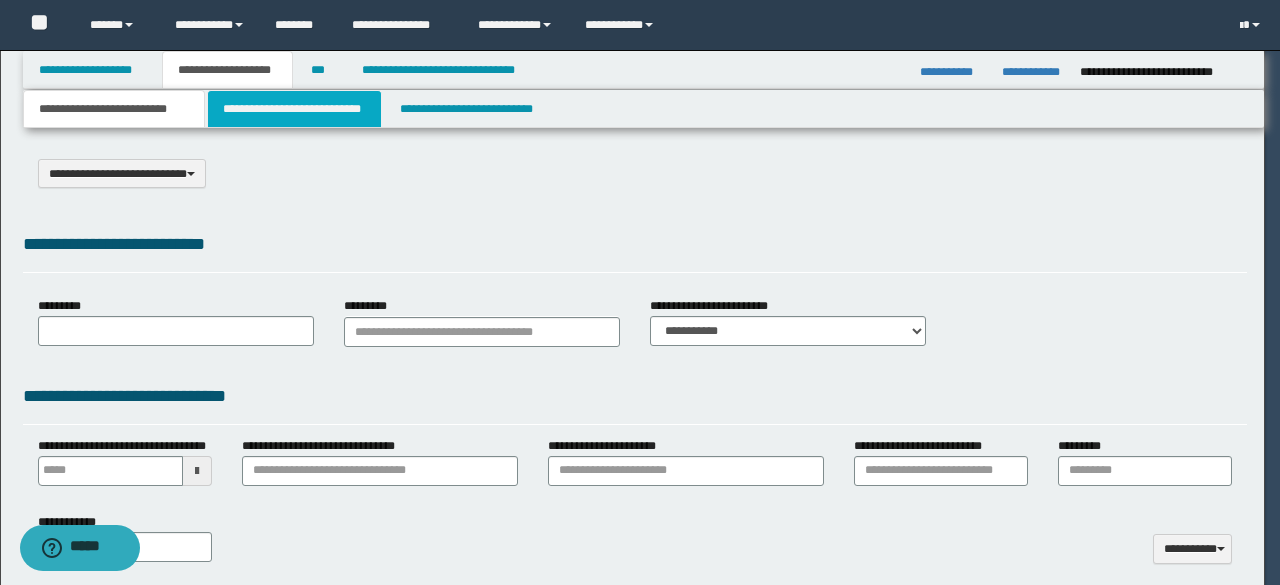 select on "*" 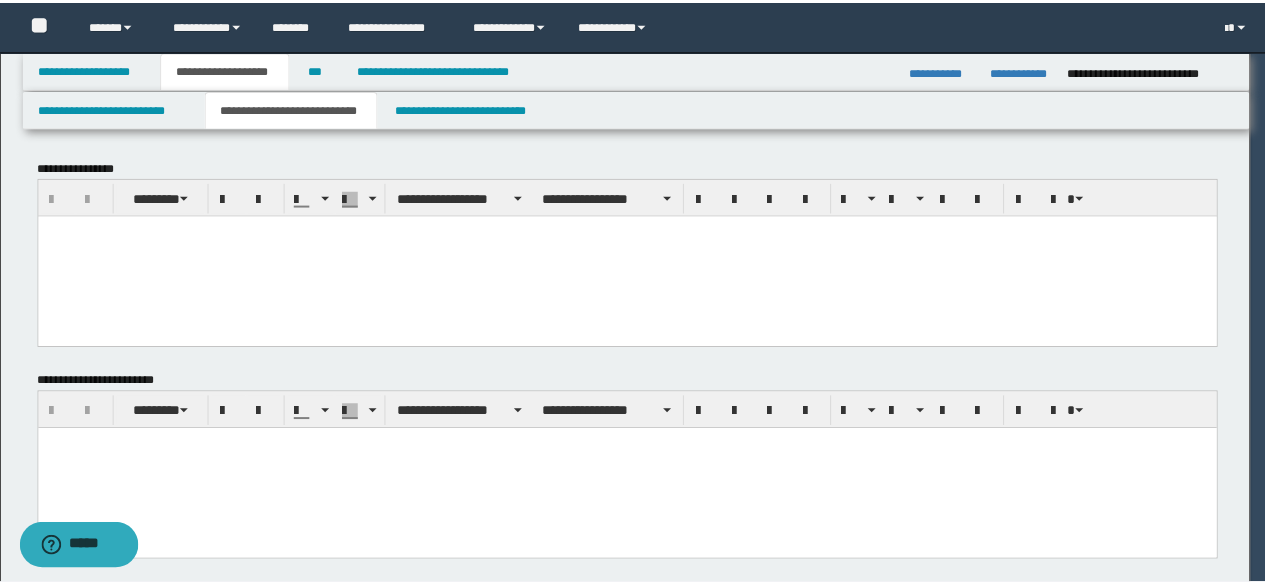 scroll, scrollTop: 0, scrollLeft: 0, axis: both 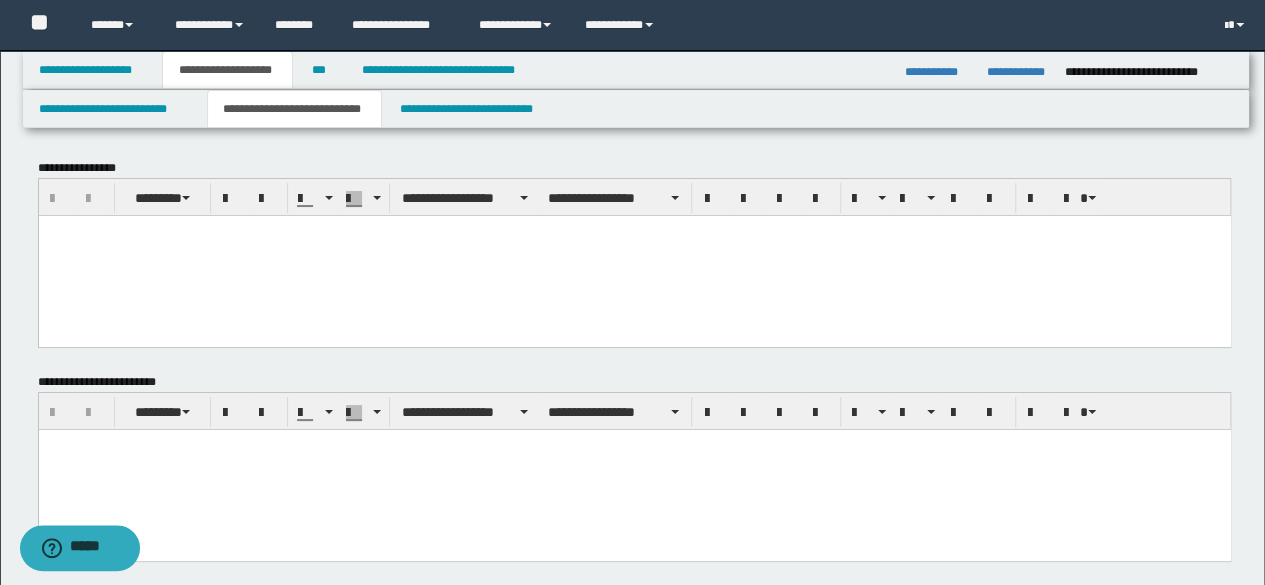 click at bounding box center [634, 470] 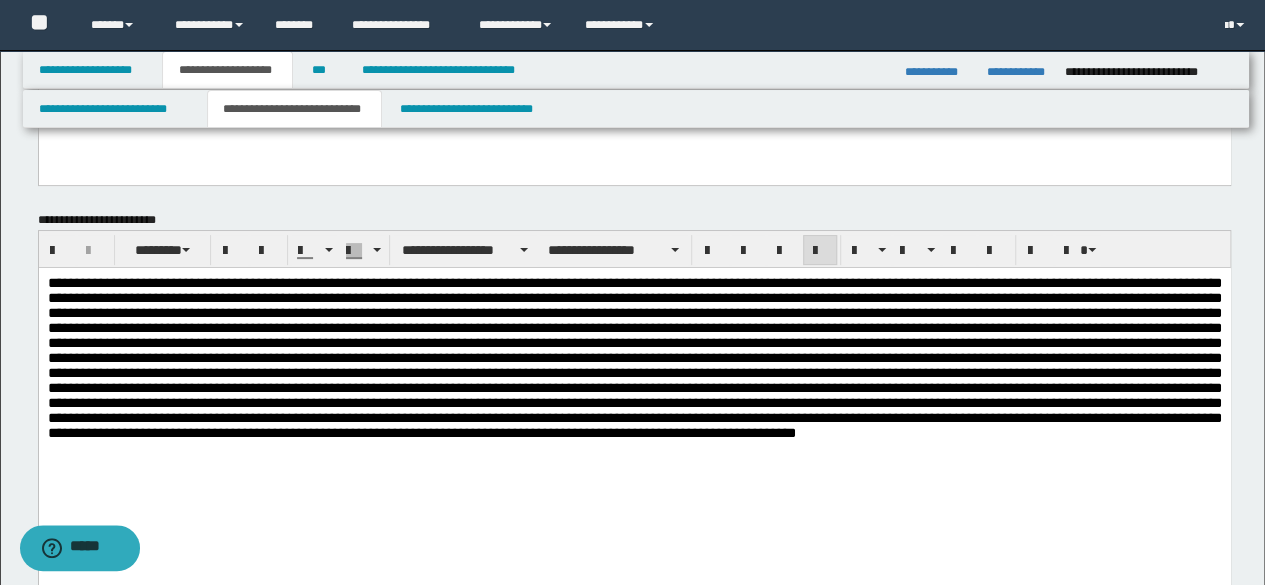 scroll, scrollTop: 200, scrollLeft: 0, axis: vertical 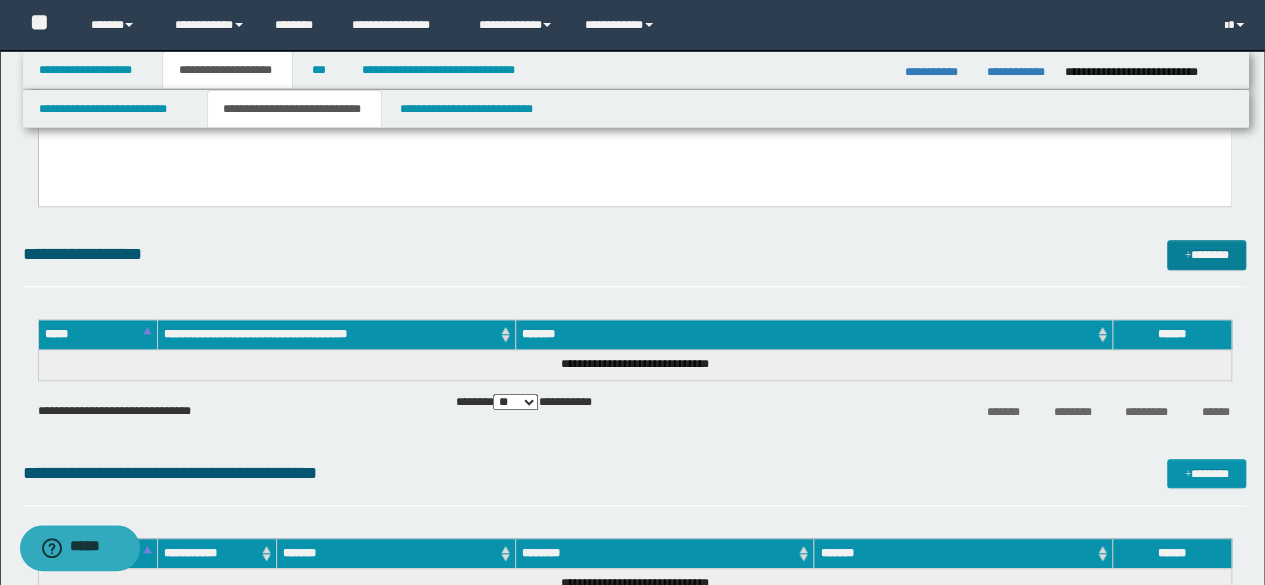 click on "*******" at bounding box center (1206, 254) 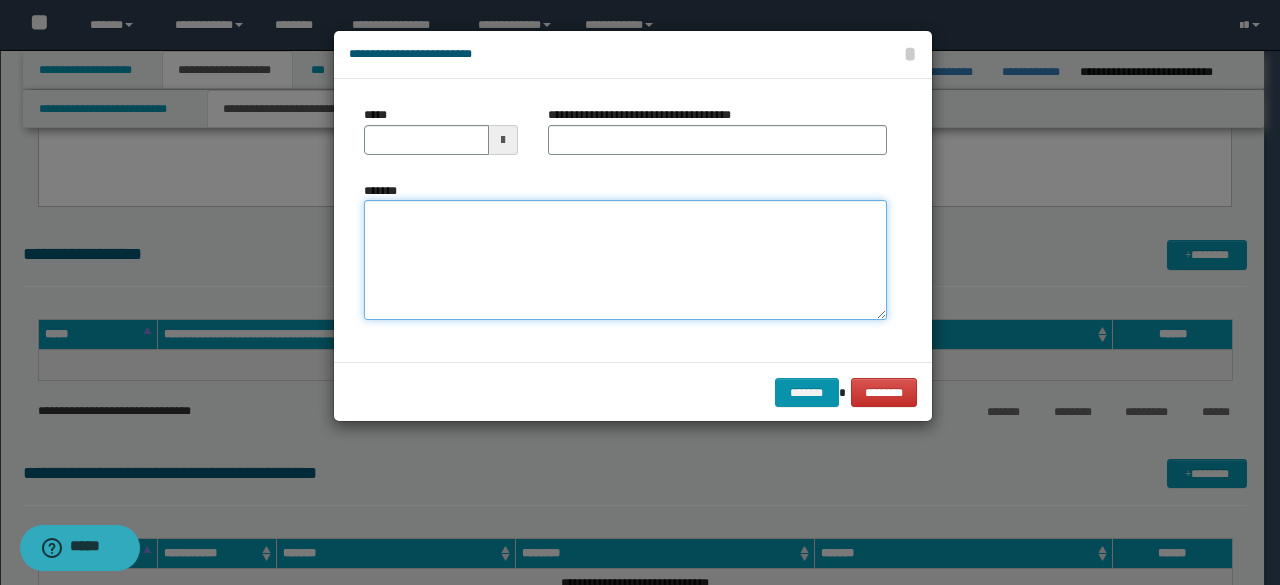 click on "*******" at bounding box center [625, 260] 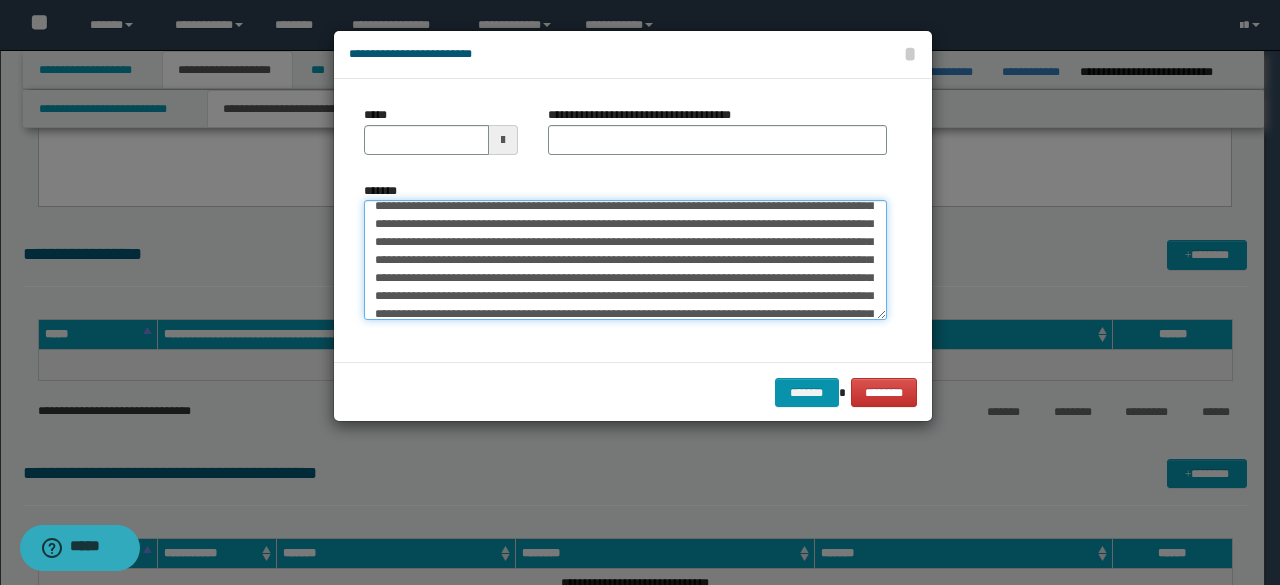 scroll, scrollTop: 0, scrollLeft: 0, axis: both 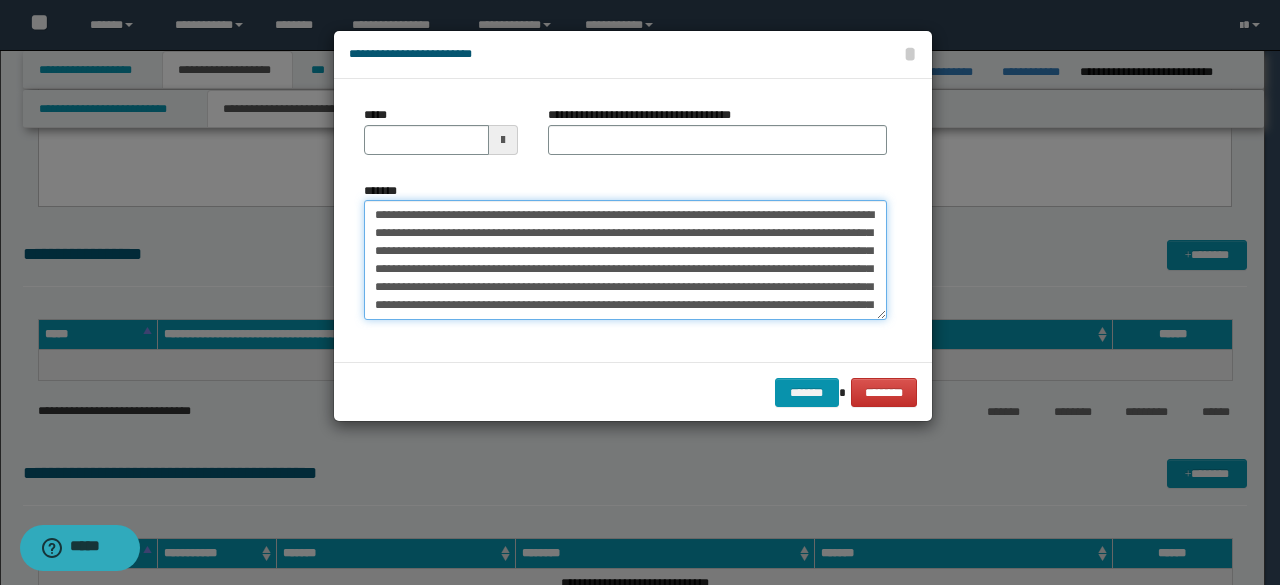 drag, startPoint x: 374, startPoint y: 213, endPoint x: 434, endPoint y: 215, distance: 60.033325 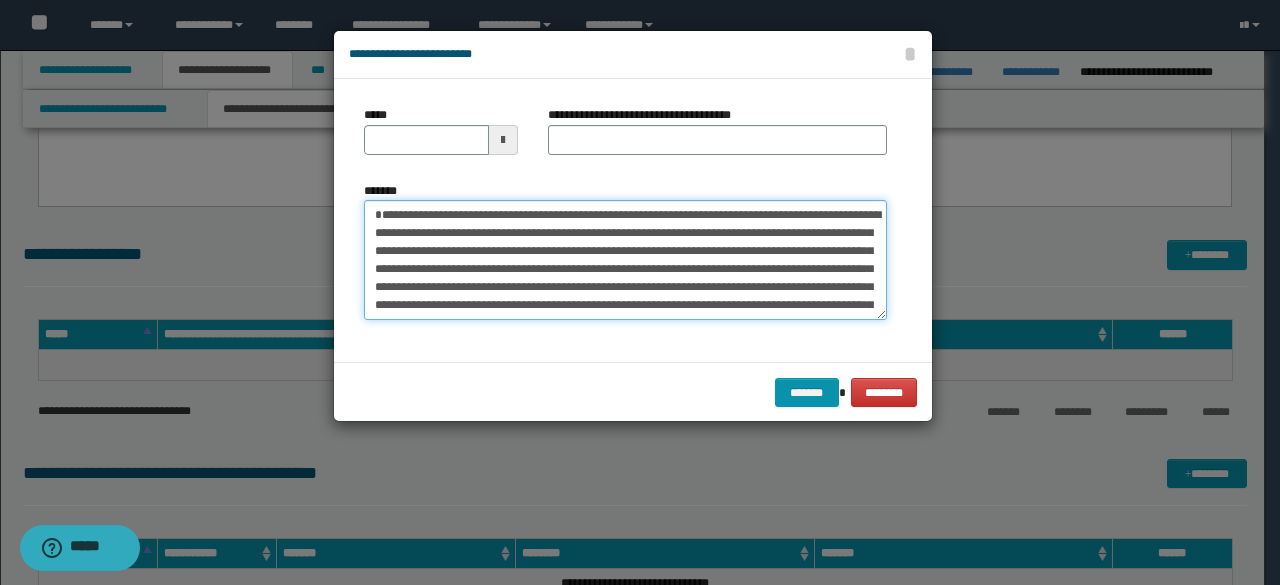 type 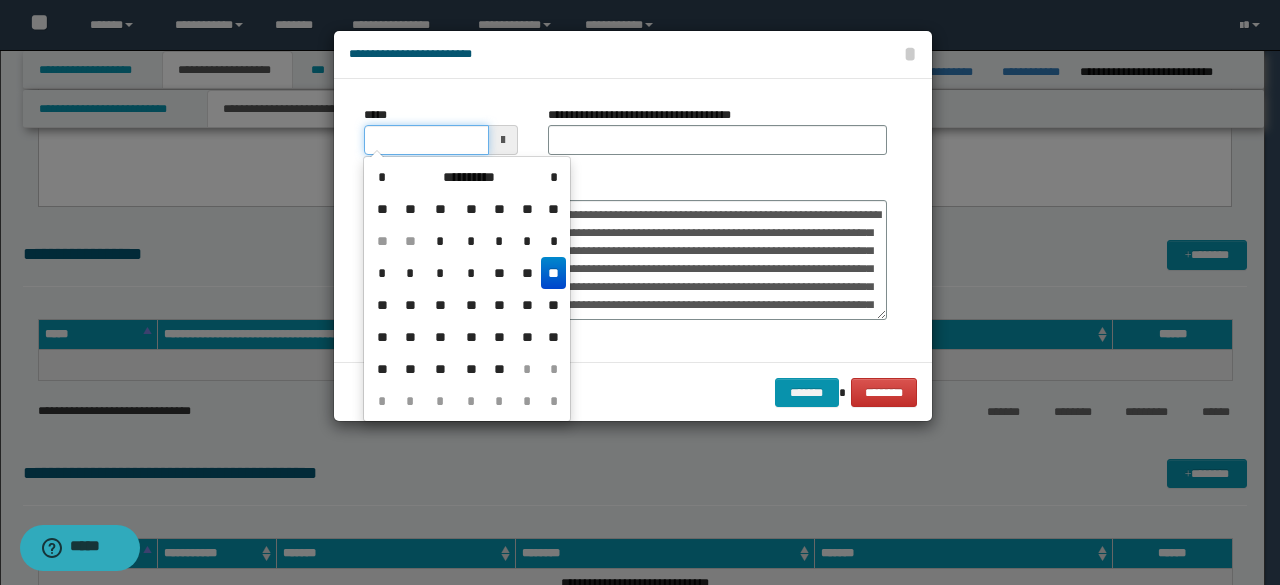 click on "*****" at bounding box center (426, 140) 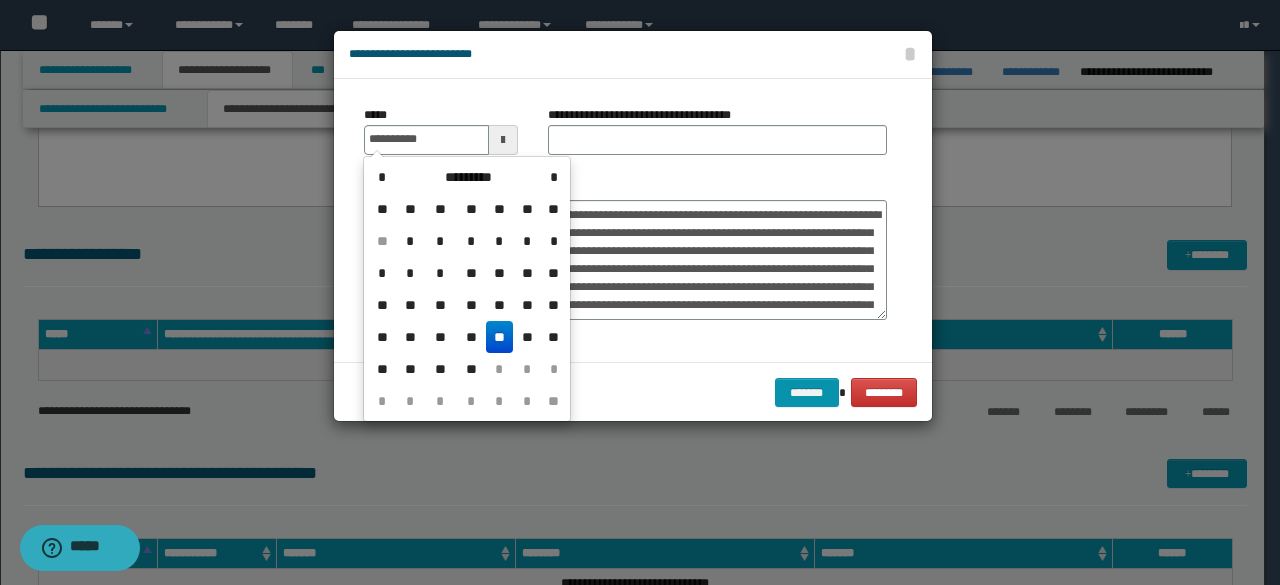 click on "**" at bounding box center (500, 337) 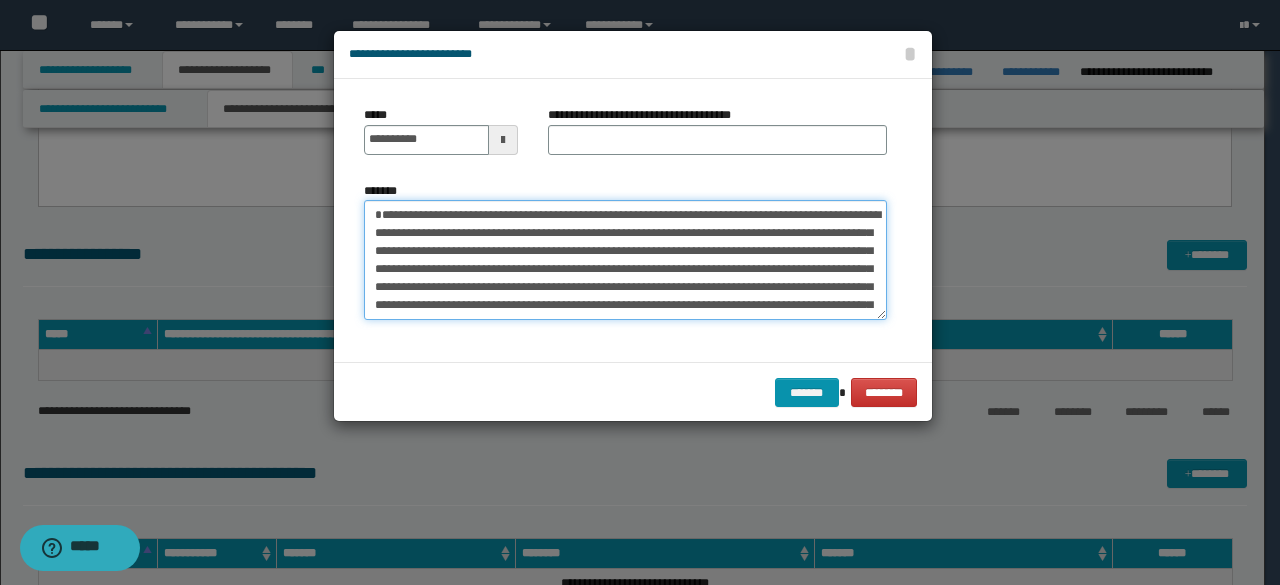 drag, startPoint x: 380, startPoint y: 211, endPoint x: 461, endPoint y: 215, distance: 81.09871 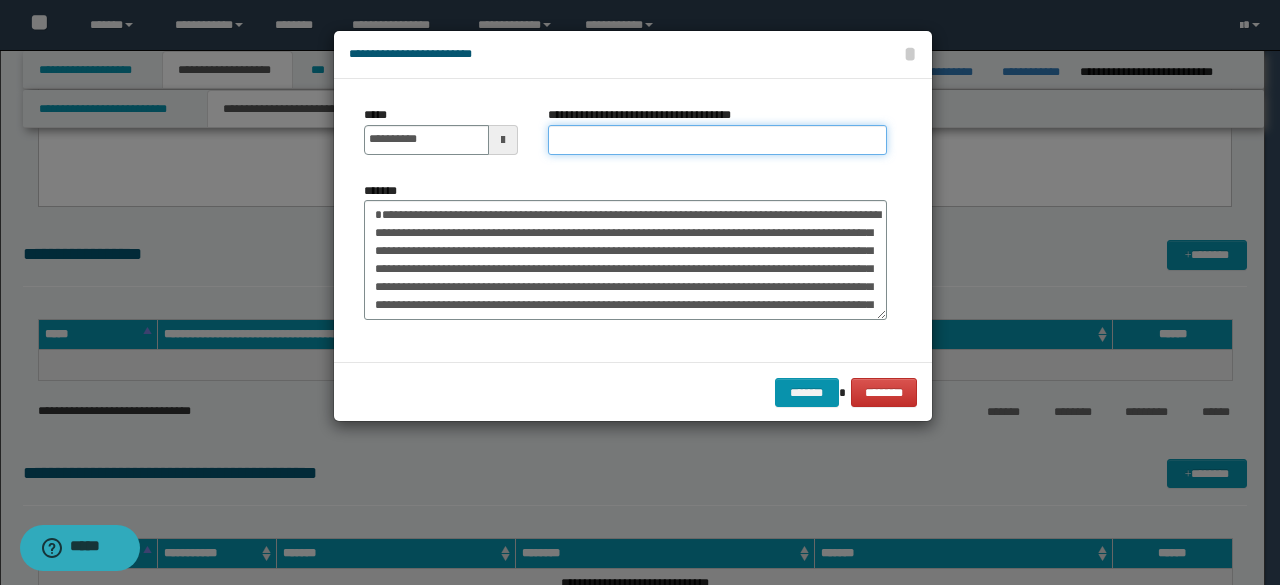 click on "**********" at bounding box center (717, 140) 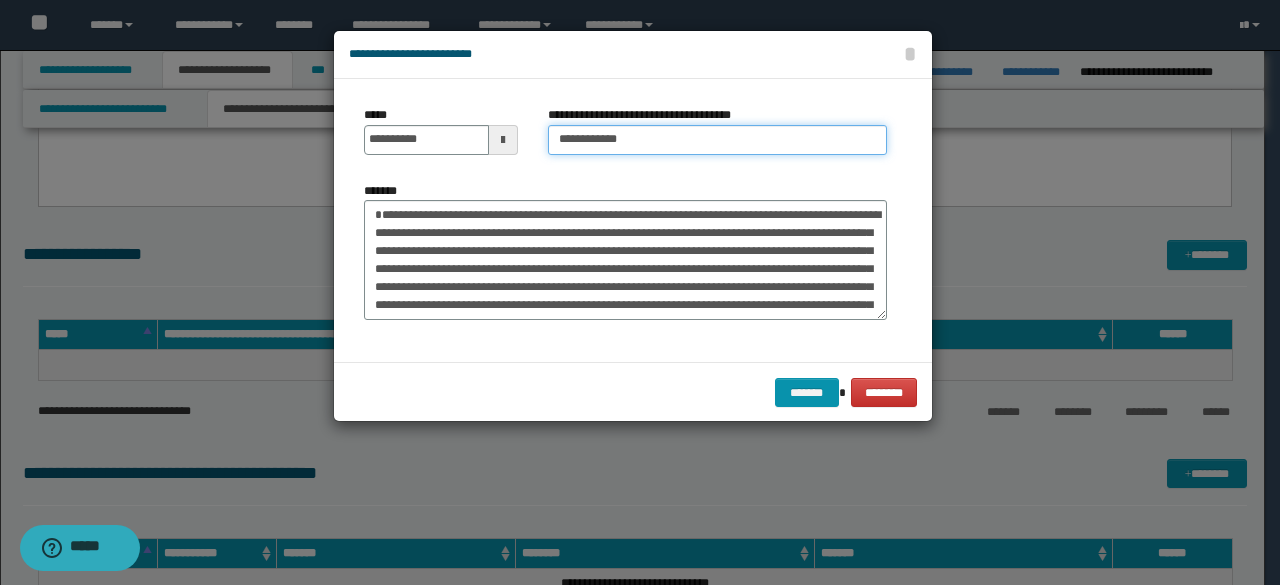 type on "**********" 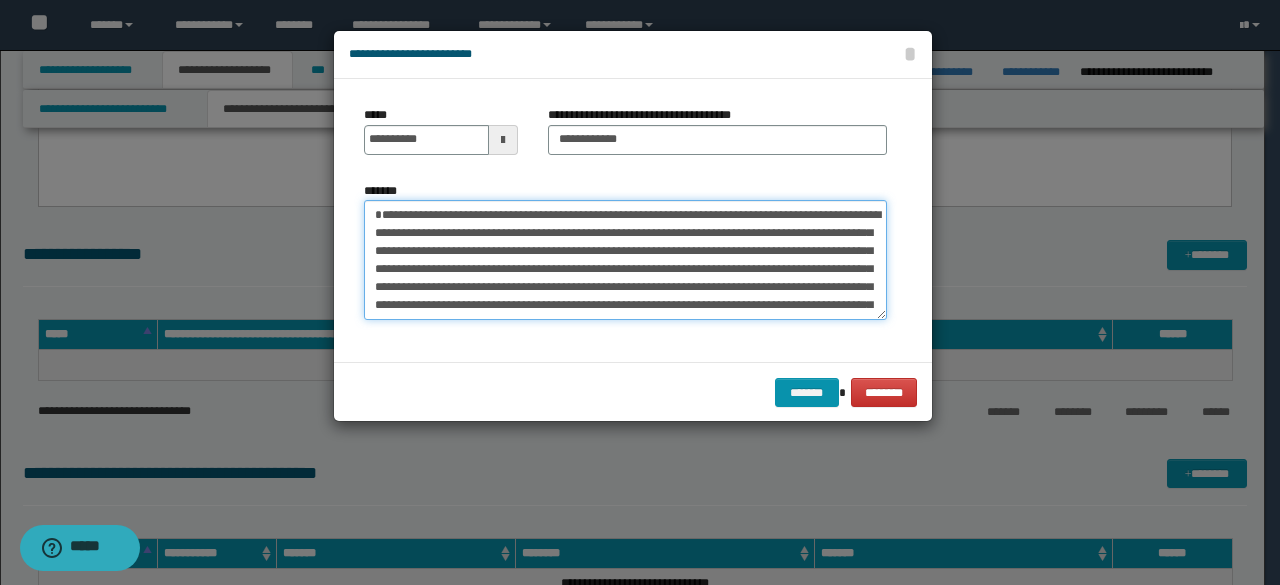 click on "*******" at bounding box center [625, 259] 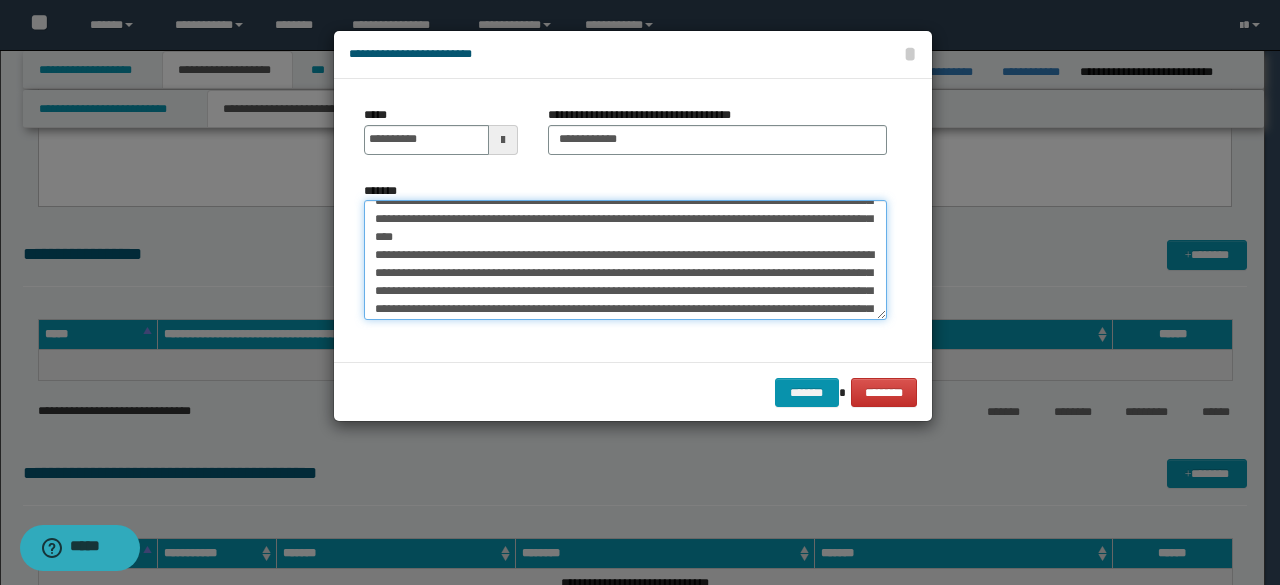 scroll, scrollTop: 1350, scrollLeft: 0, axis: vertical 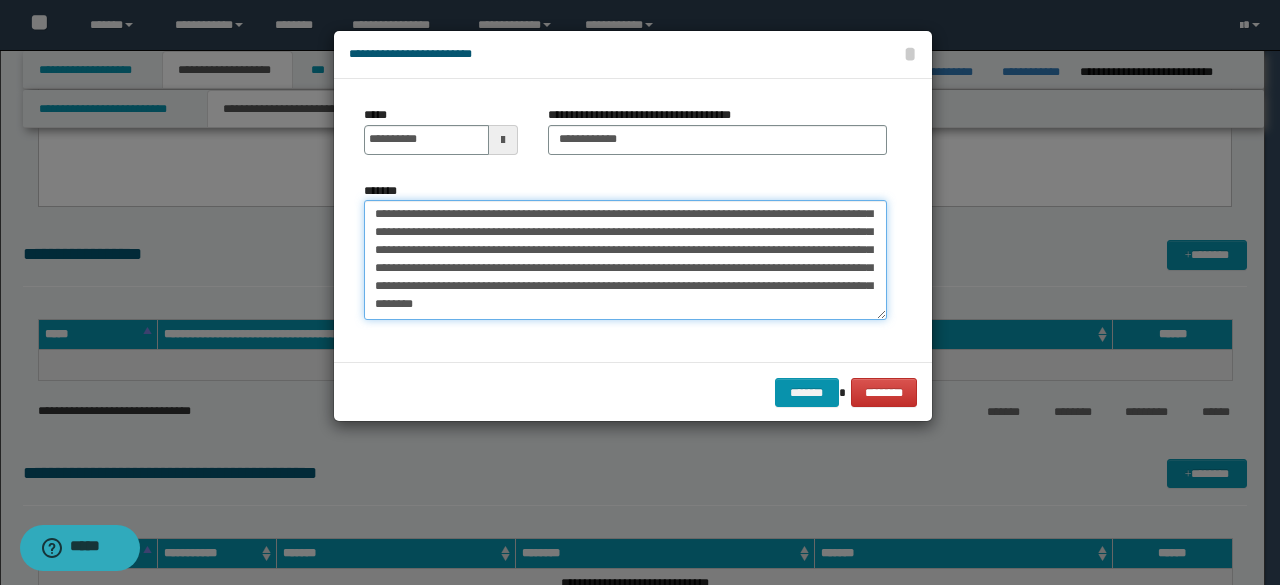drag, startPoint x: 370, startPoint y: 271, endPoint x: 419, endPoint y: 249, distance: 53.712196 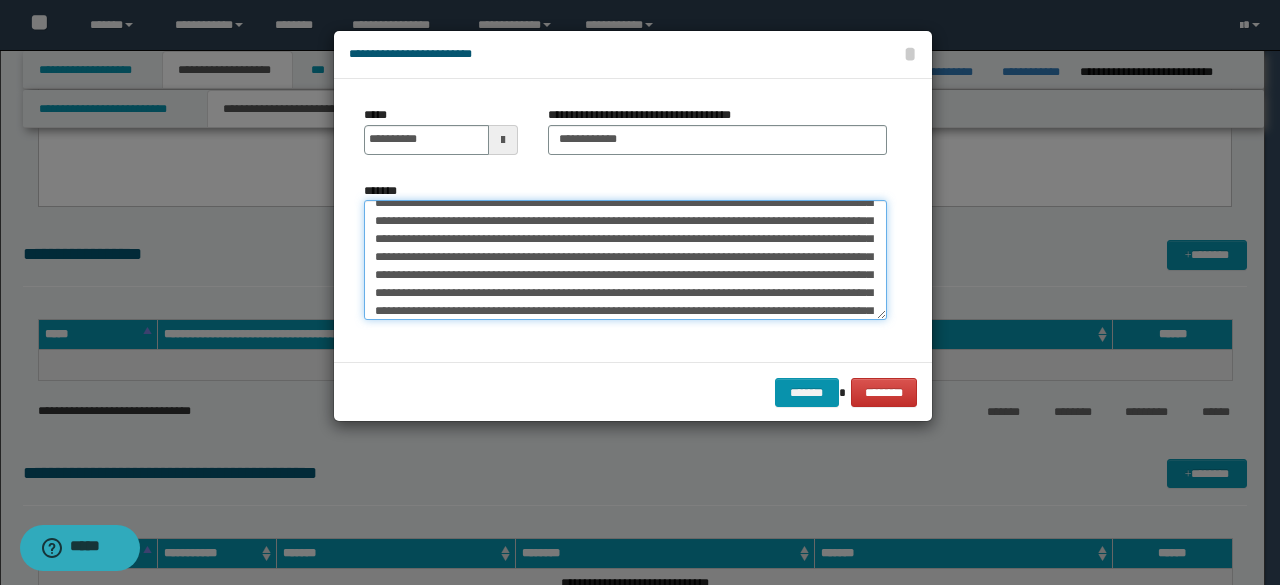 scroll, scrollTop: 0, scrollLeft: 0, axis: both 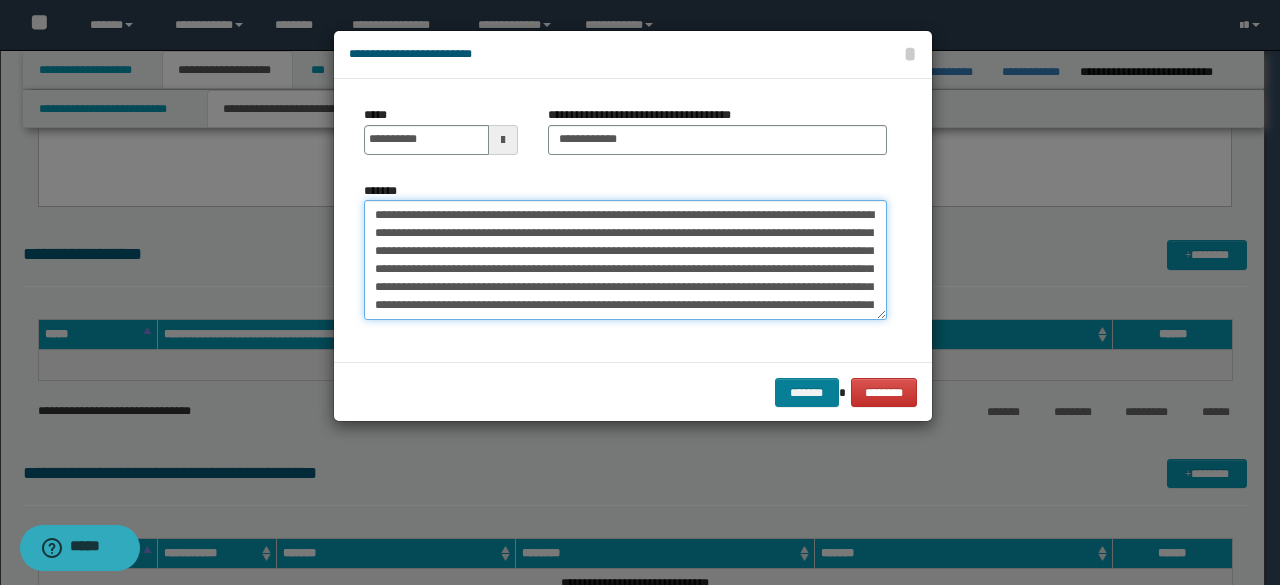 type on "**********" 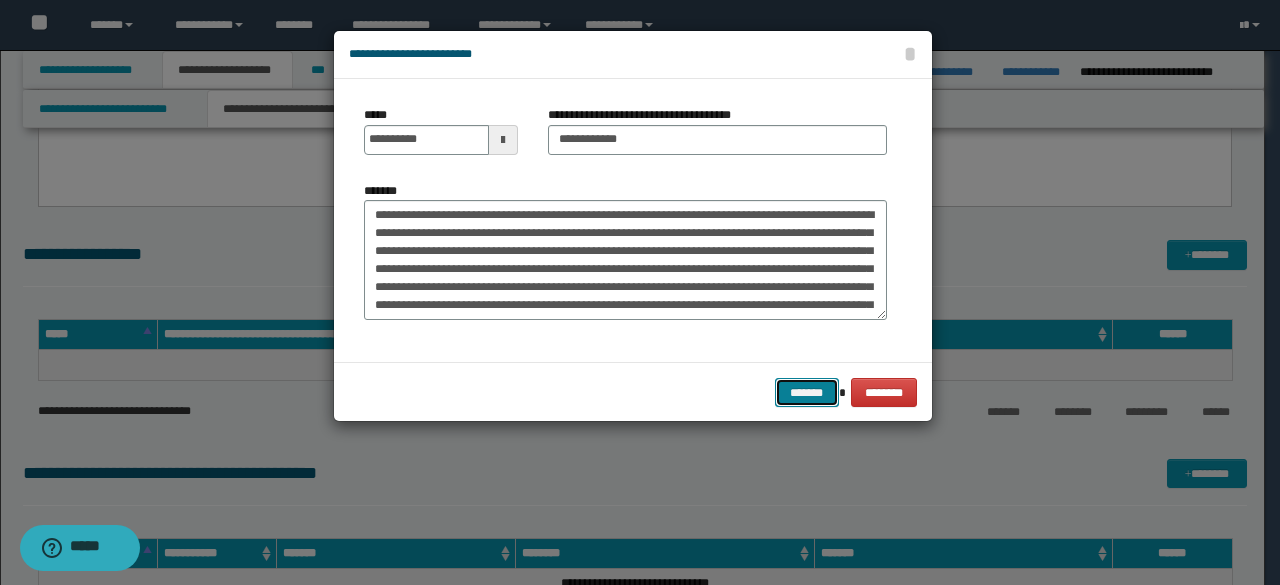 click on "*******" at bounding box center [807, 392] 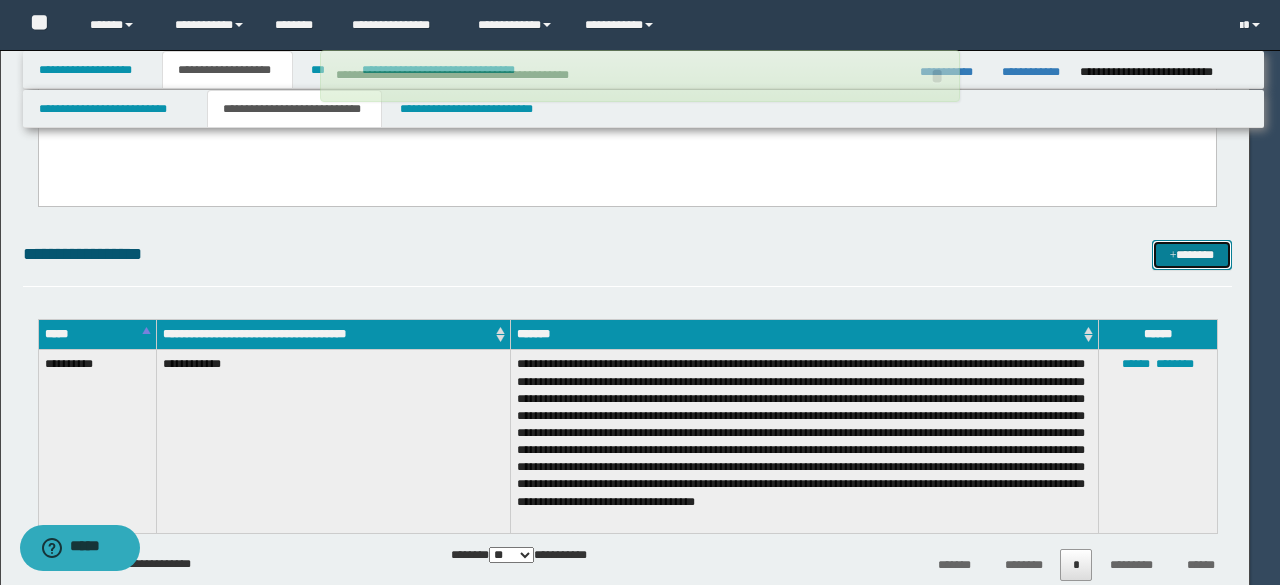 type 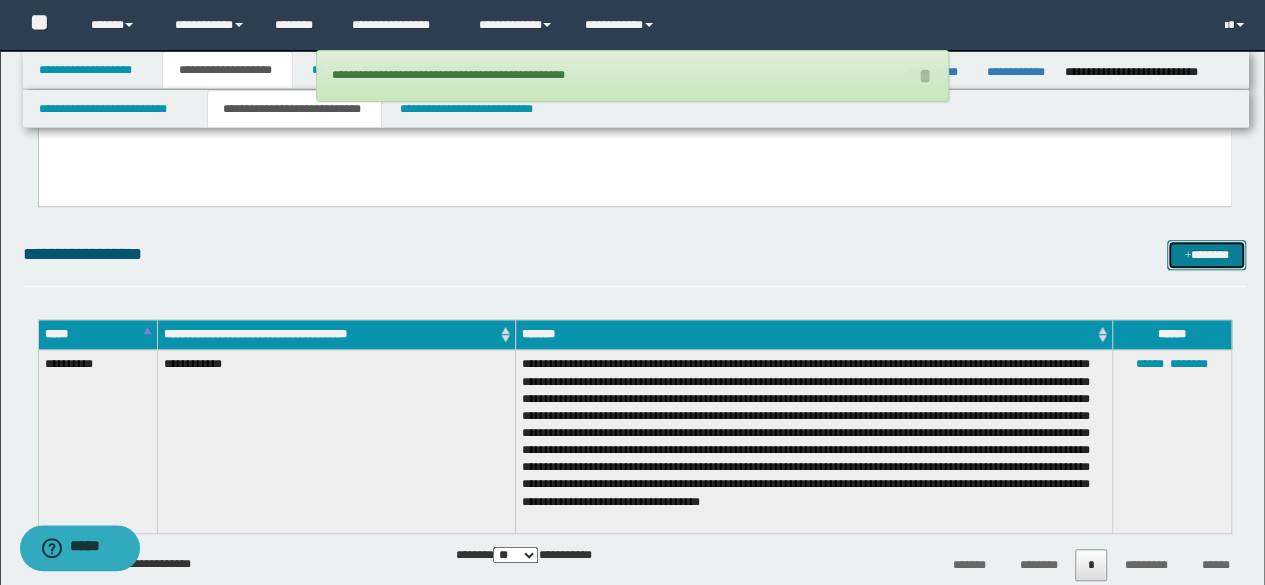 click on "*******" at bounding box center [1206, 254] 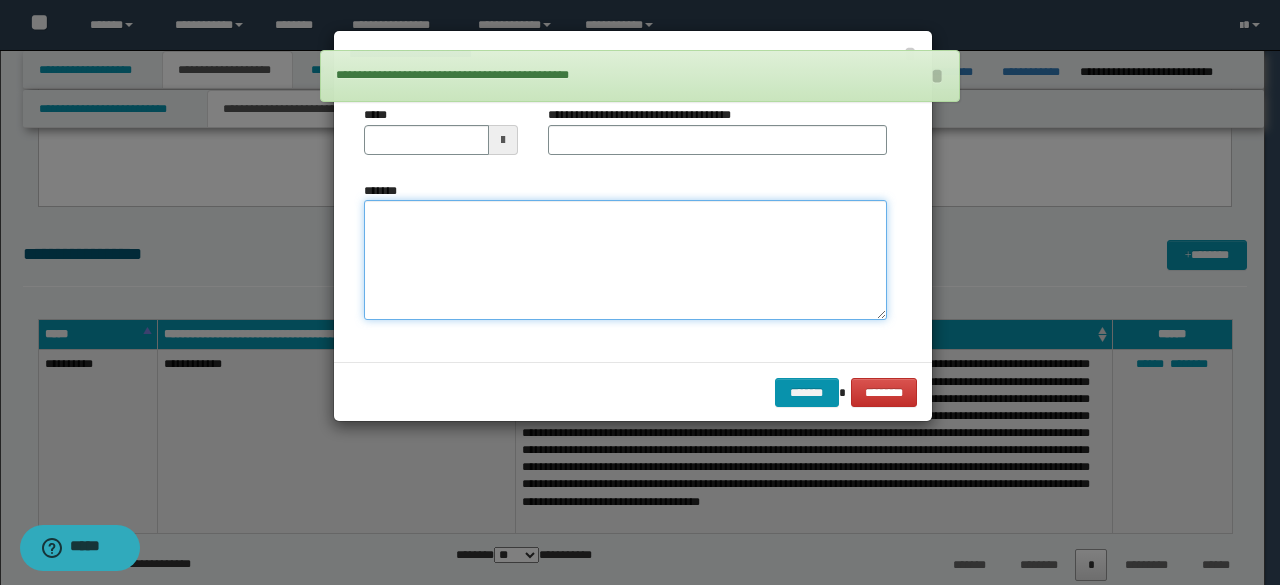 click on "*******" at bounding box center (625, 259) 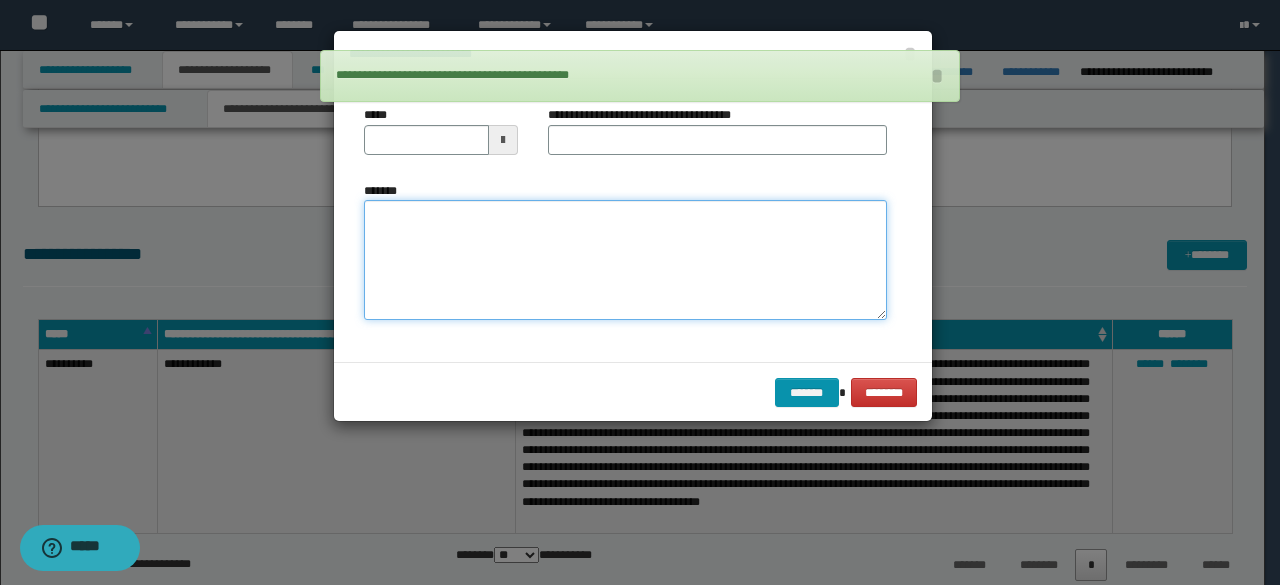 paste on "**********" 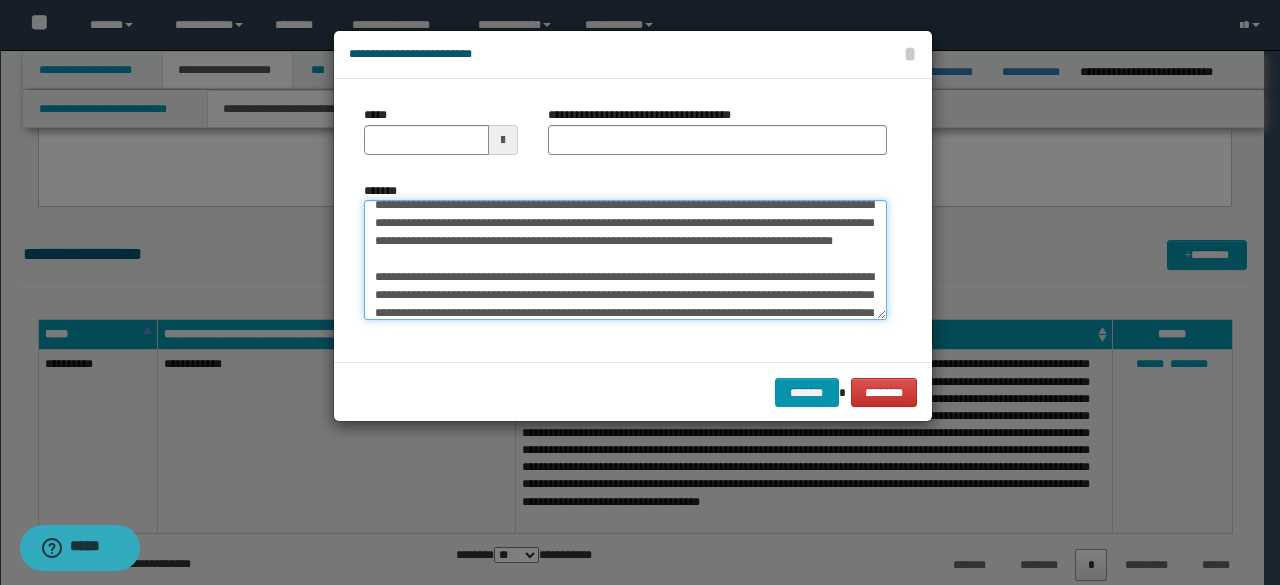 scroll, scrollTop: 0, scrollLeft: 0, axis: both 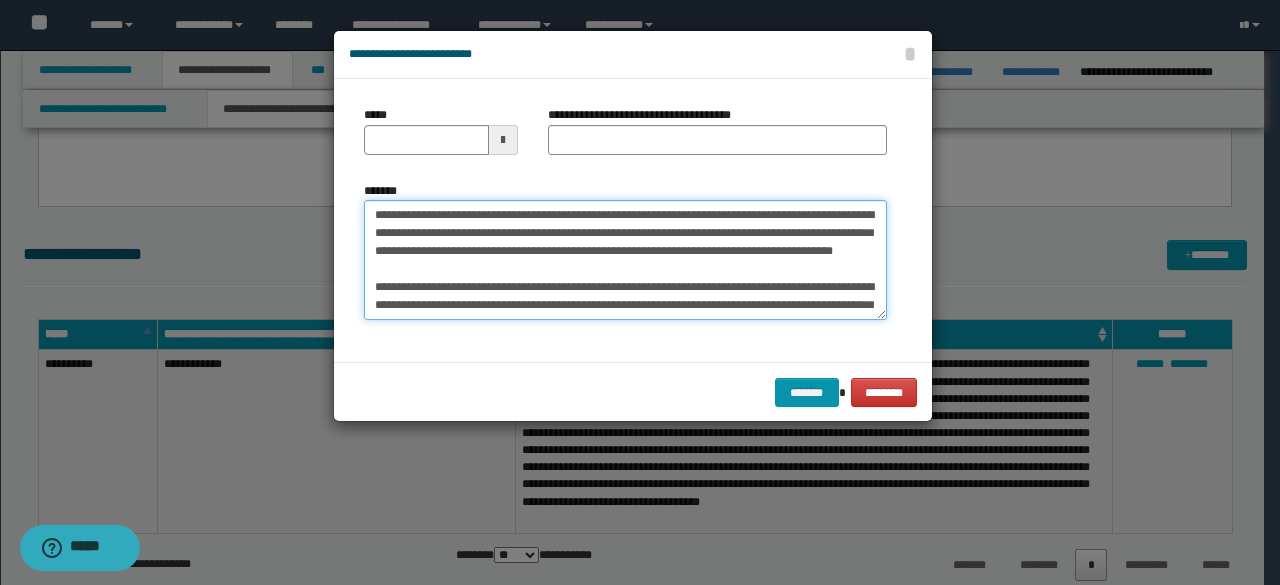 drag, startPoint x: 373, startPoint y: 220, endPoint x: 435, endPoint y: 214, distance: 62.289646 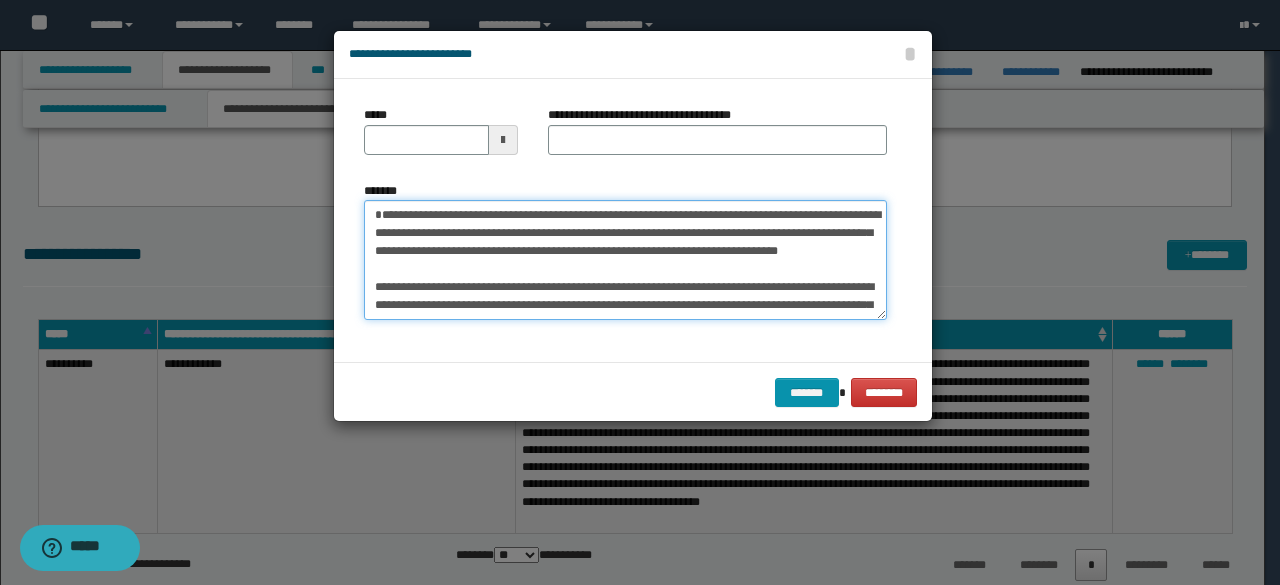 type 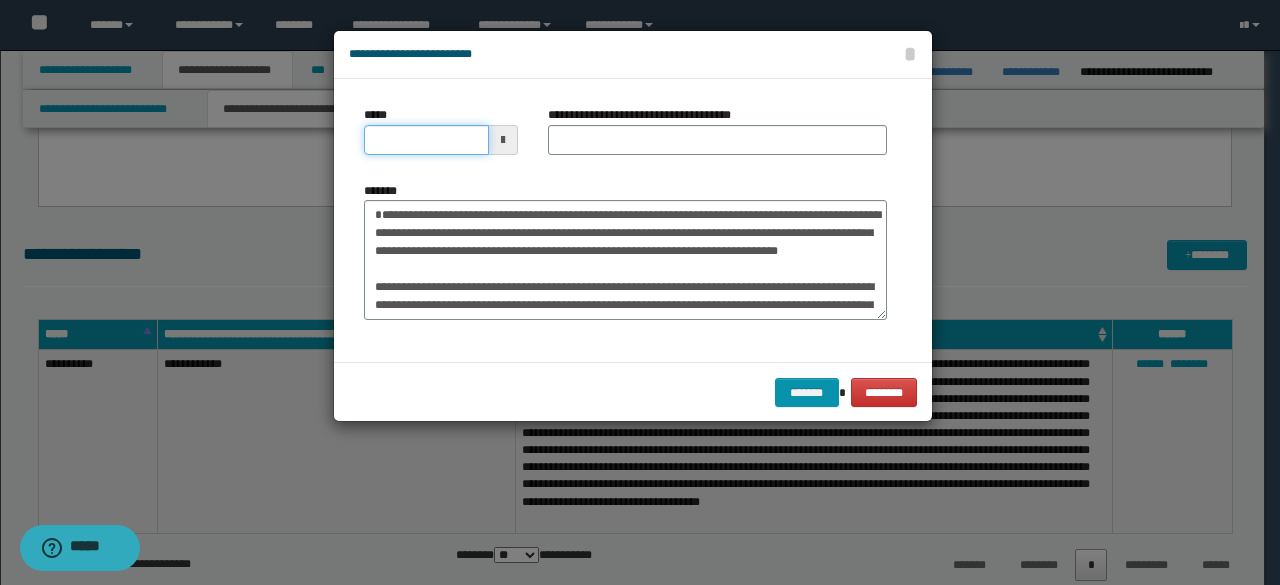 click on "*****" at bounding box center (426, 140) 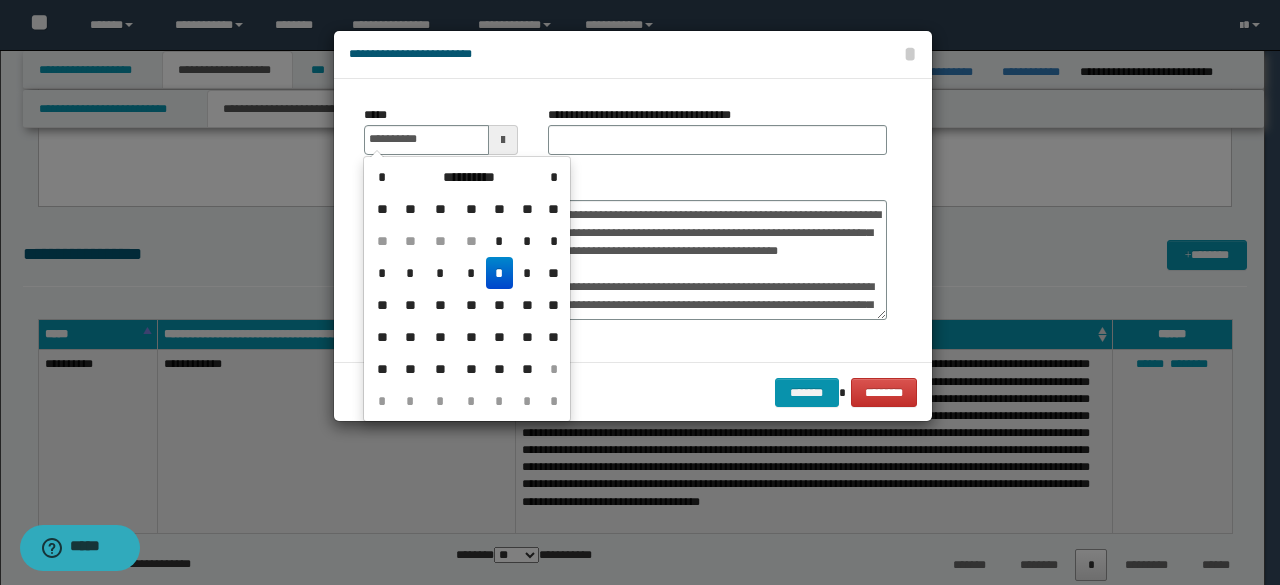 click on "*" at bounding box center [500, 273] 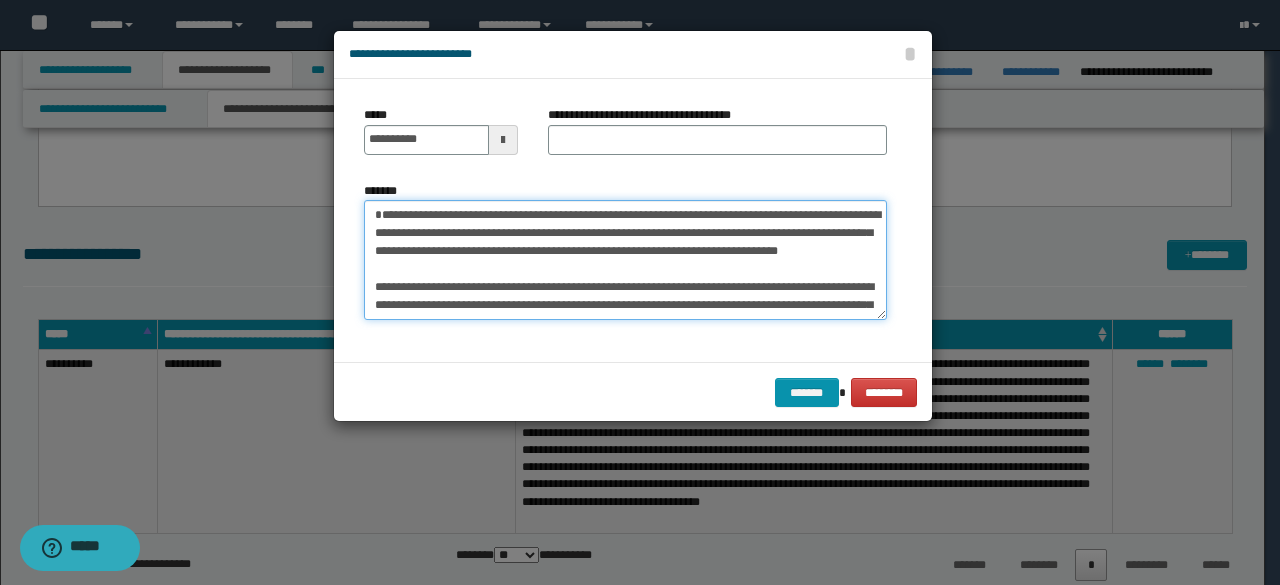 drag, startPoint x: 376, startPoint y: 213, endPoint x: 517, endPoint y: 218, distance: 141.08862 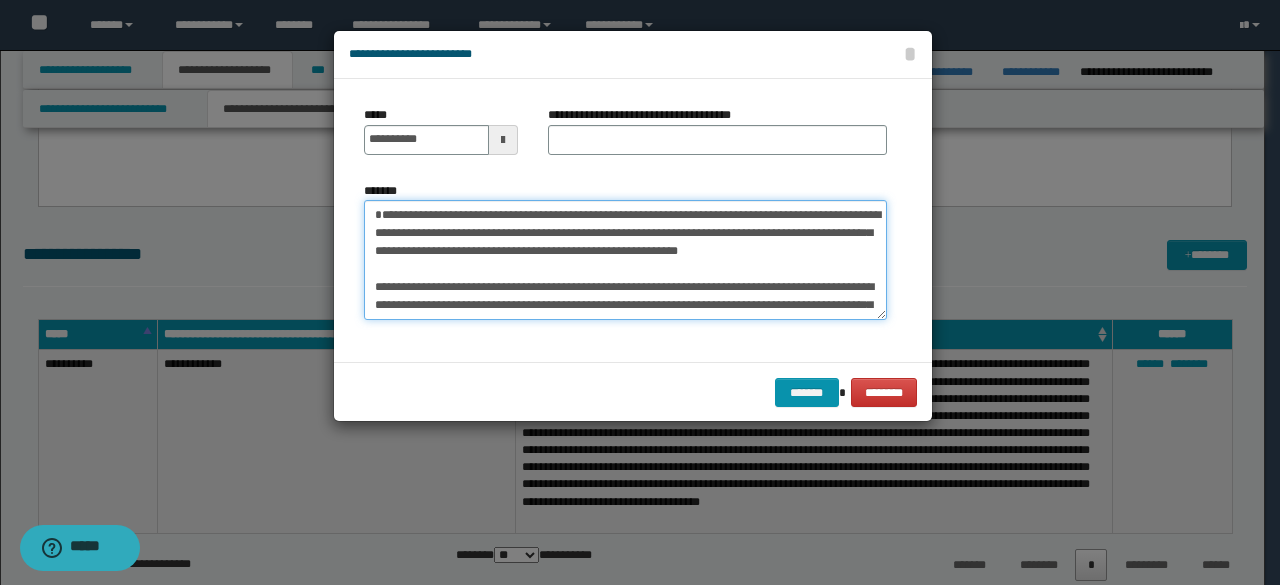 type on "**********" 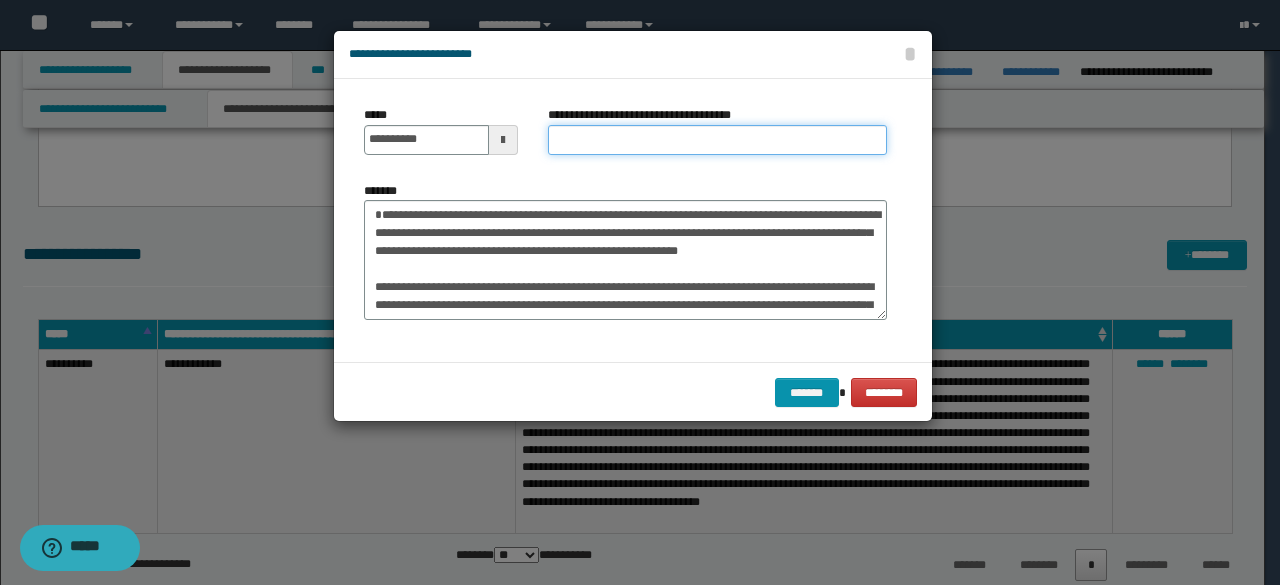 click on "**********" at bounding box center (717, 140) 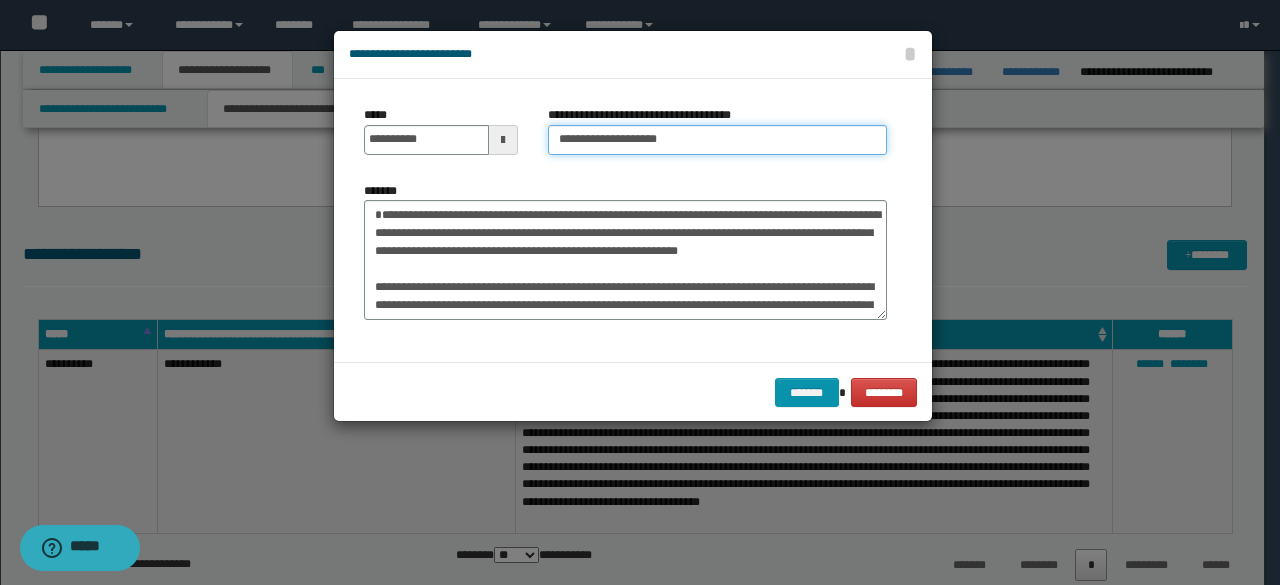 type on "**********" 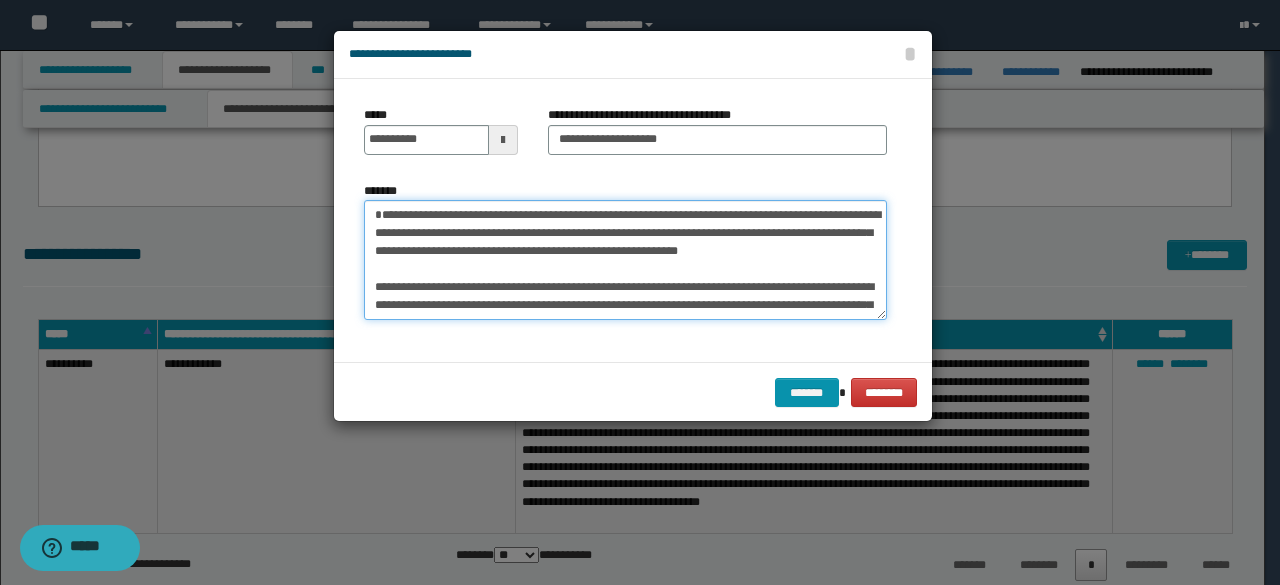 click on "*******" at bounding box center [625, 259] 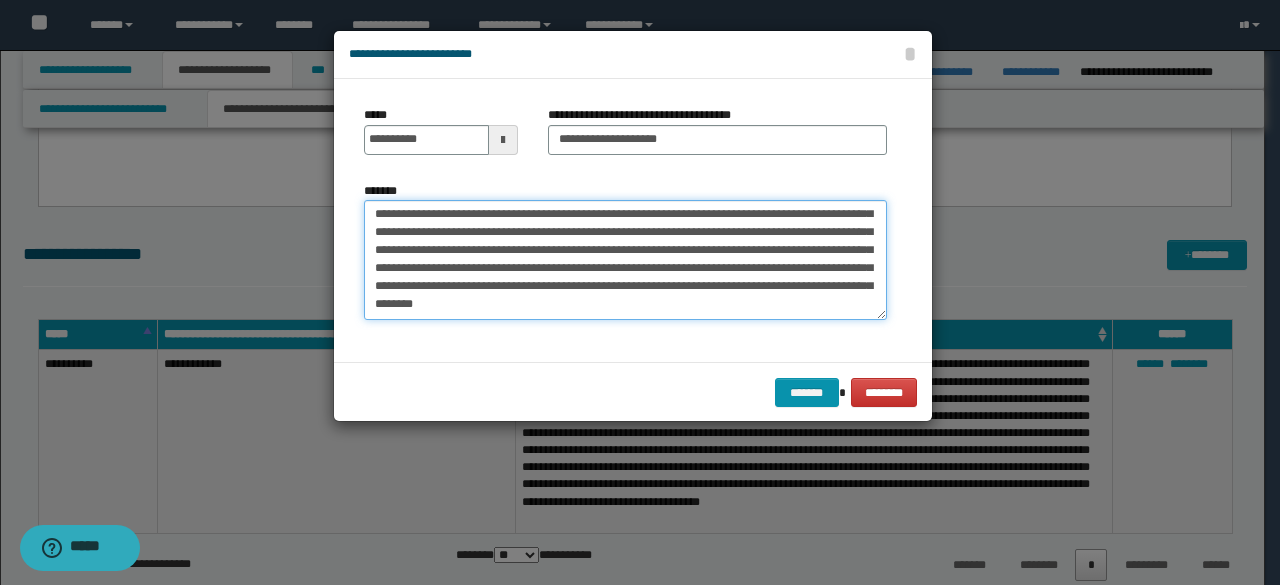 scroll, scrollTop: 1116, scrollLeft: 0, axis: vertical 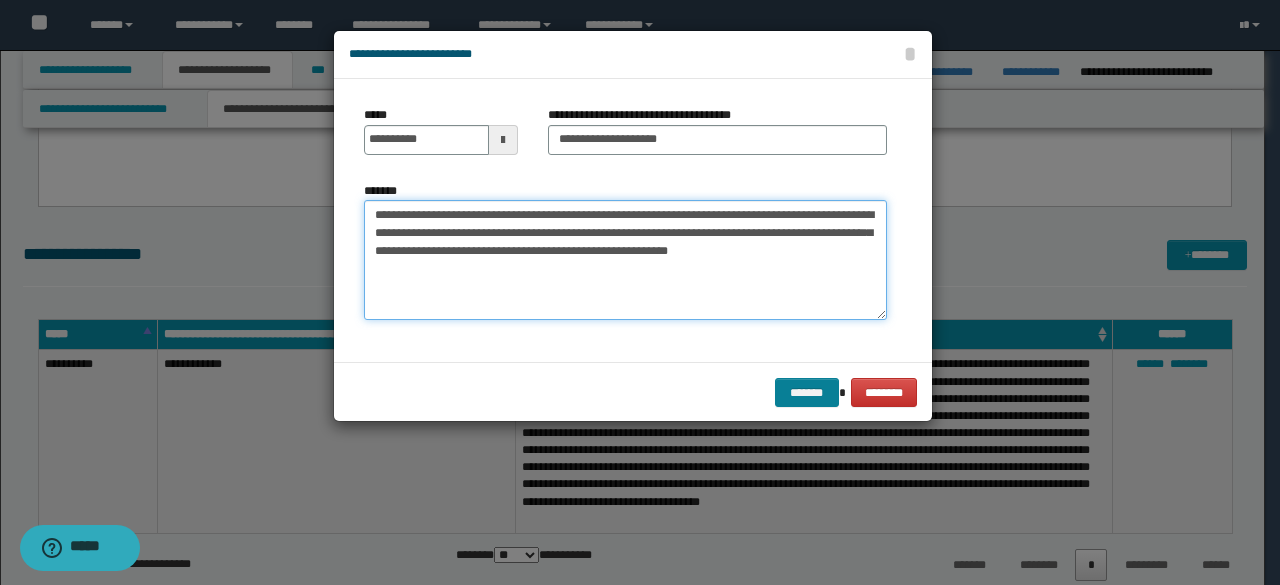 type on "**********" 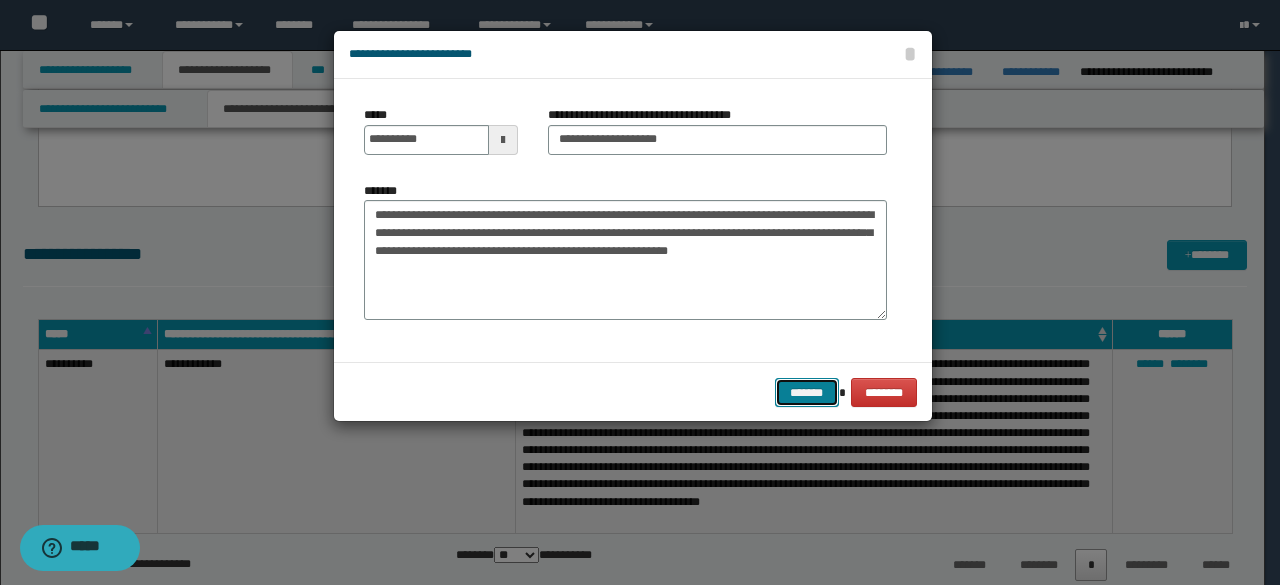 click on "*******" at bounding box center (807, 392) 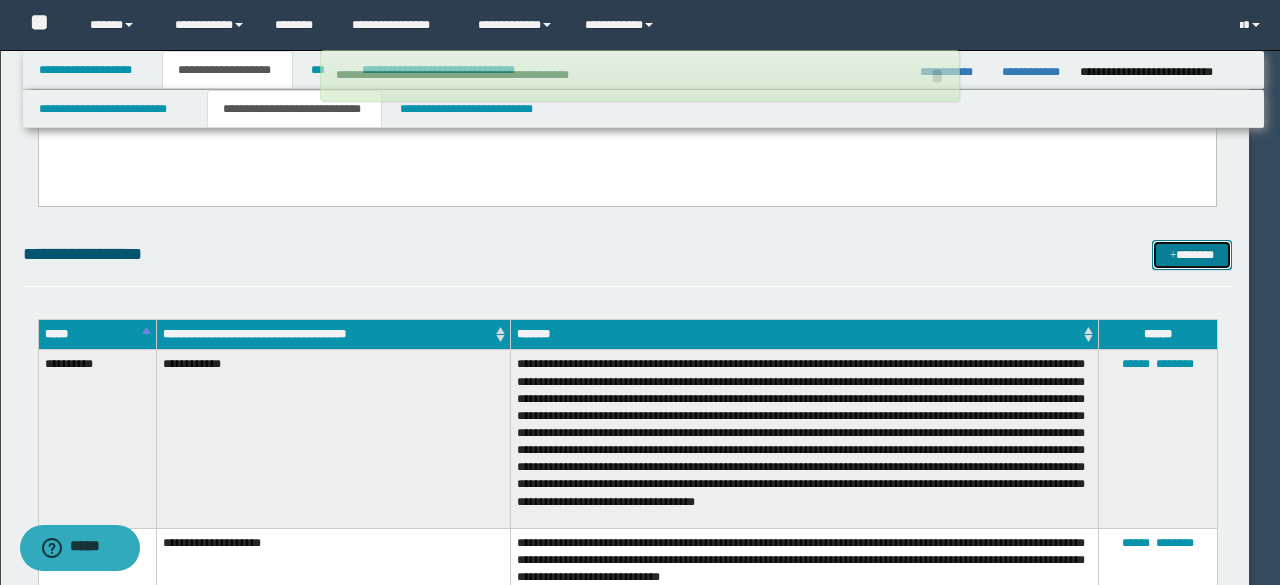 type 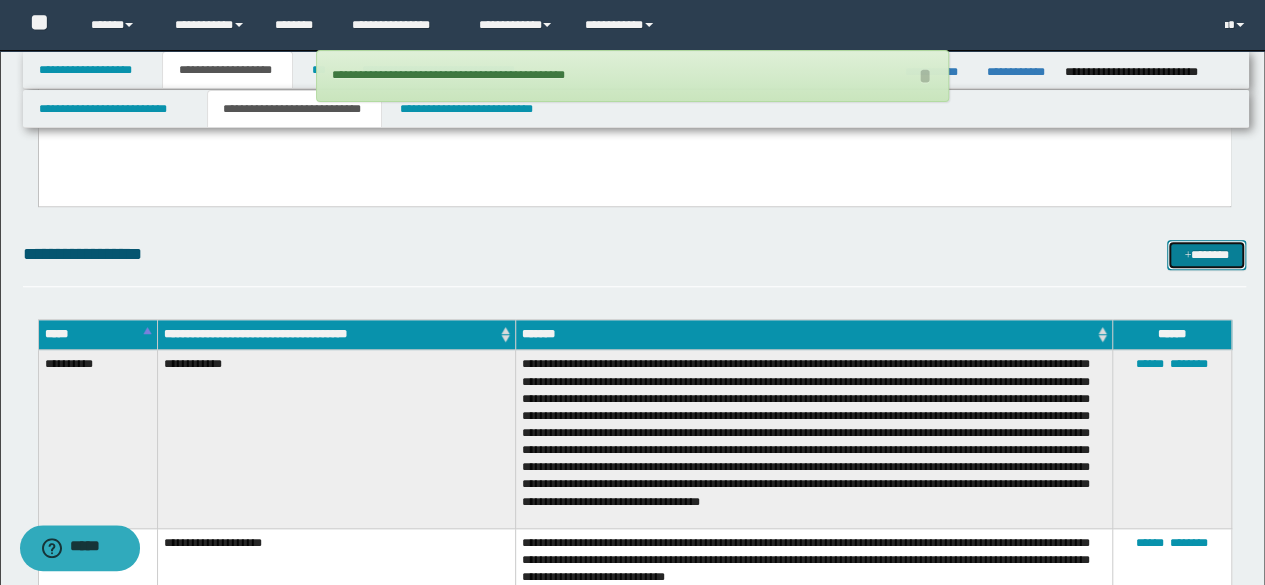 click on "*******" at bounding box center (1206, 254) 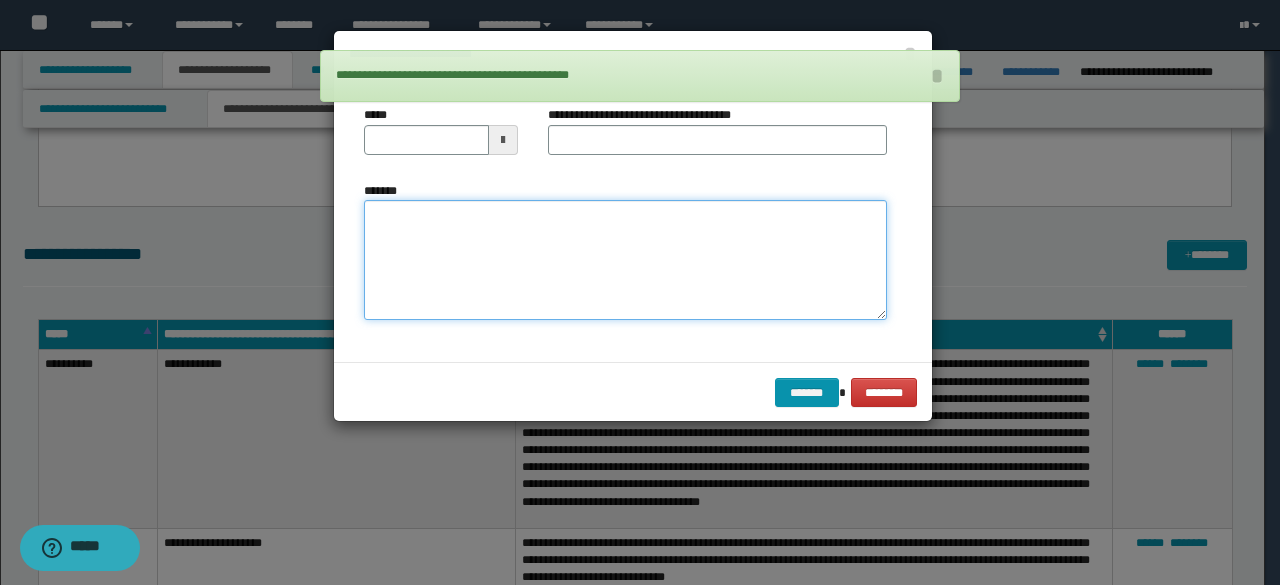 click on "*******" at bounding box center (625, 259) 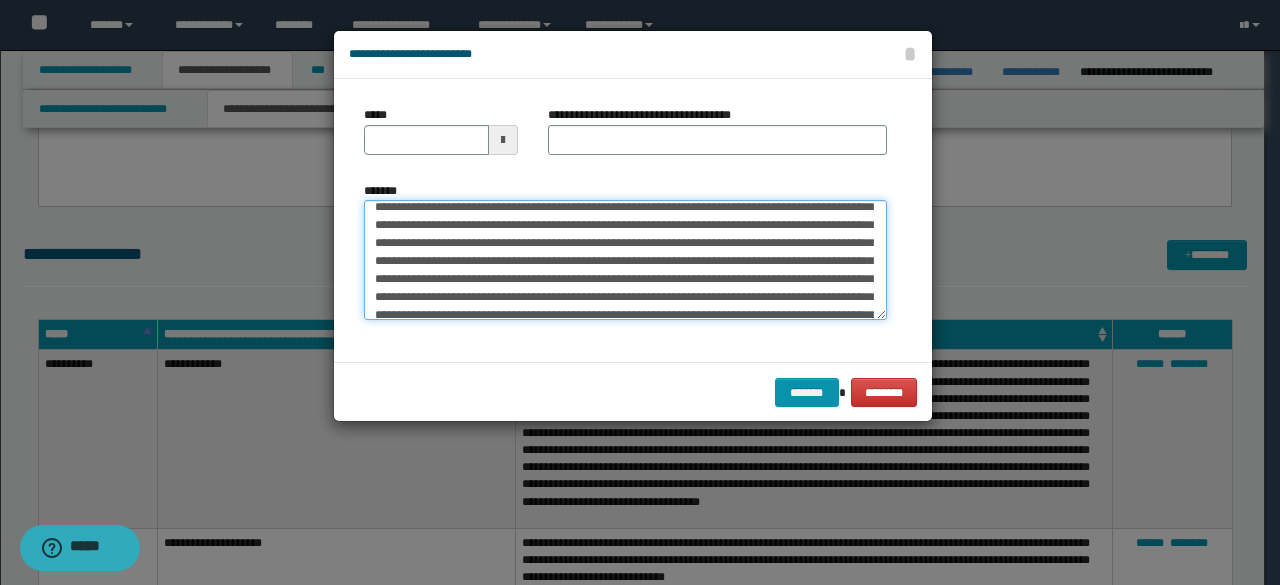 scroll, scrollTop: 0, scrollLeft: 0, axis: both 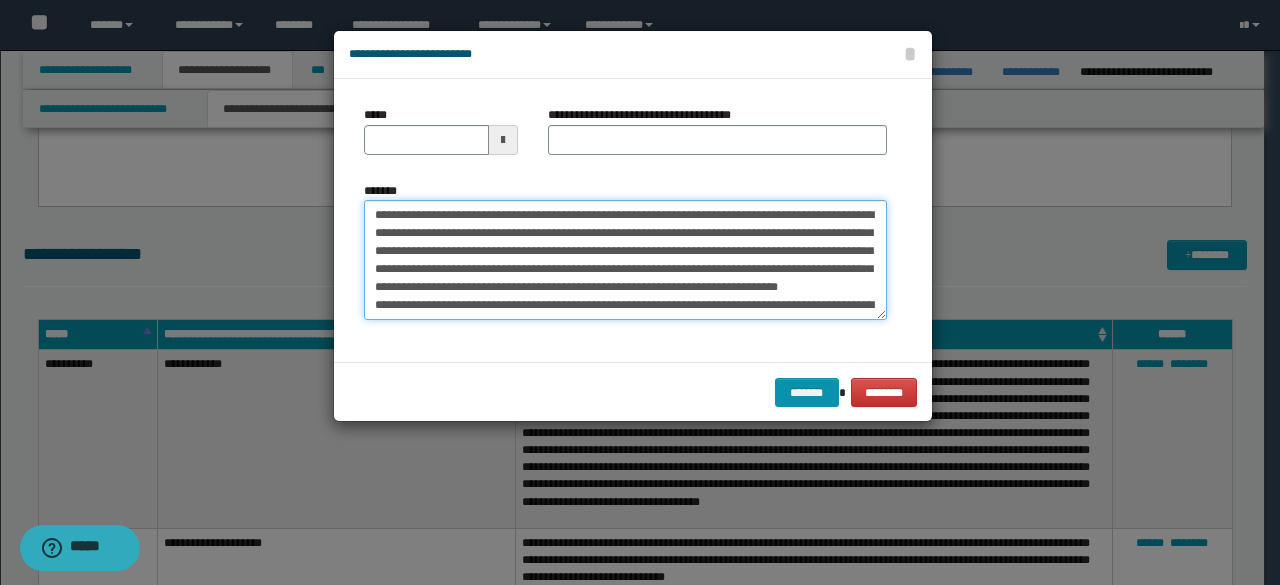 drag, startPoint x: 372, startPoint y: 208, endPoint x: 433, endPoint y: 201, distance: 61.400326 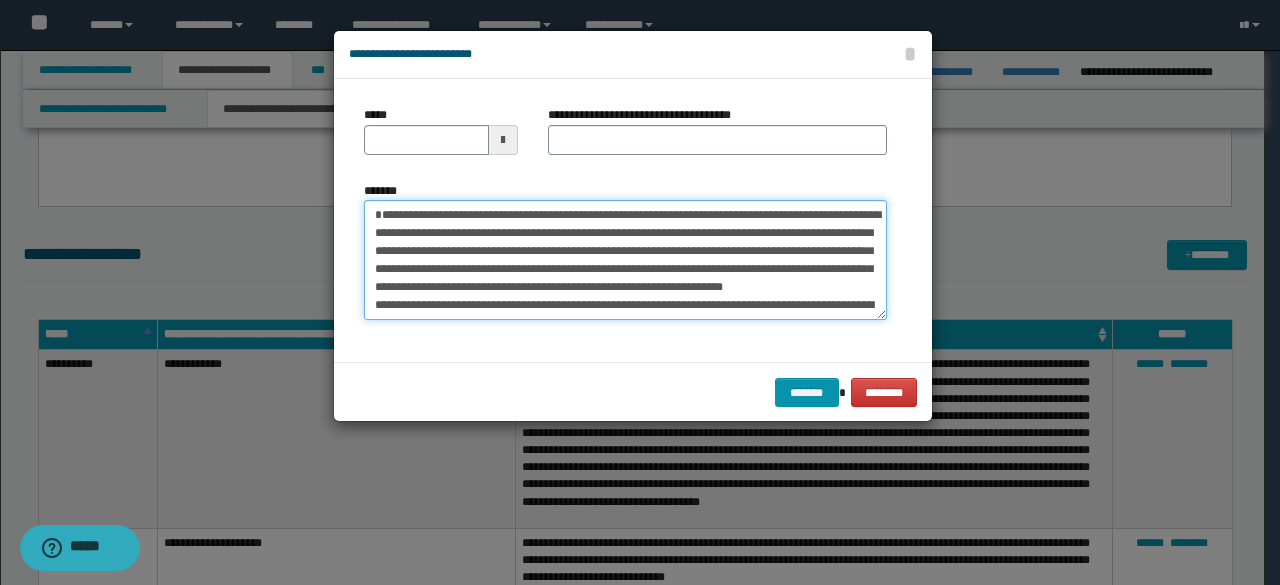 type 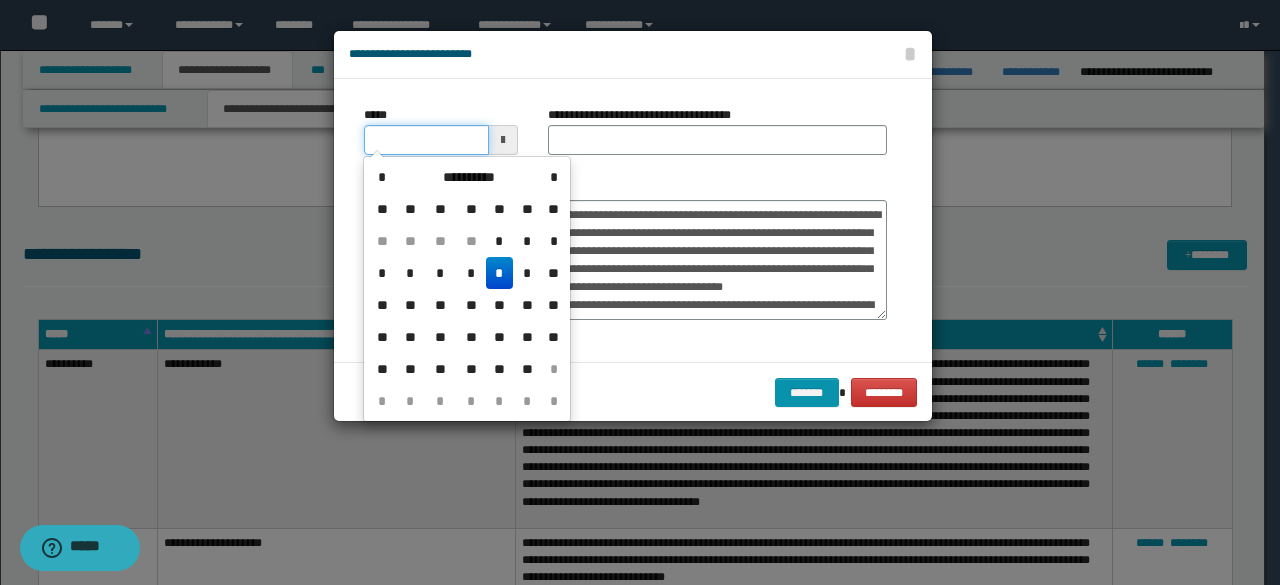 click on "*****" at bounding box center [426, 140] 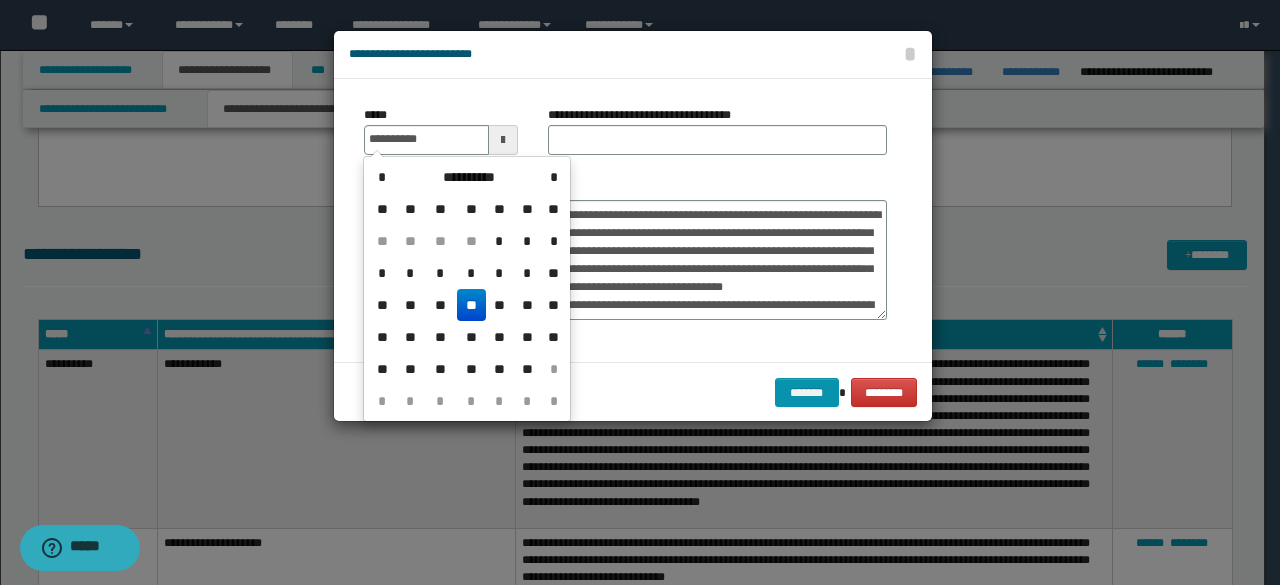click on "**" at bounding box center (471, 305) 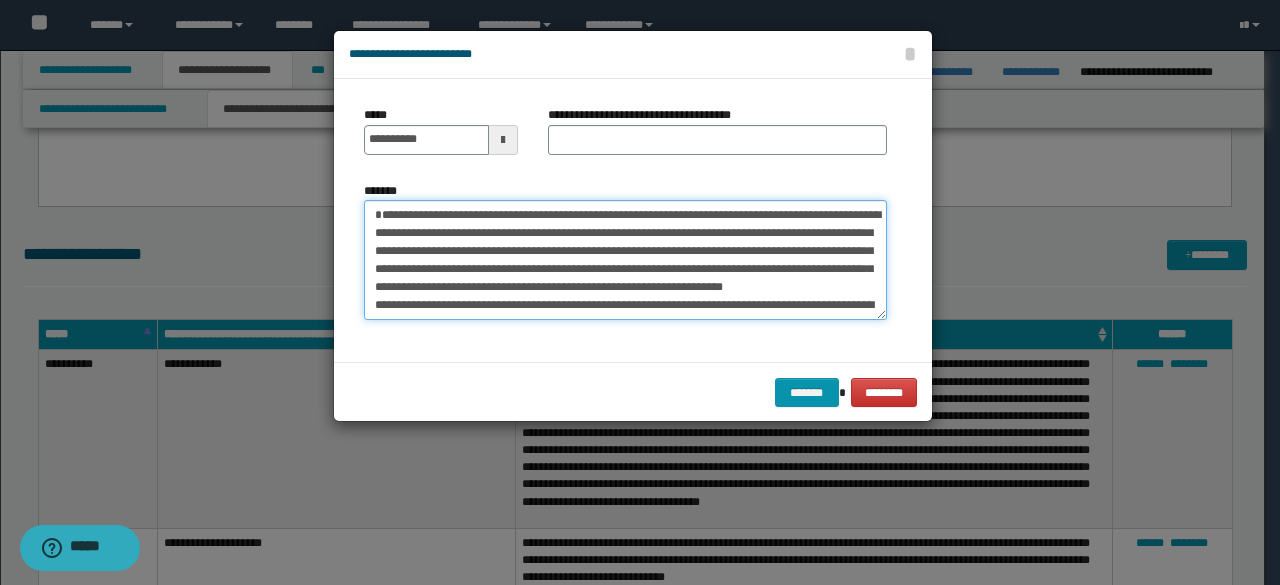 drag, startPoint x: 378, startPoint y: 216, endPoint x: 437, endPoint y: 213, distance: 59.07622 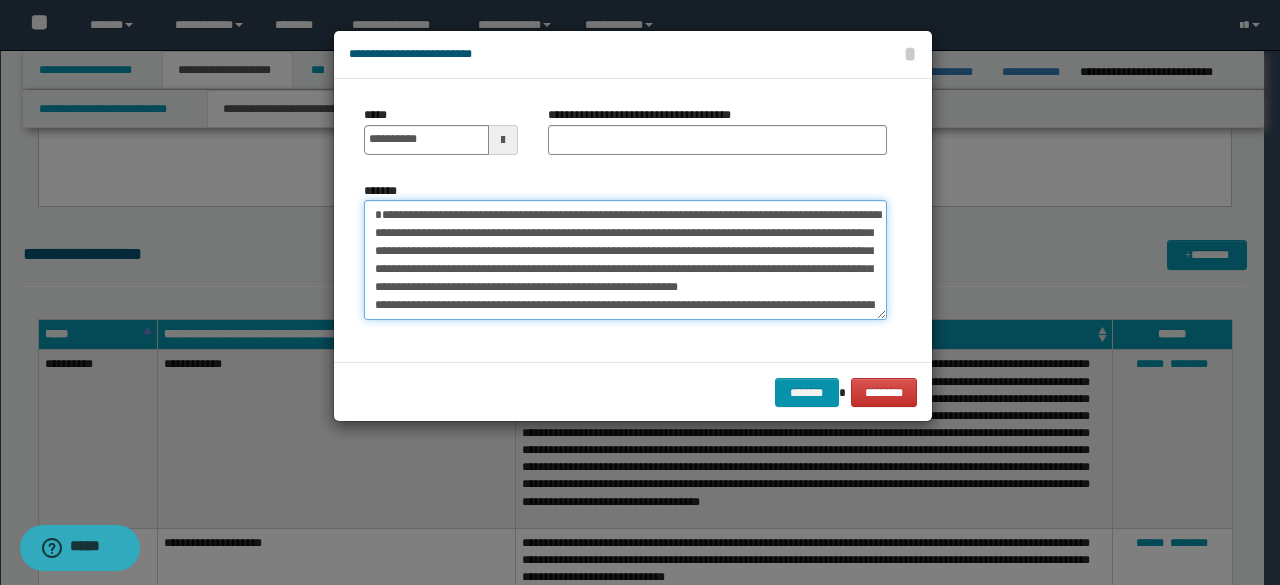 type on "**********" 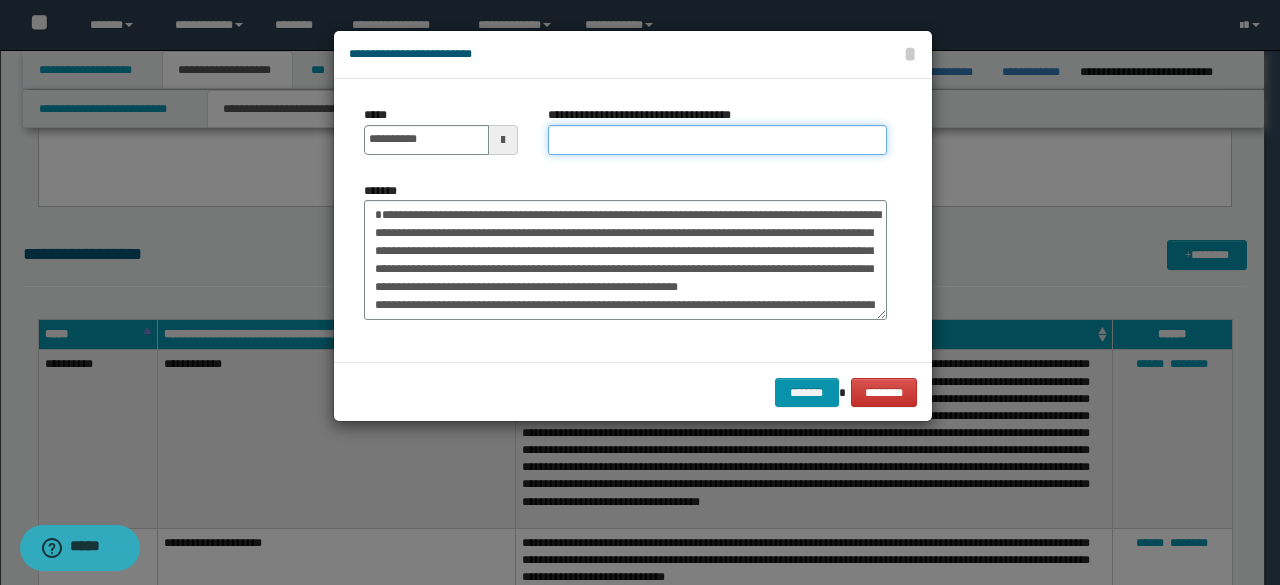 click on "**********" at bounding box center (717, 140) 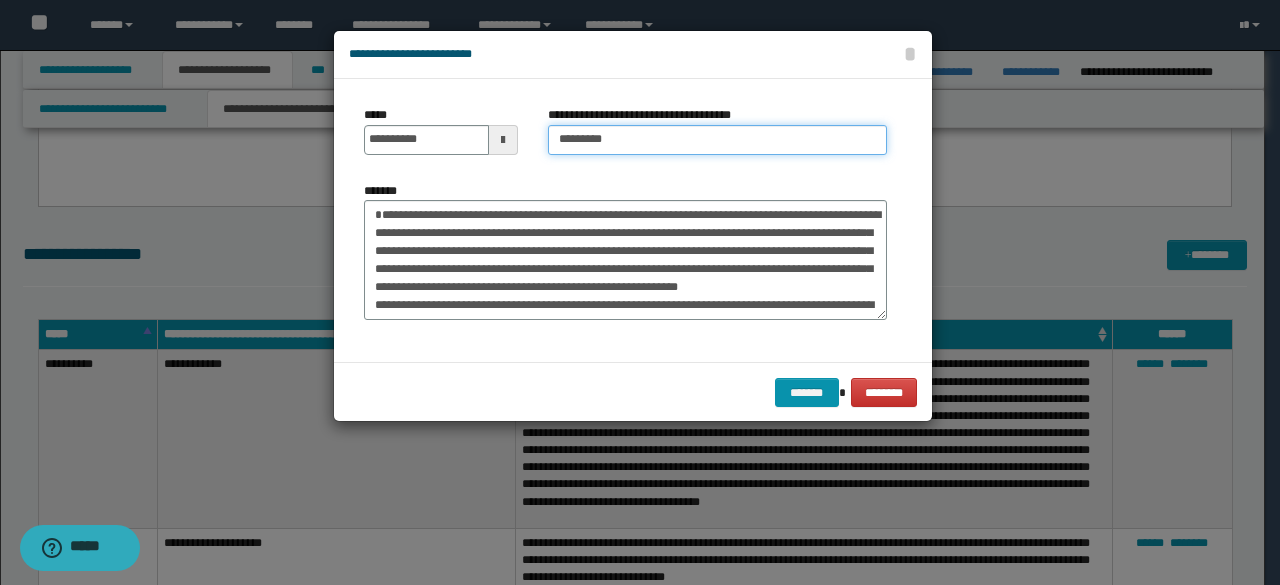 type on "*********" 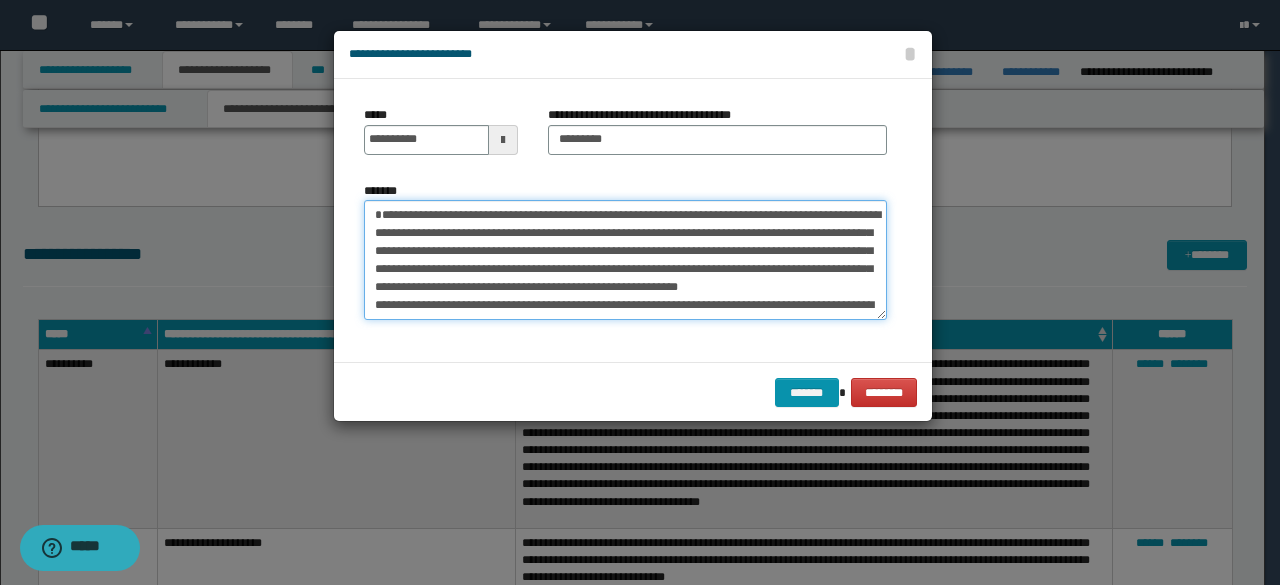 click on "*******" at bounding box center [625, 259] 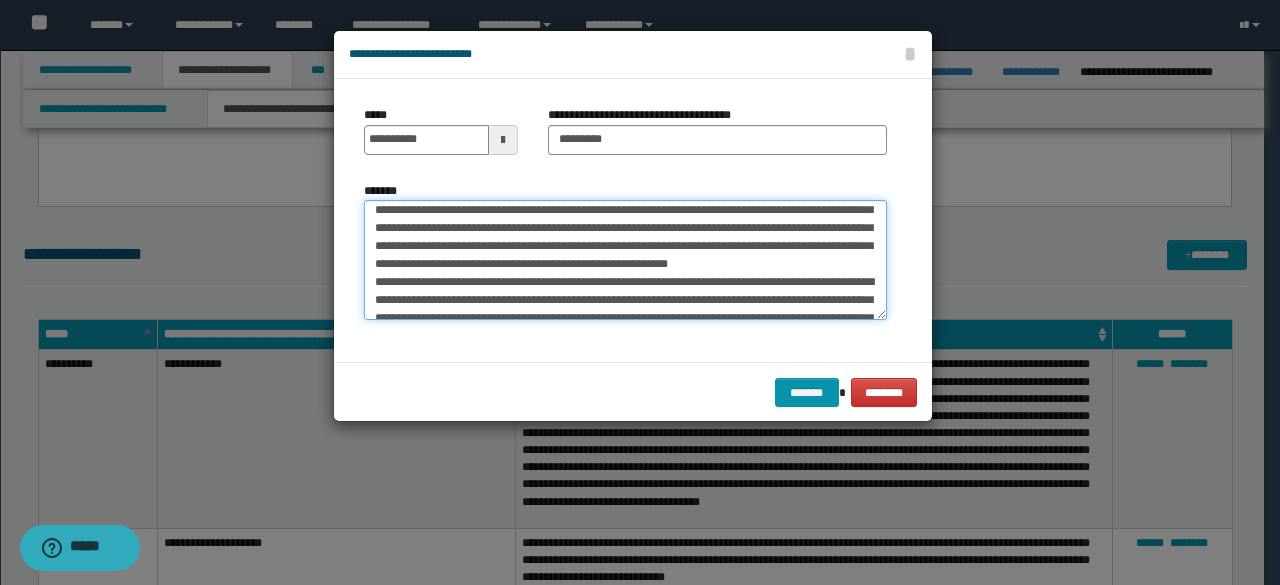 scroll, scrollTop: 40, scrollLeft: 0, axis: vertical 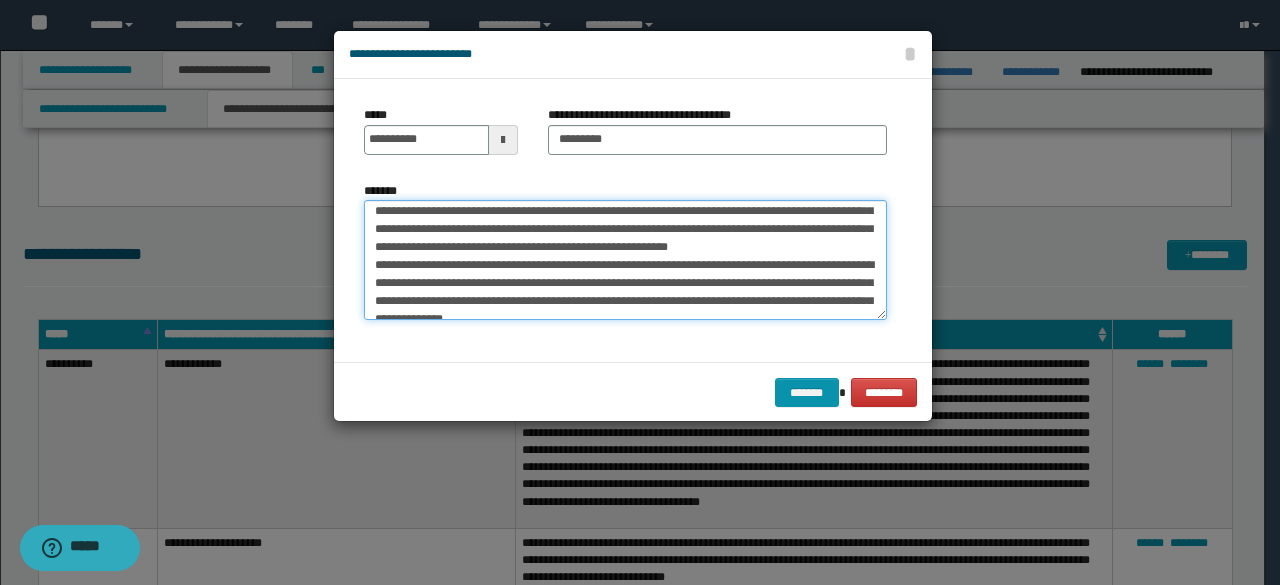 click on "*******" at bounding box center [625, 259] 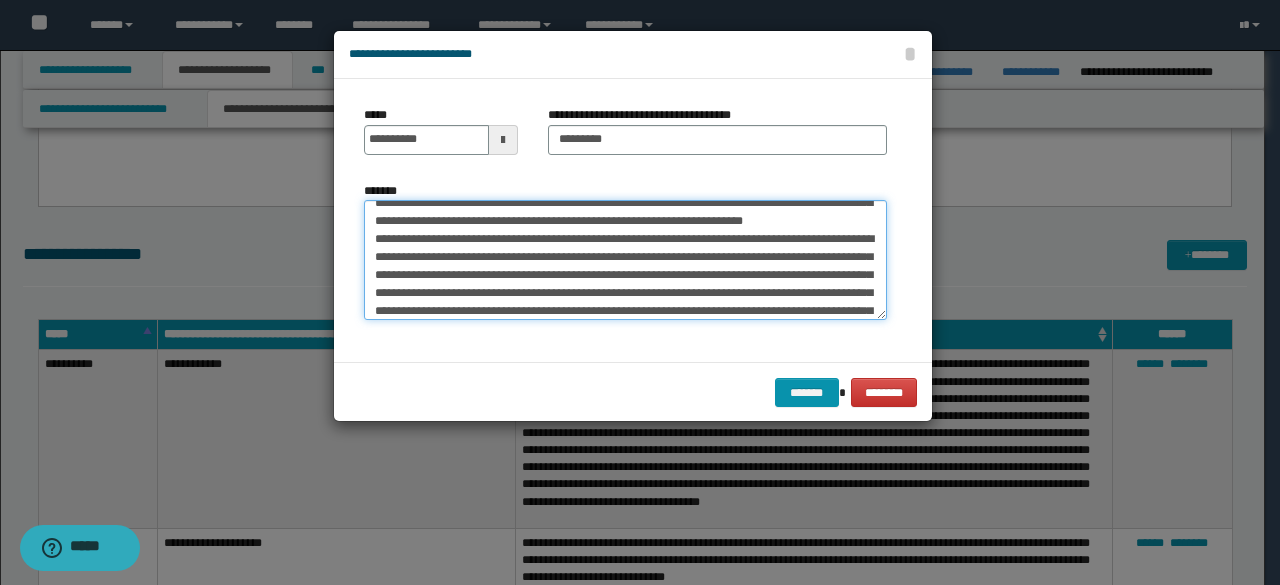 scroll, scrollTop: 160, scrollLeft: 0, axis: vertical 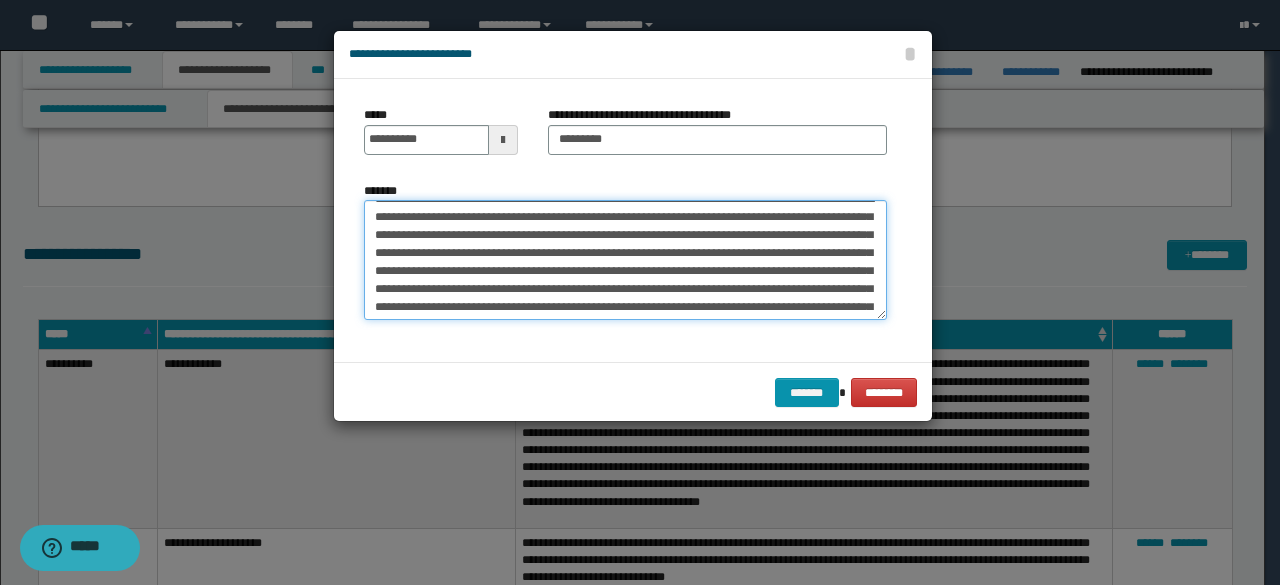 click on "*******" at bounding box center (625, 259) 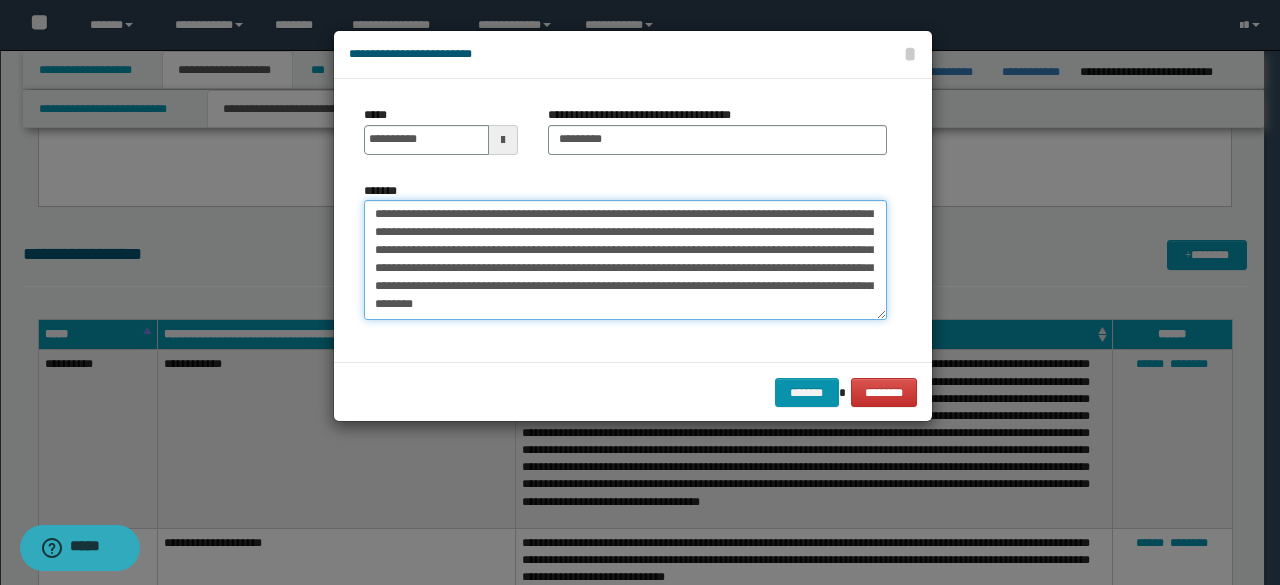 scroll, scrollTop: 1044, scrollLeft: 0, axis: vertical 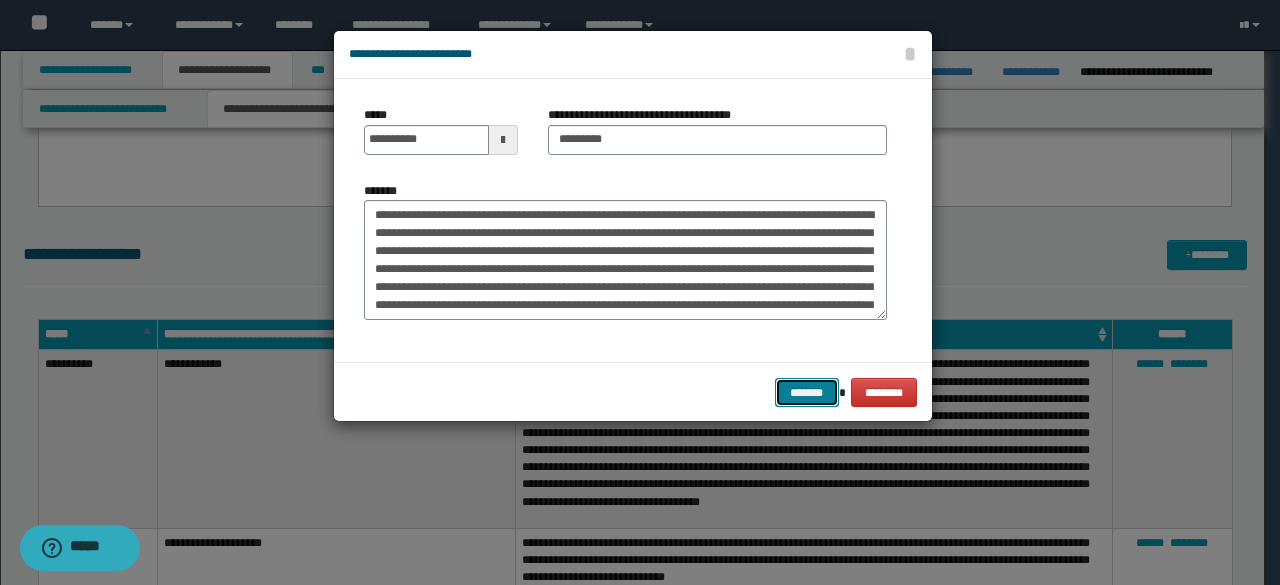click on "*******" at bounding box center (807, 392) 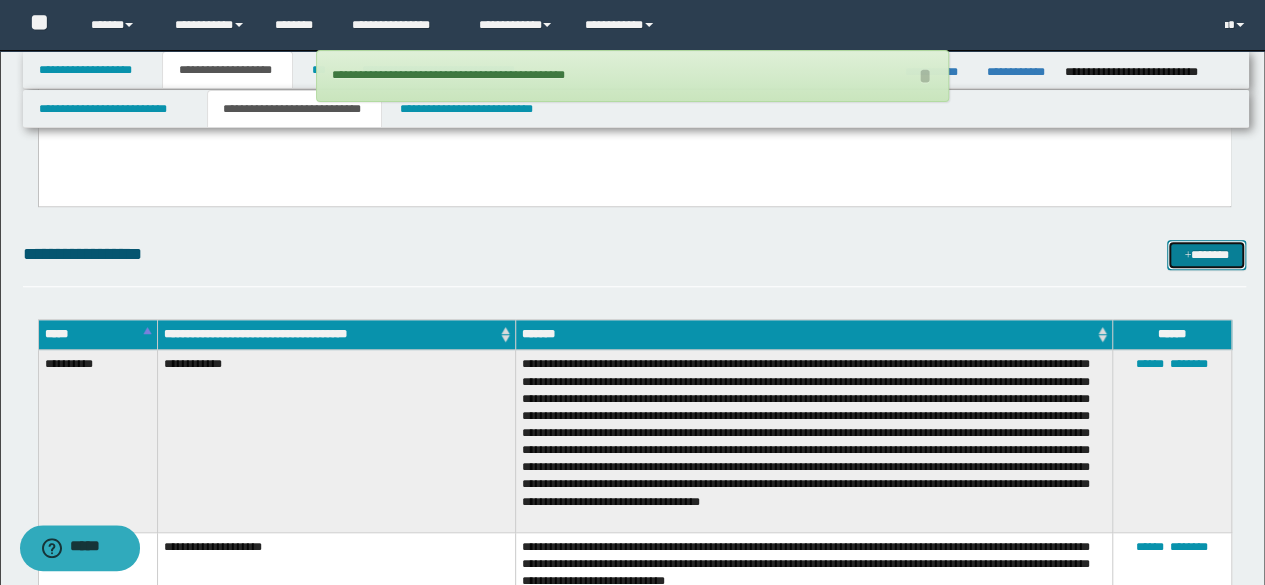 click on "*******" at bounding box center (1206, 254) 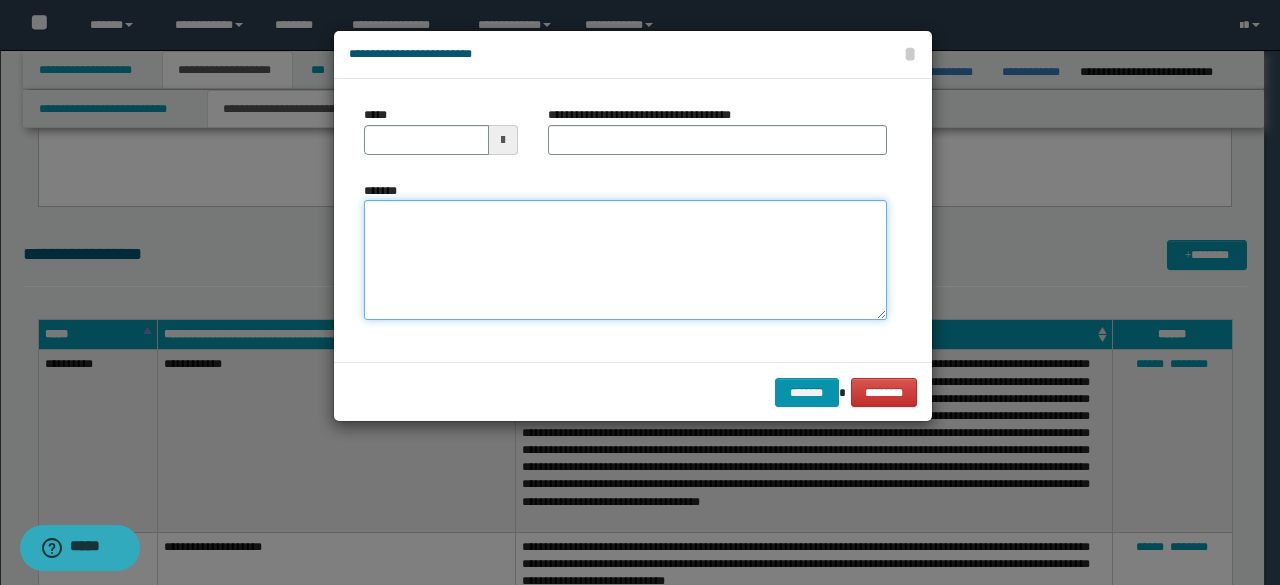 click on "*******" at bounding box center [625, 259] 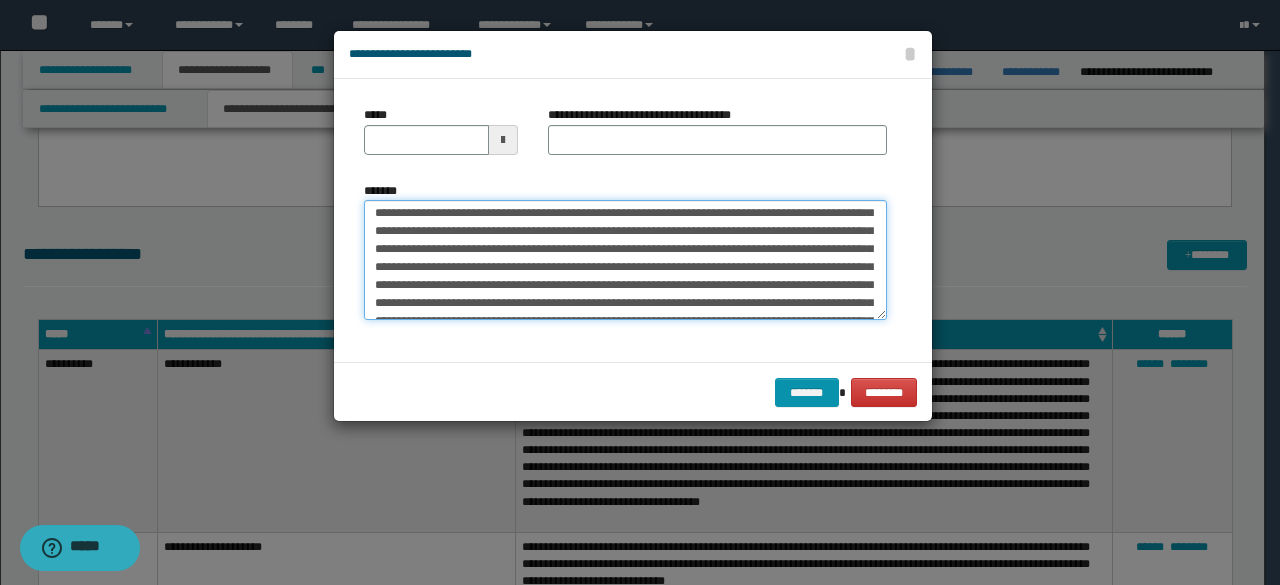 scroll, scrollTop: 0, scrollLeft: 0, axis: both 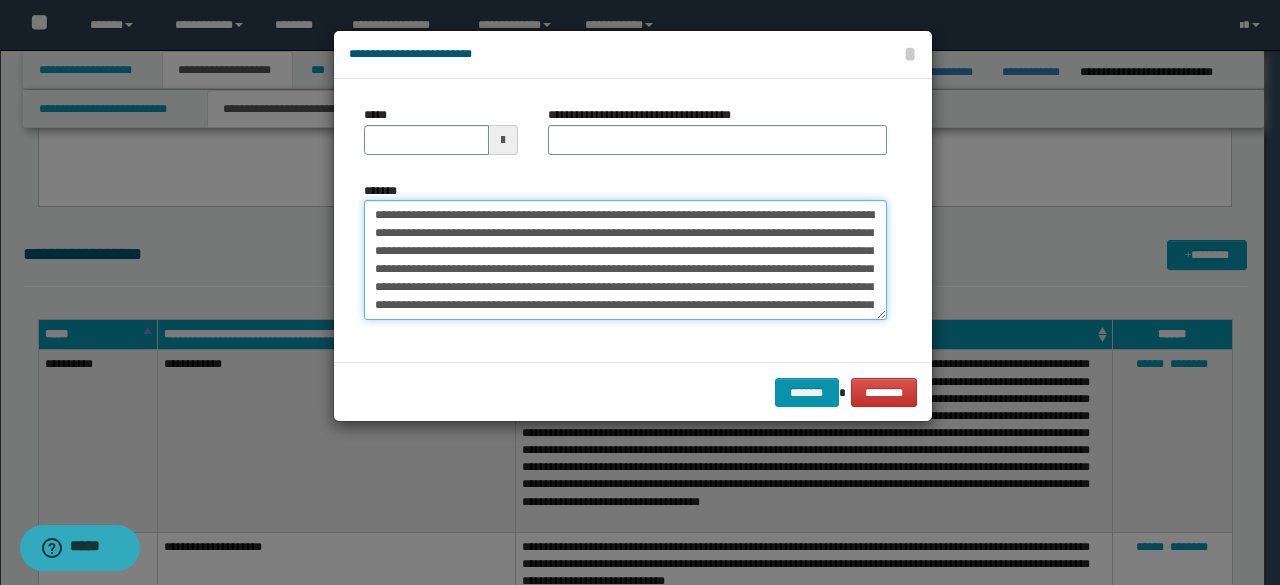 drag, startPoint x: 374, startPoint y: 215, endPoint x: 432, endPoint y: 216, distance: 58.00862 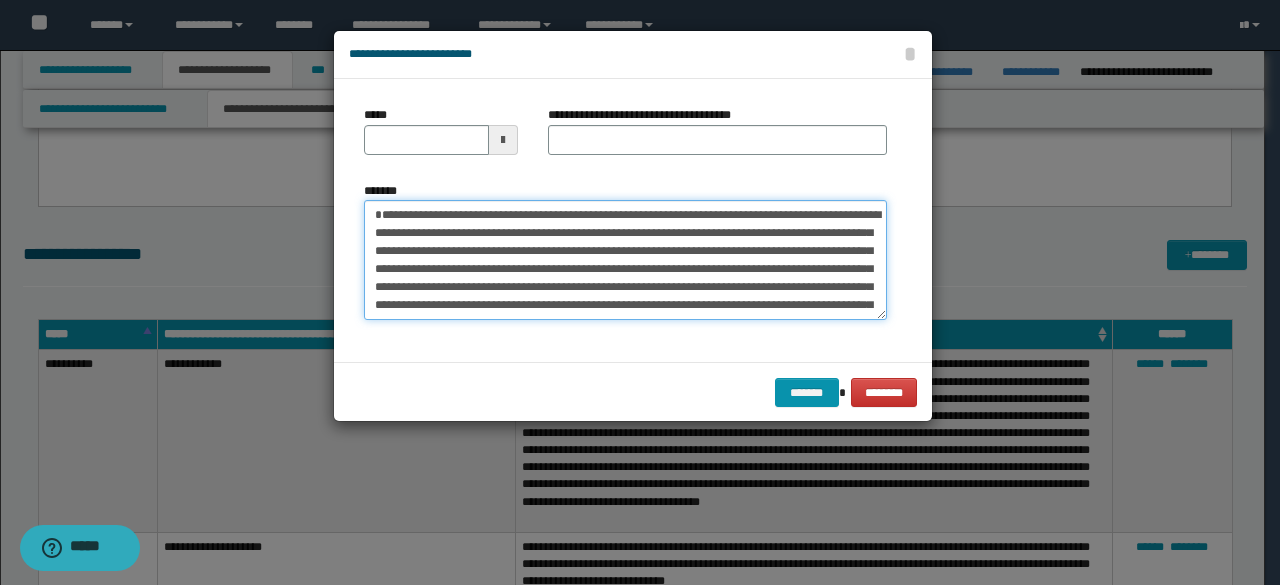 type 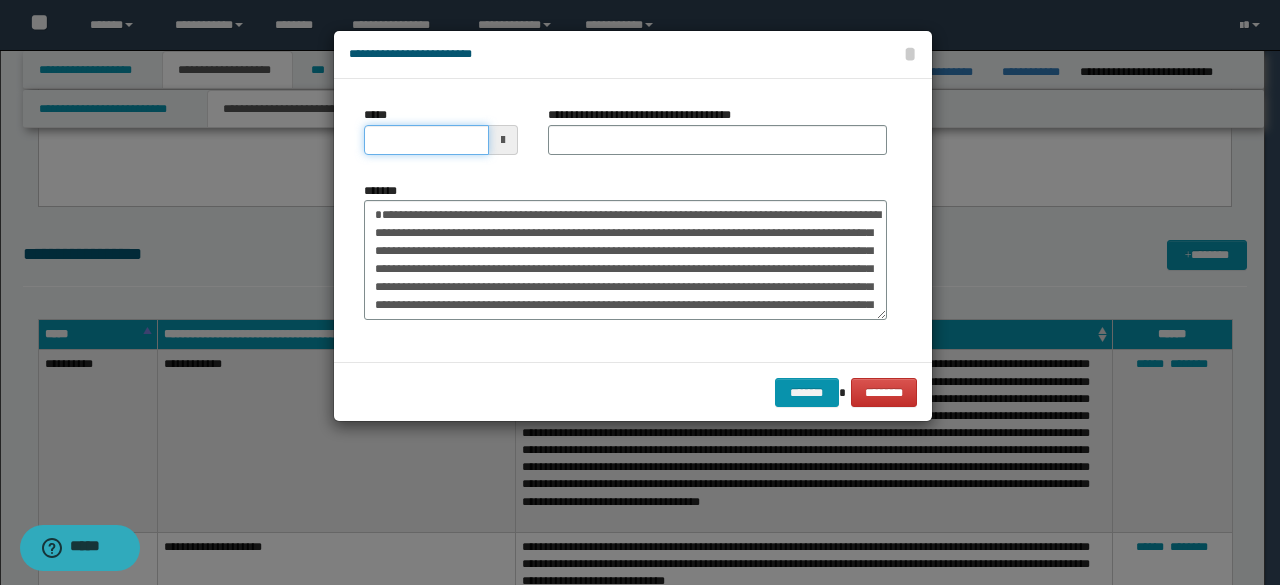 click on "*****" at bounding box center (426, 140) 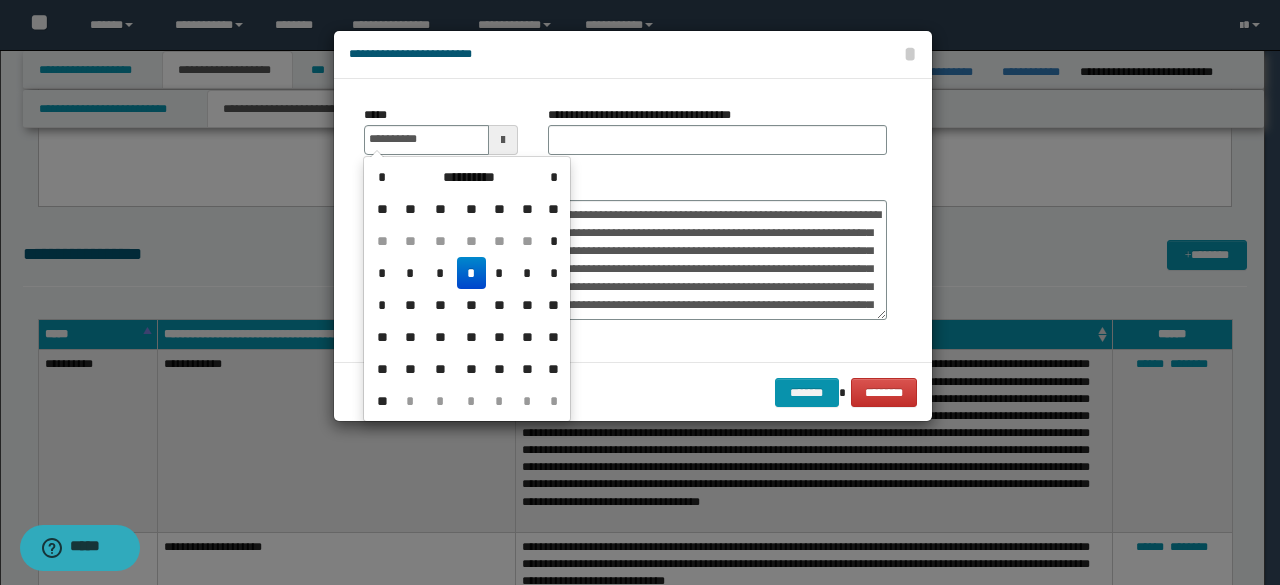 click on "*" at bounding box center [471, 273] 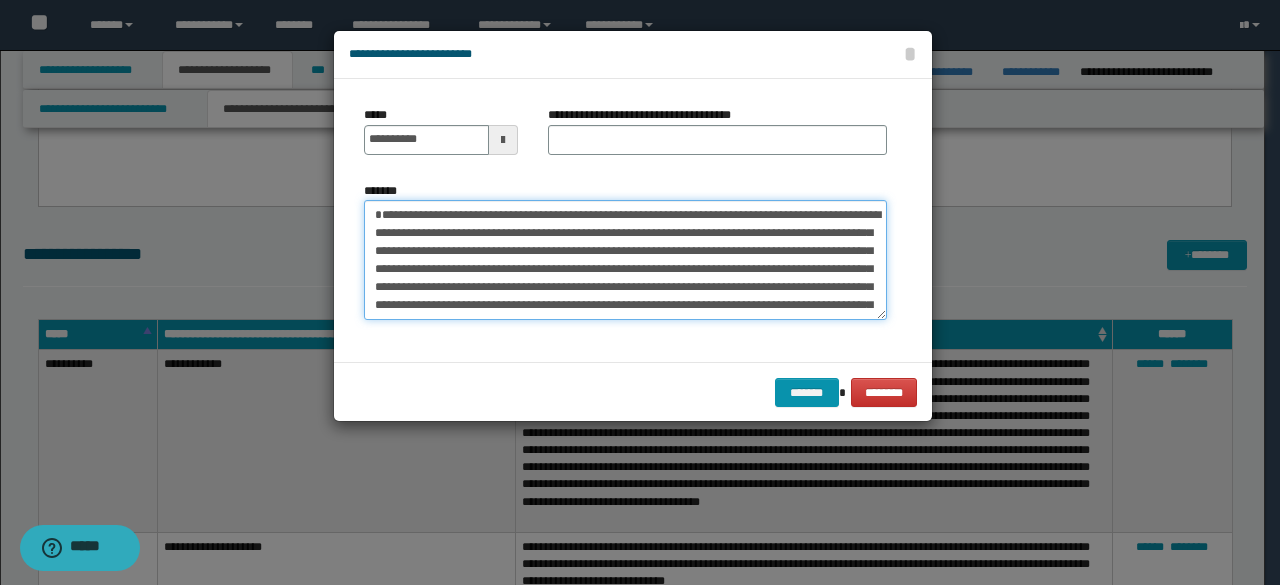 drag, startPoint x: 379, startPoint y: 213, endPoint x: 608, endPoint y: 213, distance: 229 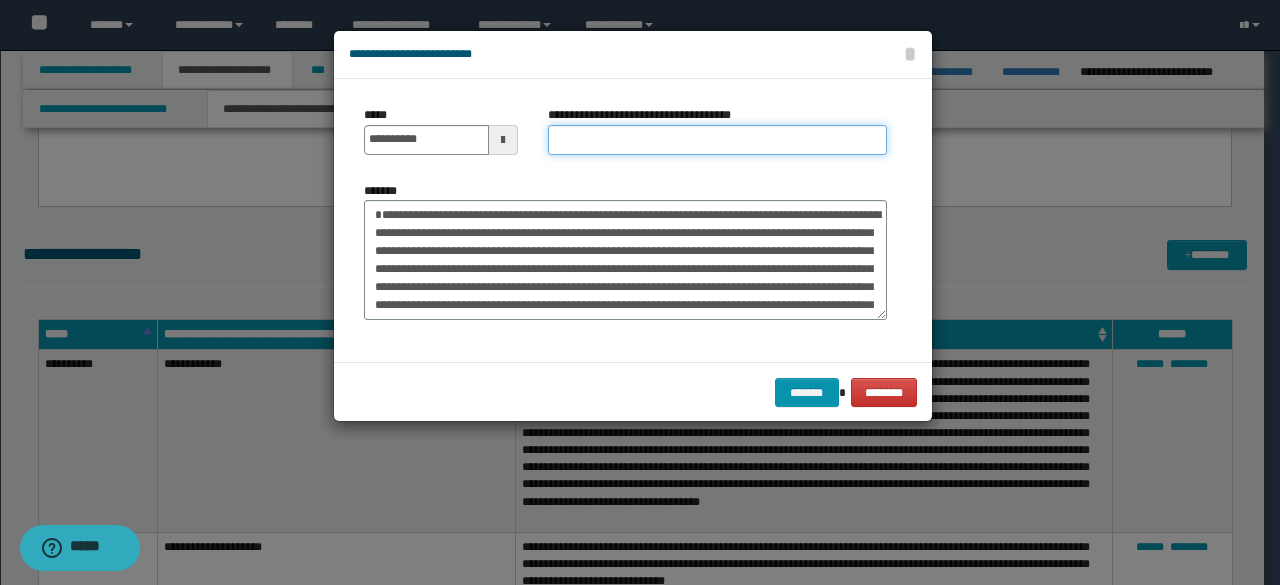 click on "**********" at bounding box center (717, 140) 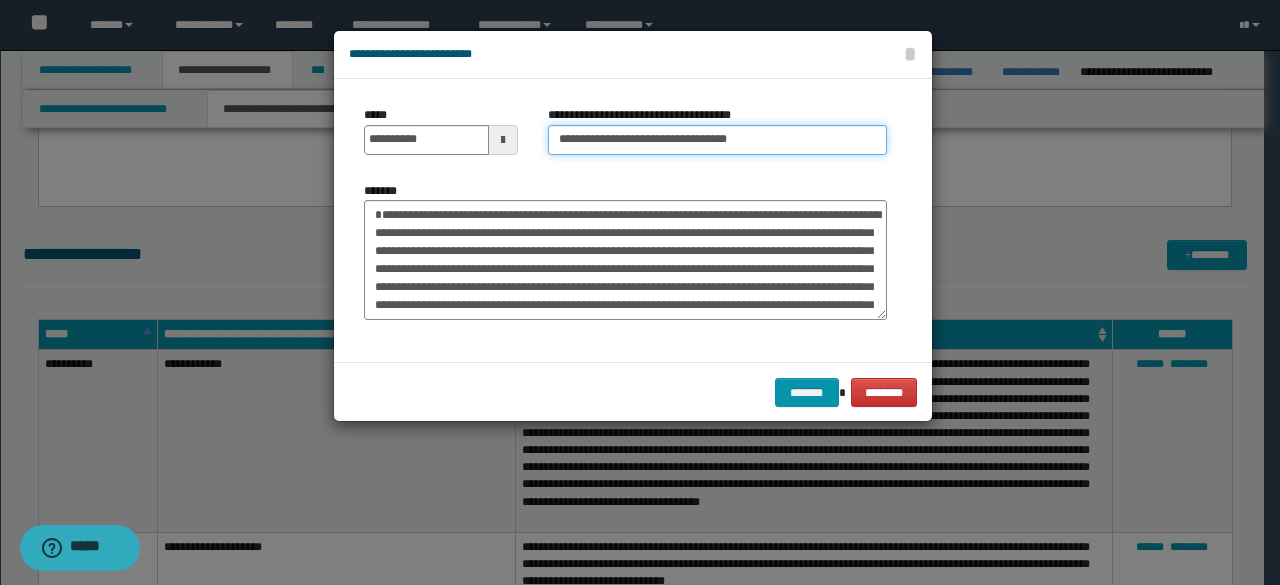type on "**********" 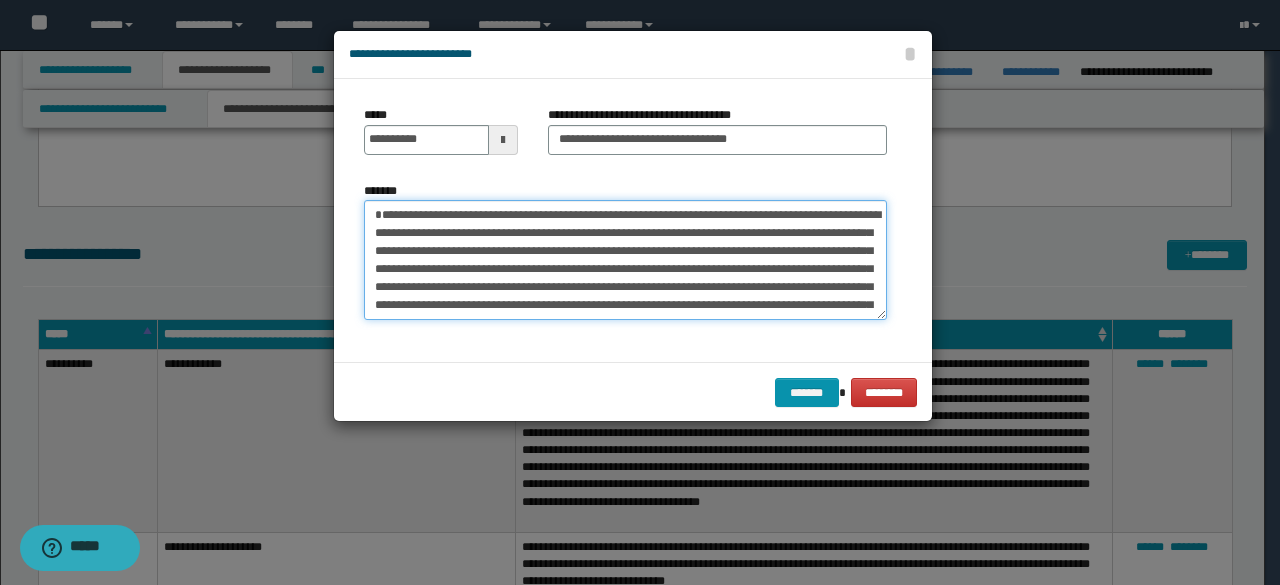 click on "*******" at bounding box center (625, 259) 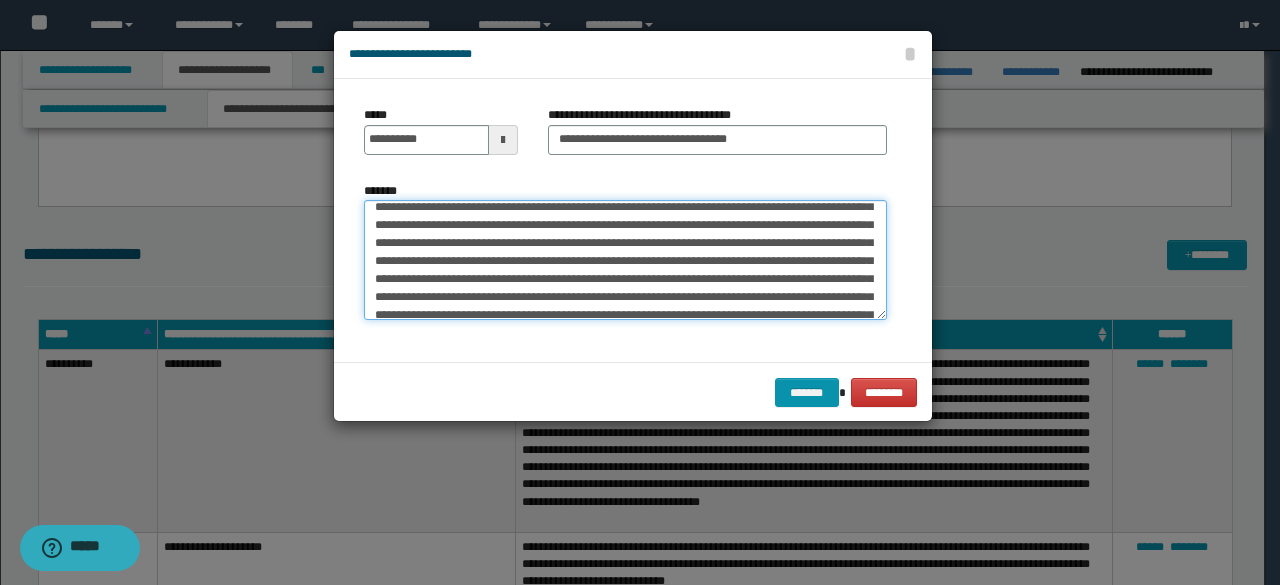 scroll, scrollTop: 640, scrollLeft: 0, axis: vertical 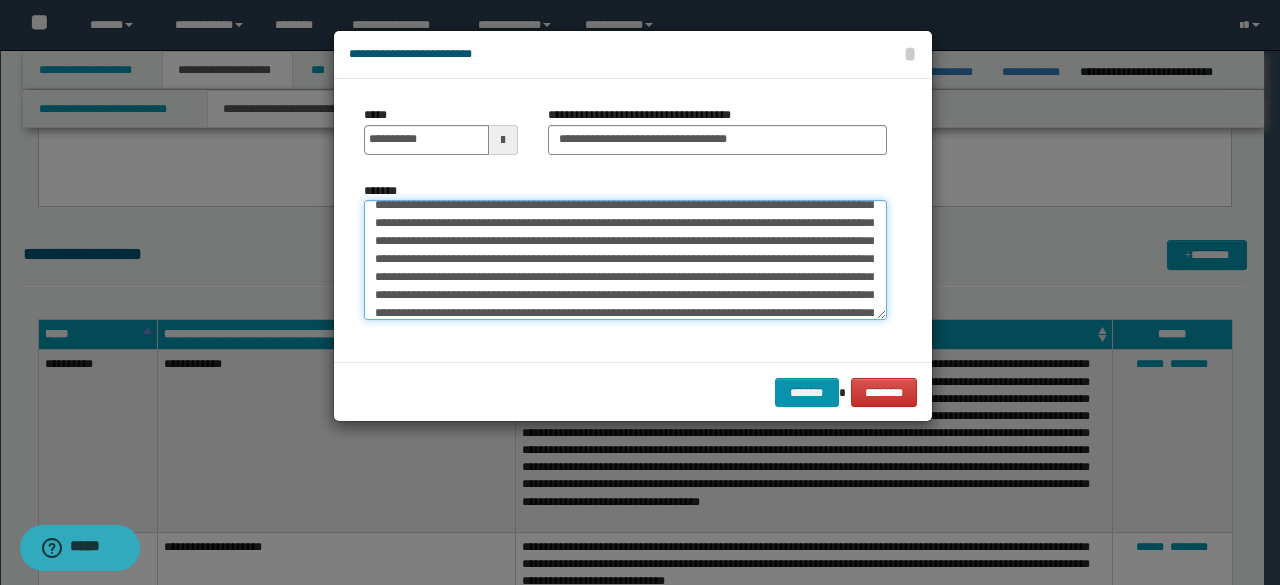click on "*******" at bounding box center [625, 259] 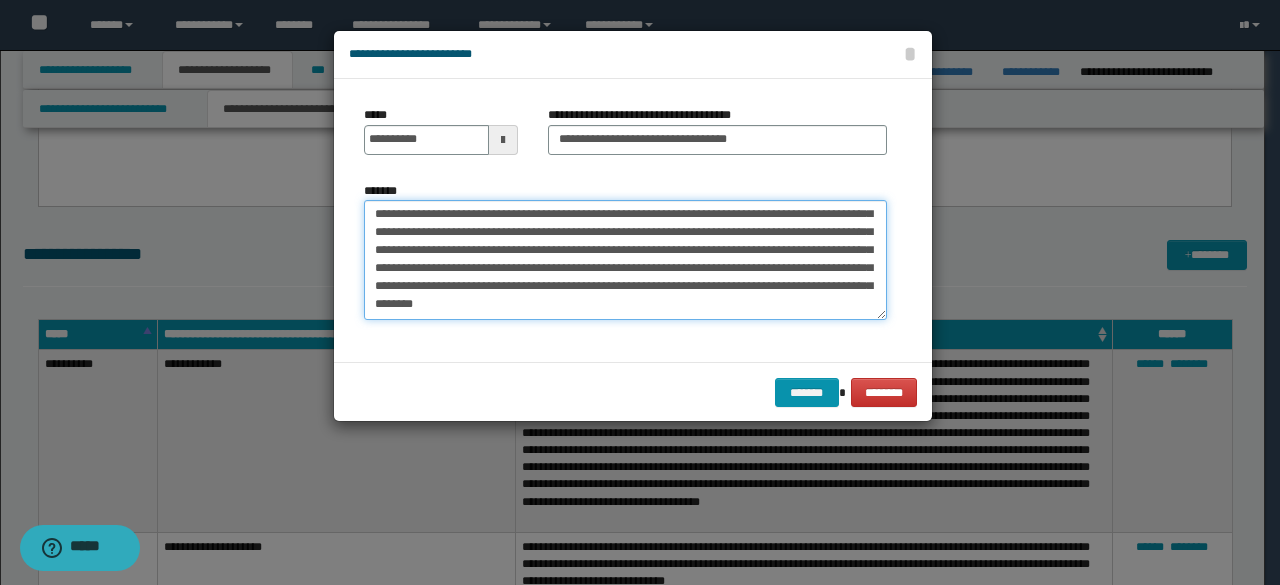scroll, scrollTop: 882, scrollLeft: 0, axis: vertical 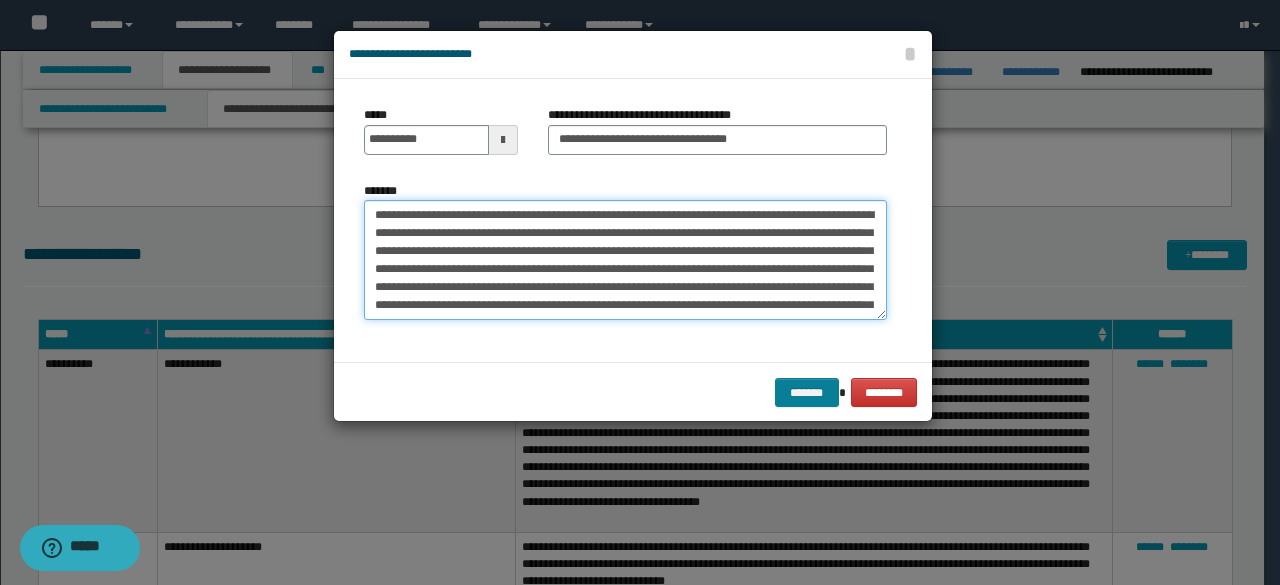 type on "**********" 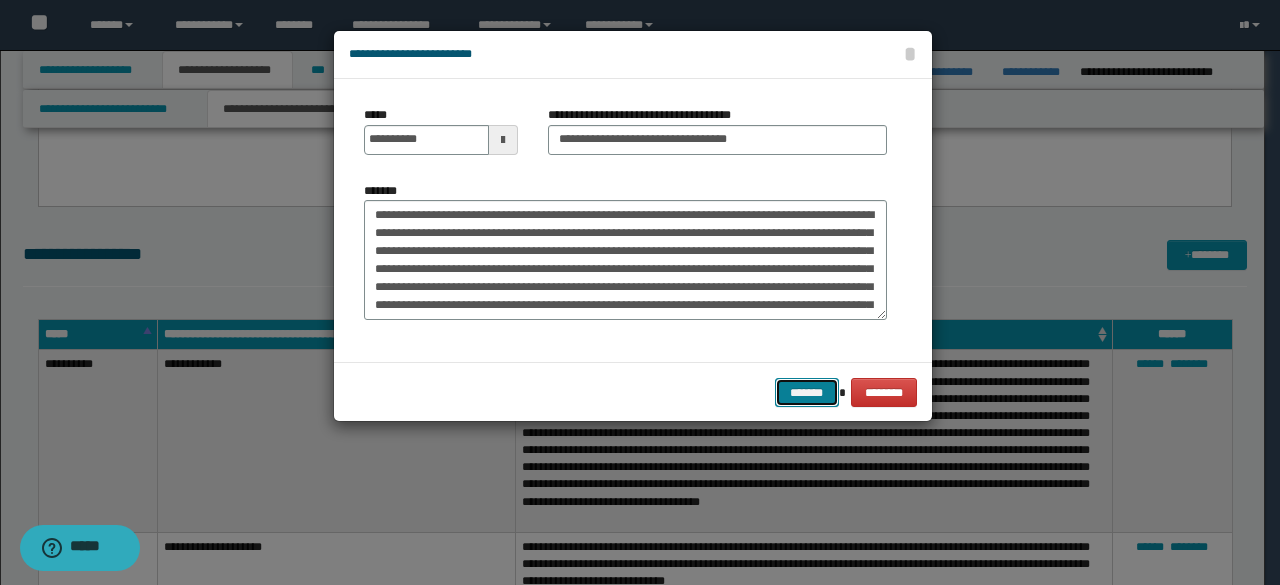 click on "*******" at bounding box center [807, 392] 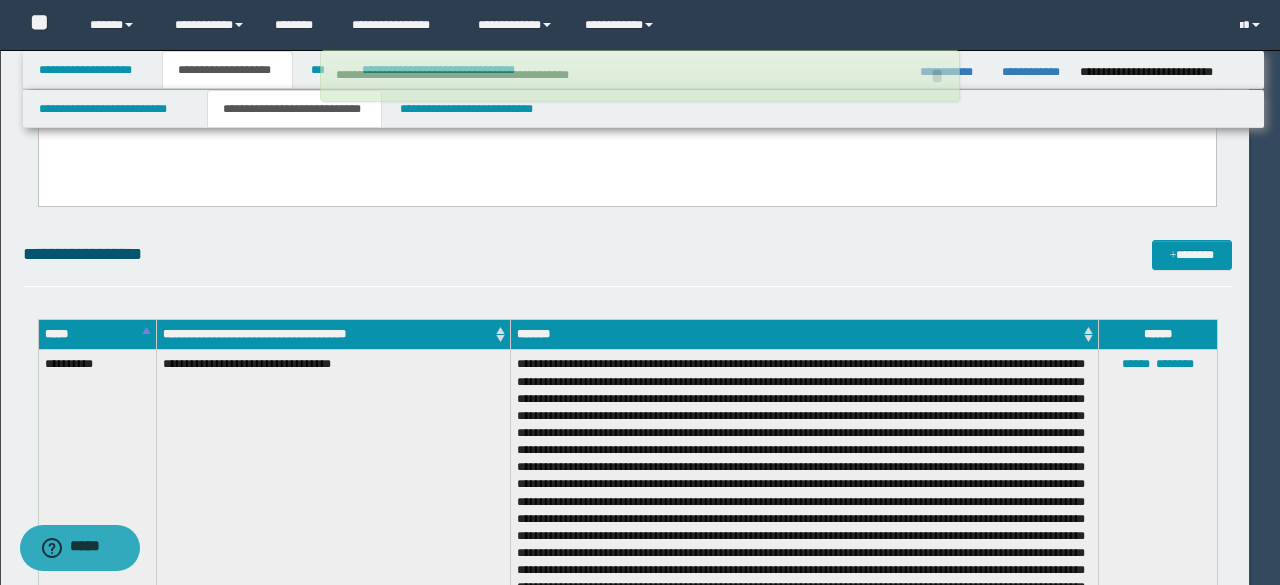 type 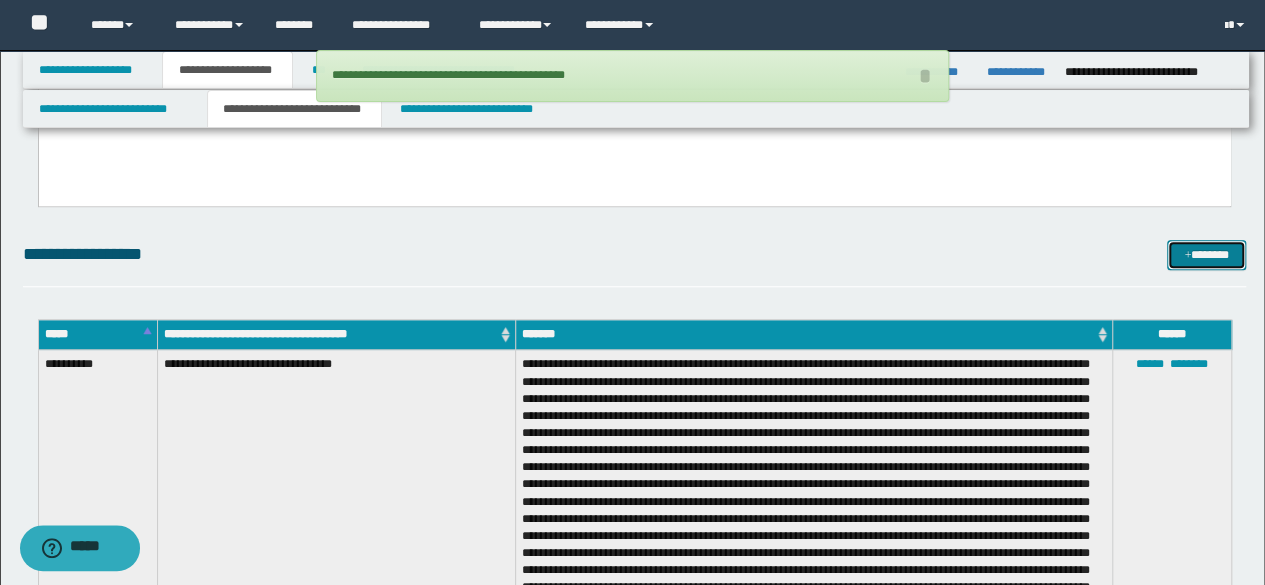 click on "*******" at bounding box center [1206, 254] 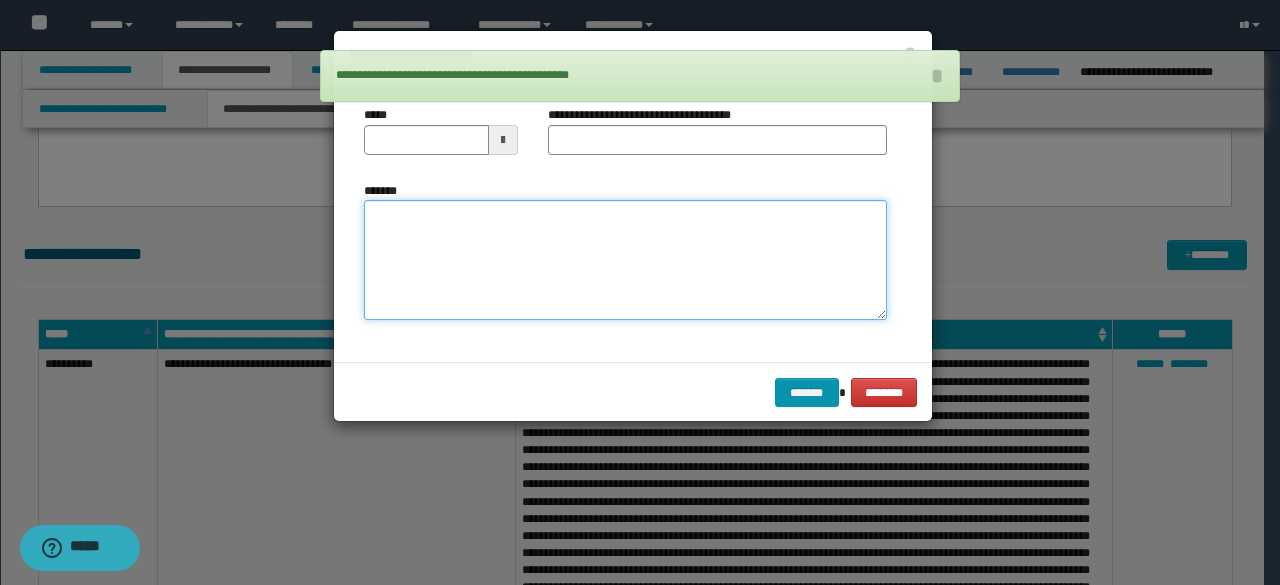 click on "*******" at bounding box center (625, 259) 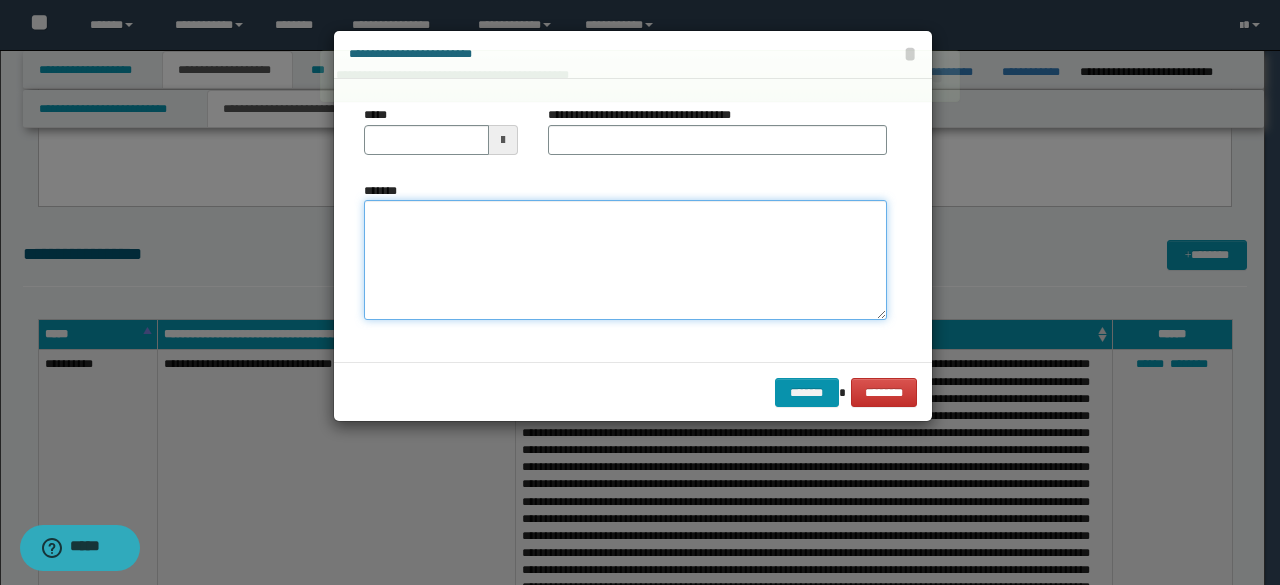 paste on "**********" 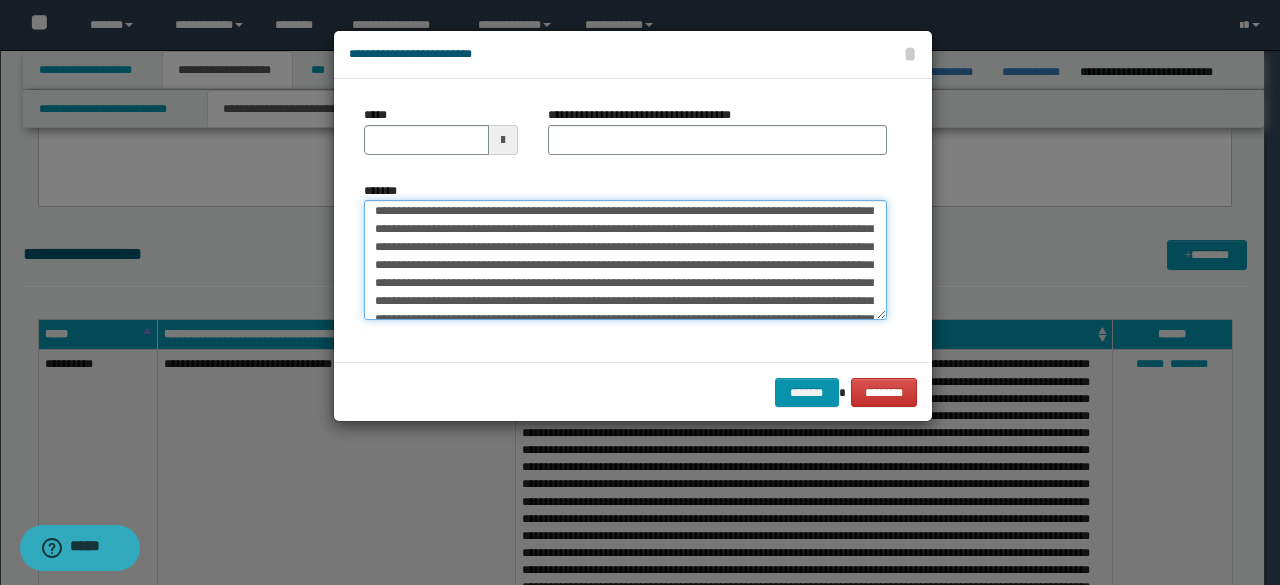 scroll, scrollTop: 0, scrollLeft: 0, axis: both 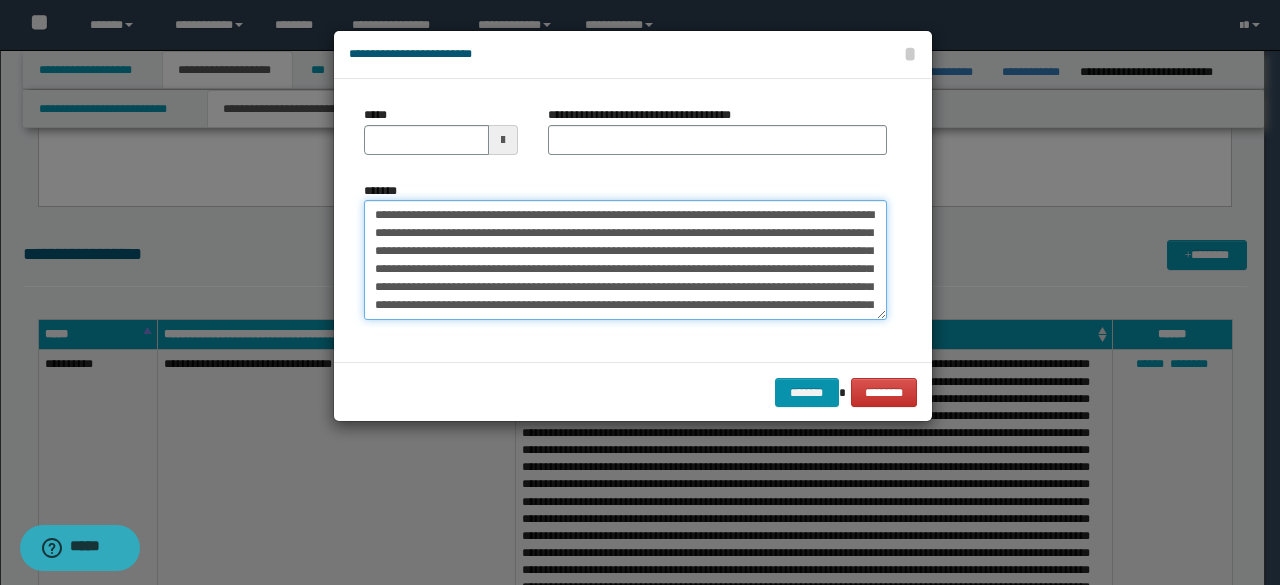 drag, startPoint x: 376, startPoint y: 210, endPoint x: 434, endPoint y: 215, distance: 58.21512 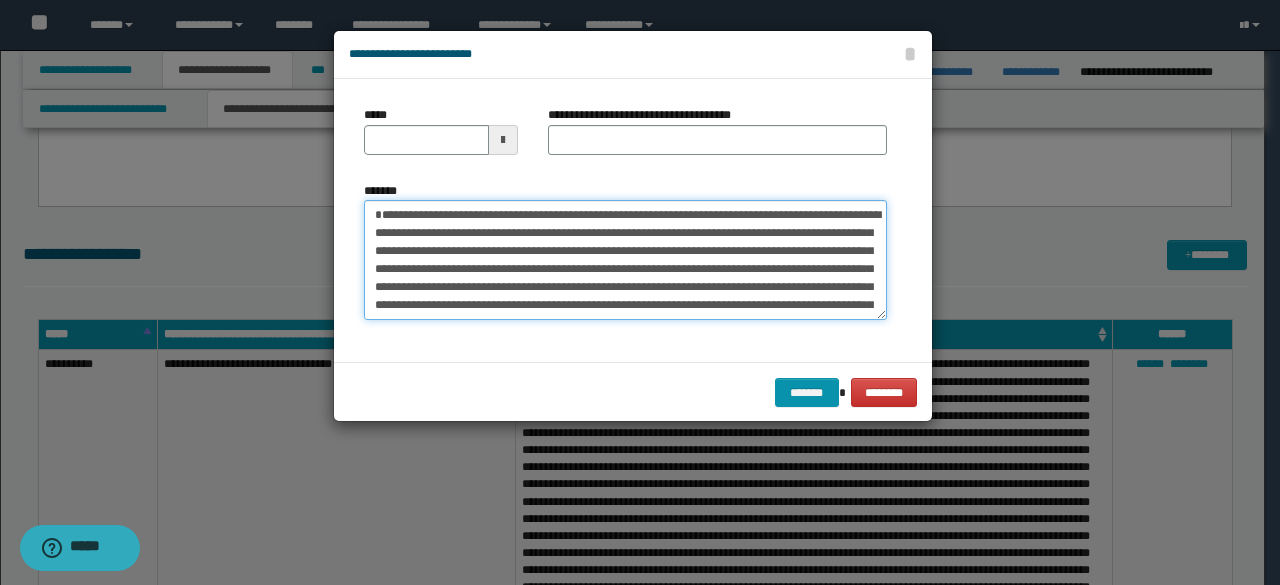 type 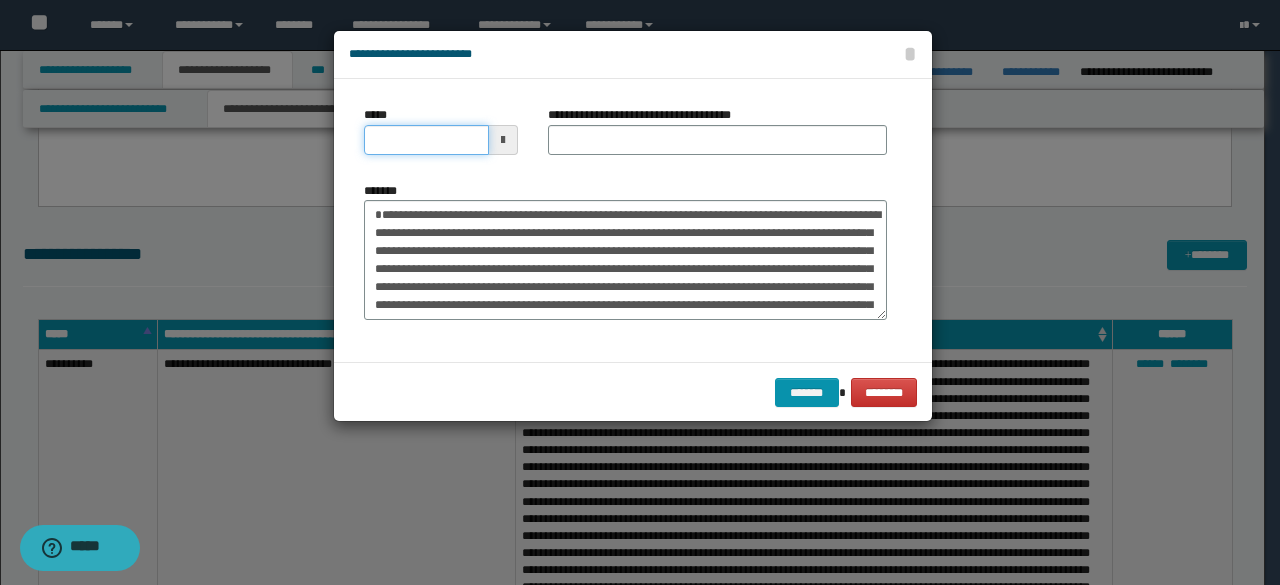 click on "*****" at bounding box center [426, 140] 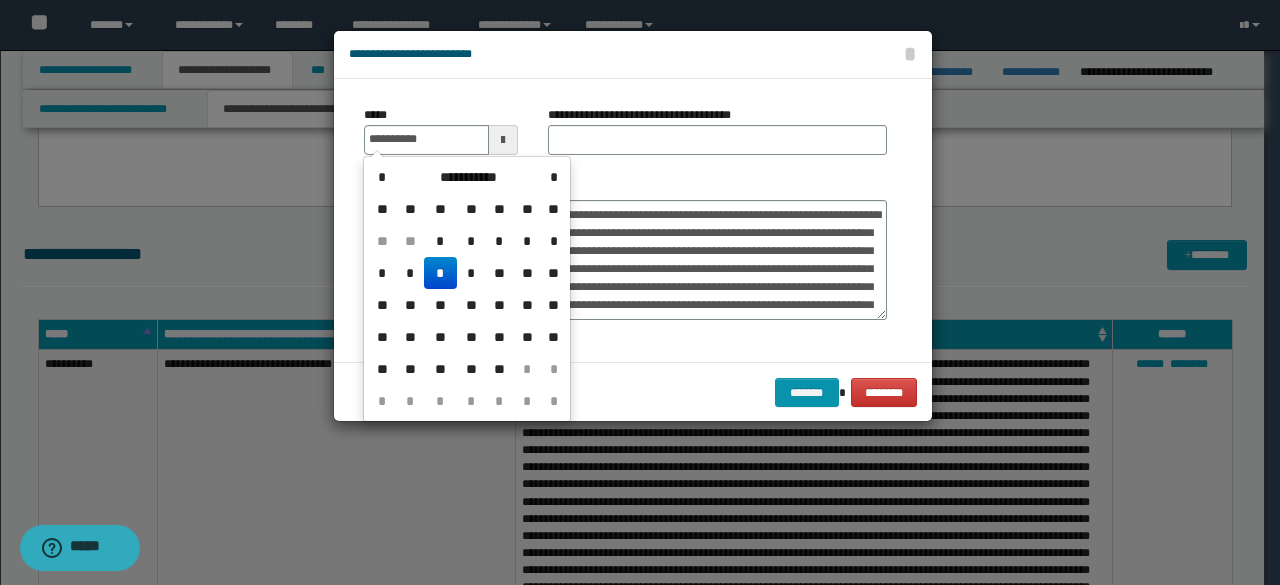 click on "*" at bounding box center (440, 273) 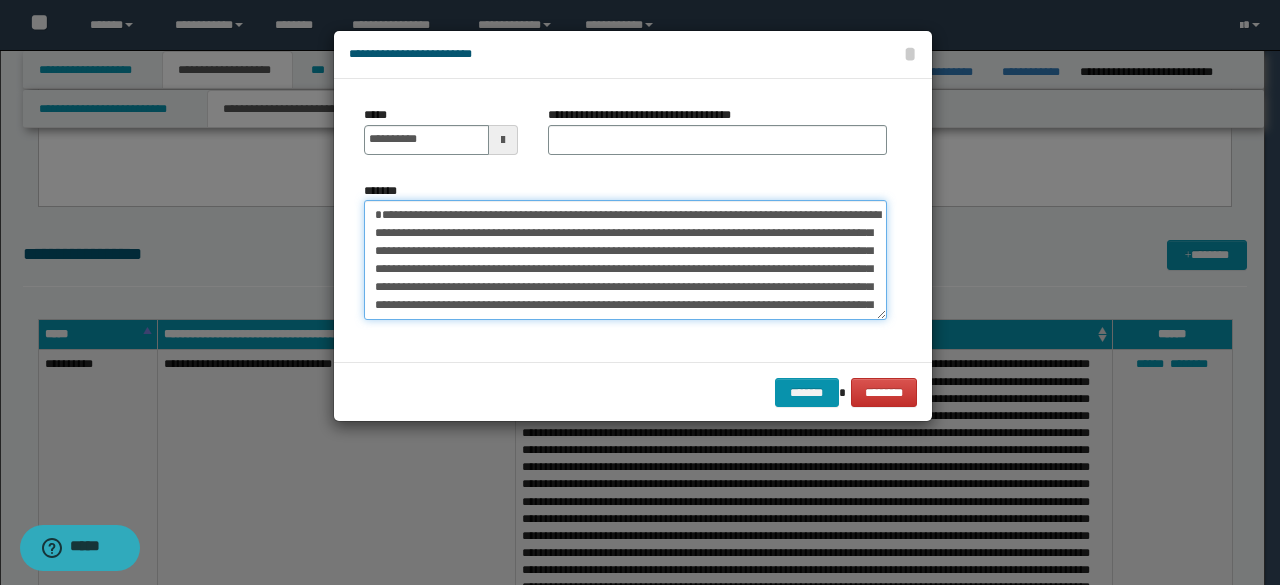 drag, startPoint x: 378, startPoint y: 212, endPoint x: 620, endPoint y: 217, distance: 242.05165 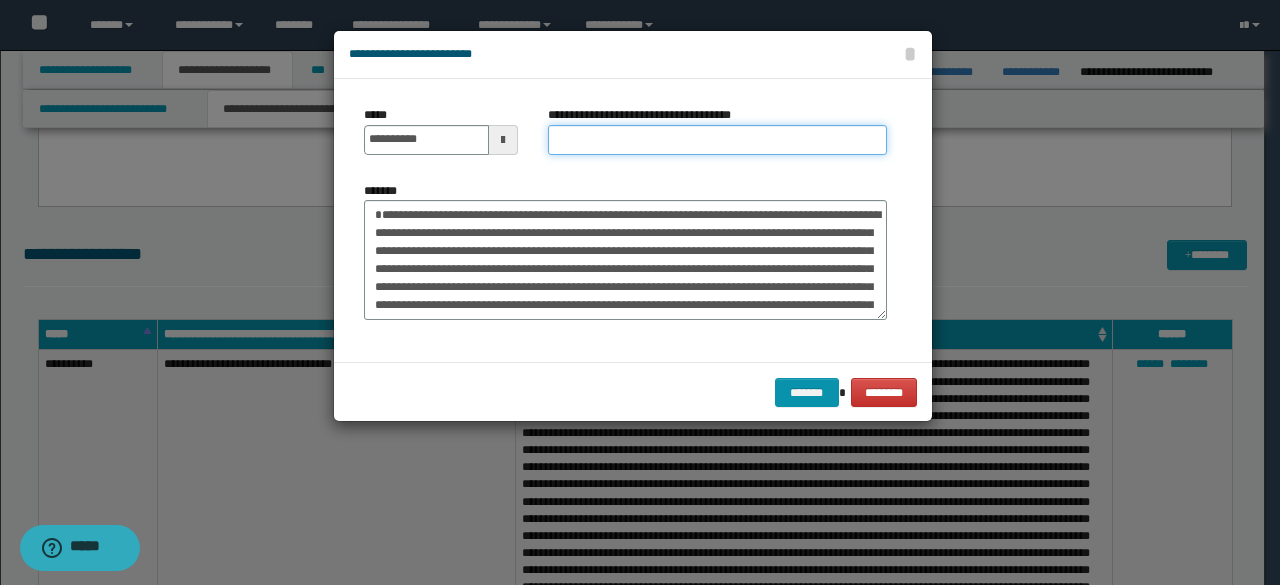click on "**********" at bounding box center [717, 140] 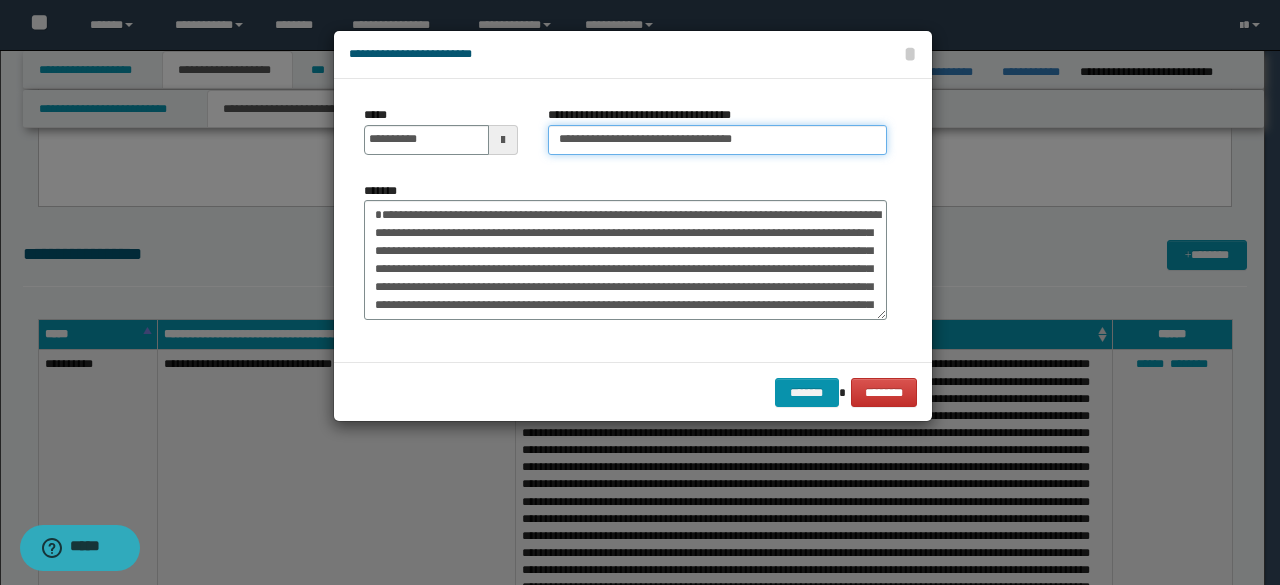 type on "**********" 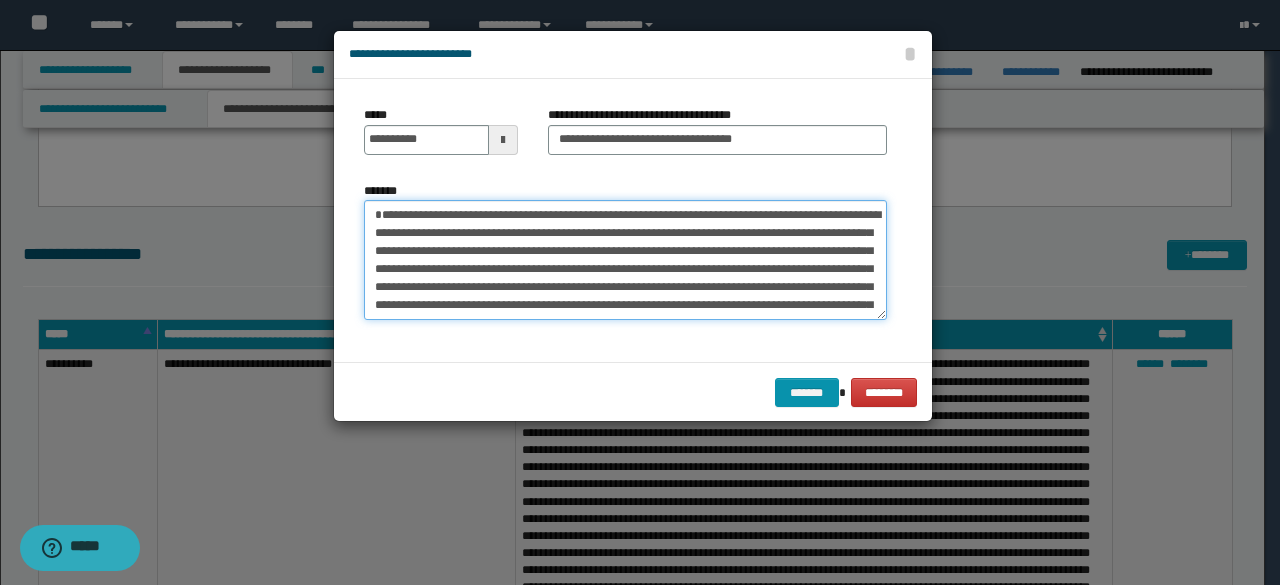 click on "*******" at bounding box center [625, 259] 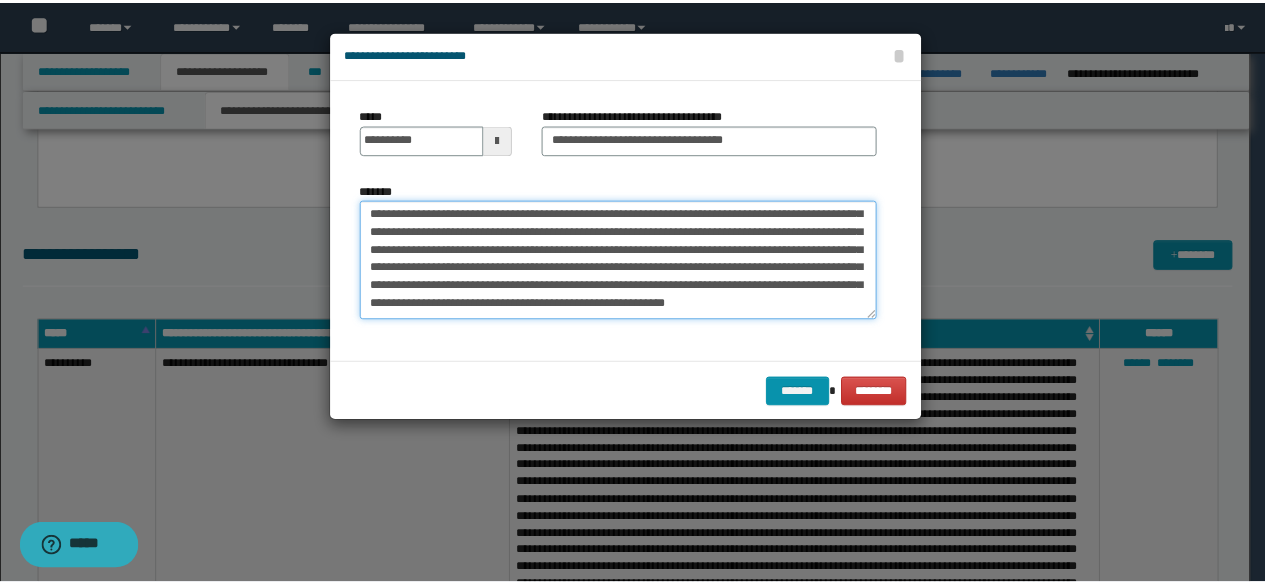 scroll, scrollTop: 198, scrollLeft: 0, axis: vertical 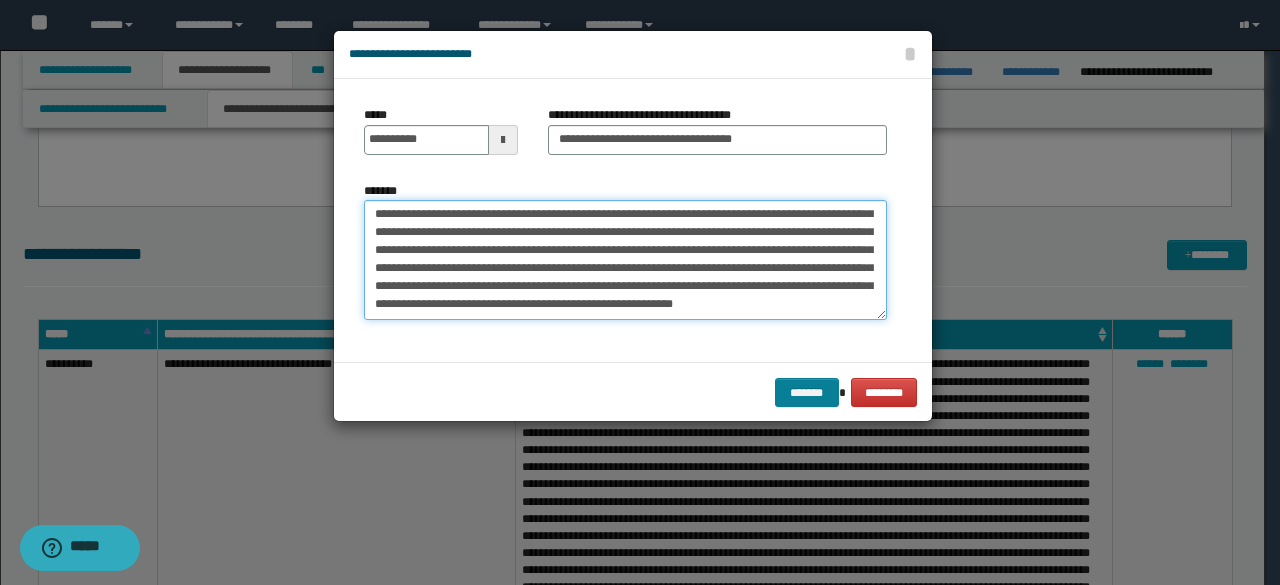 type on "**********" 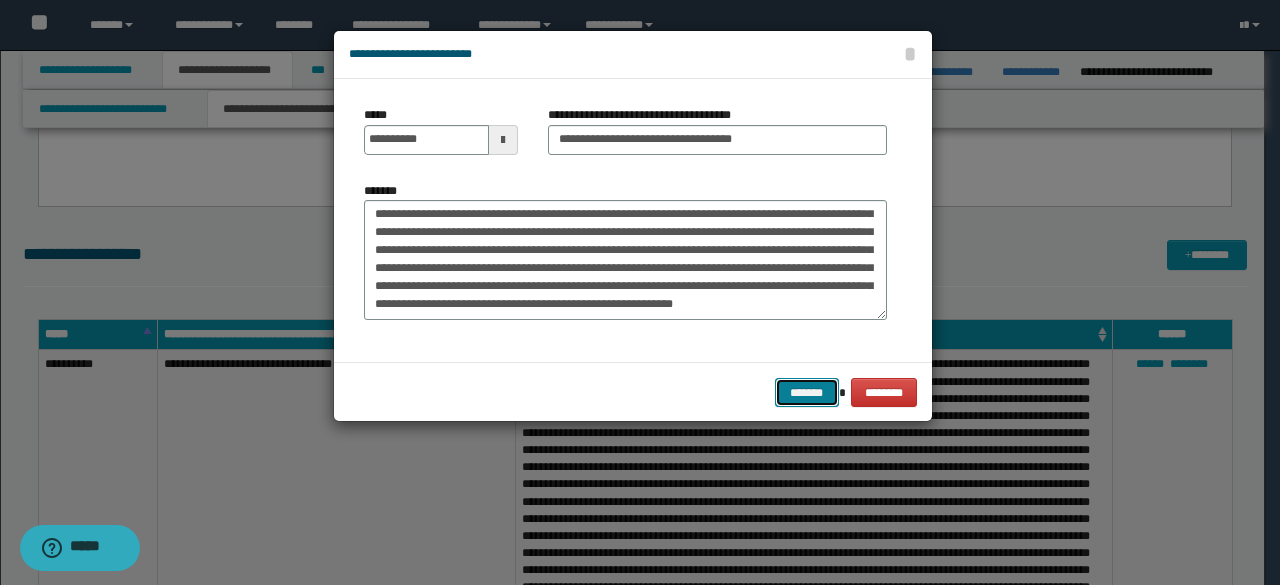 click on "*******" at bounding box center [807, 392] 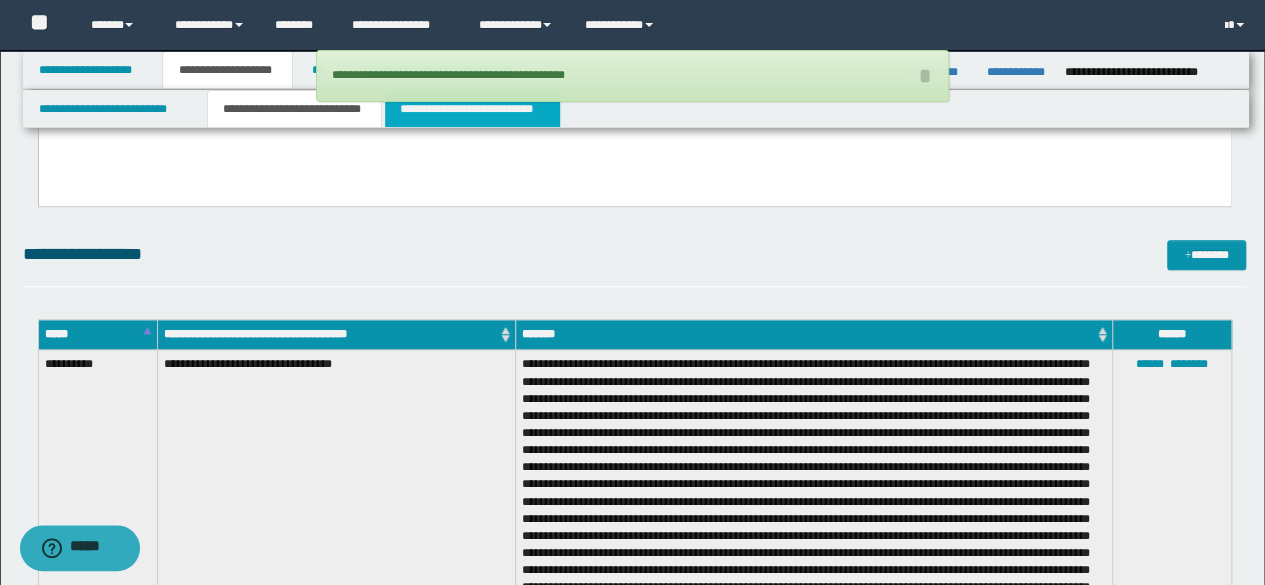 click on "**********" at bounding box center (472, 109) 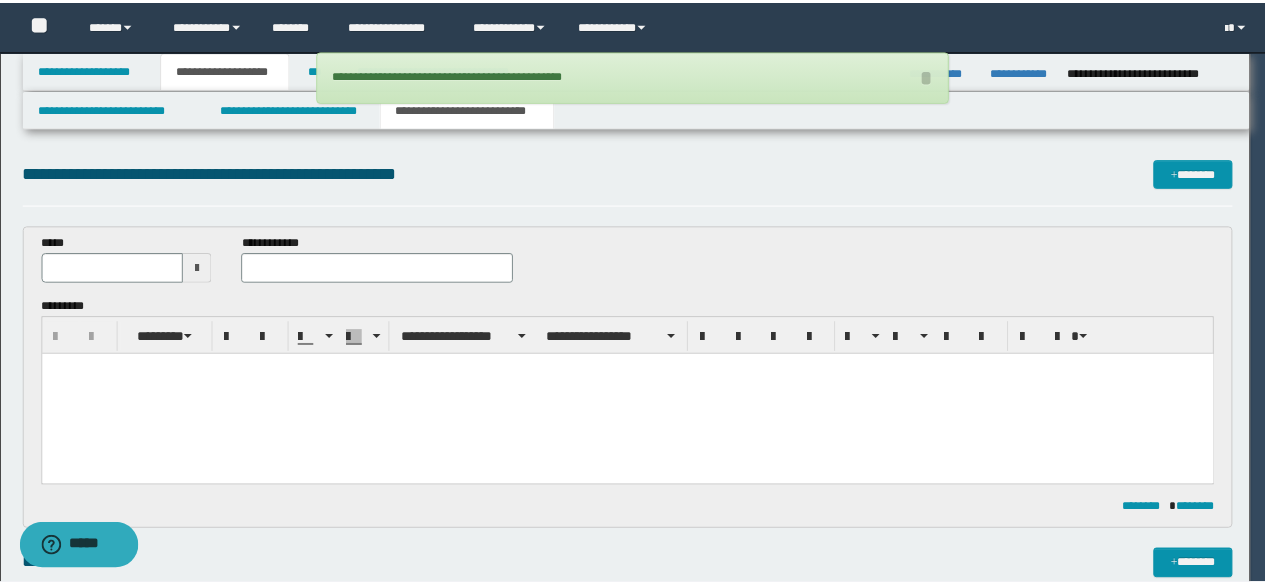 scroll, scrollTop: 0, scrollLeft: 0, axis: both 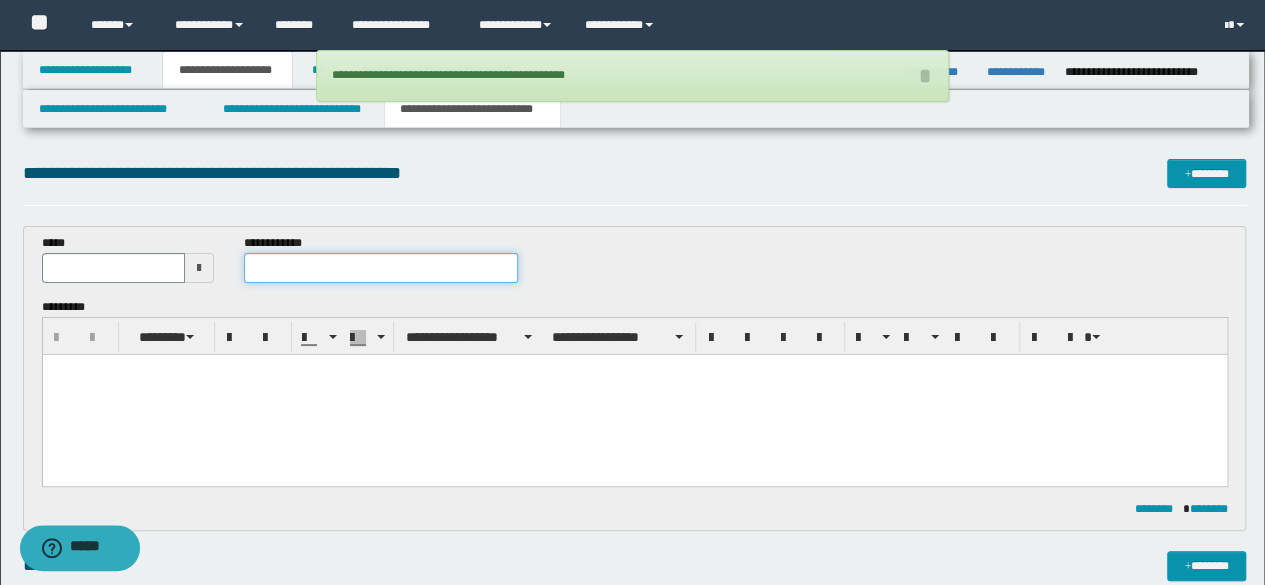 click at bounding box center (381, 268) 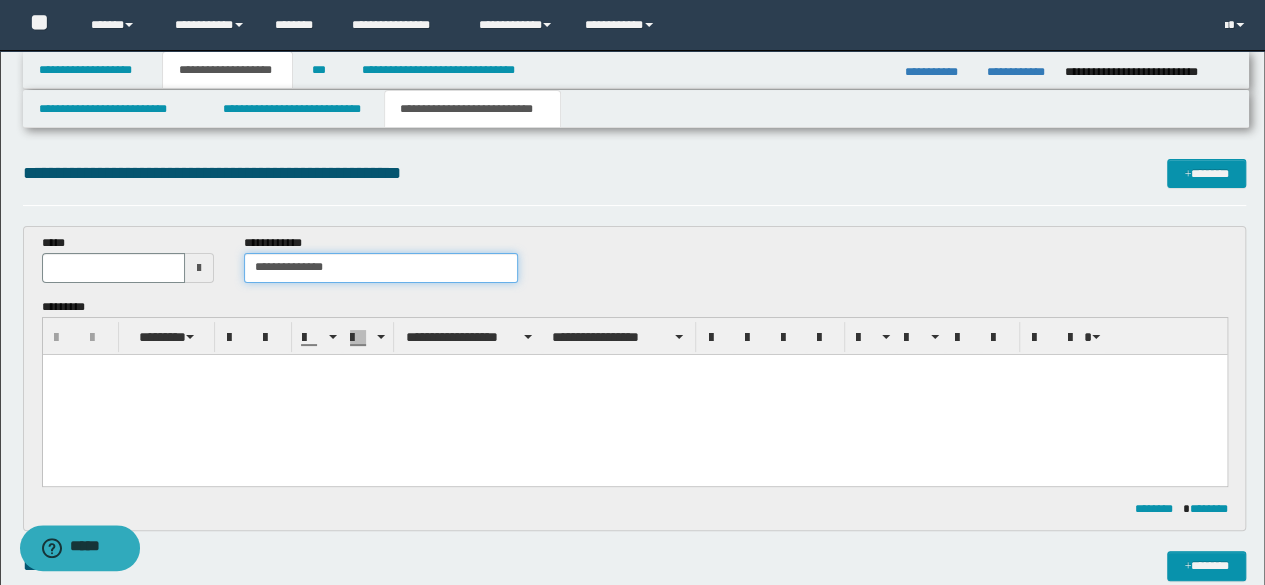 type on "**********" 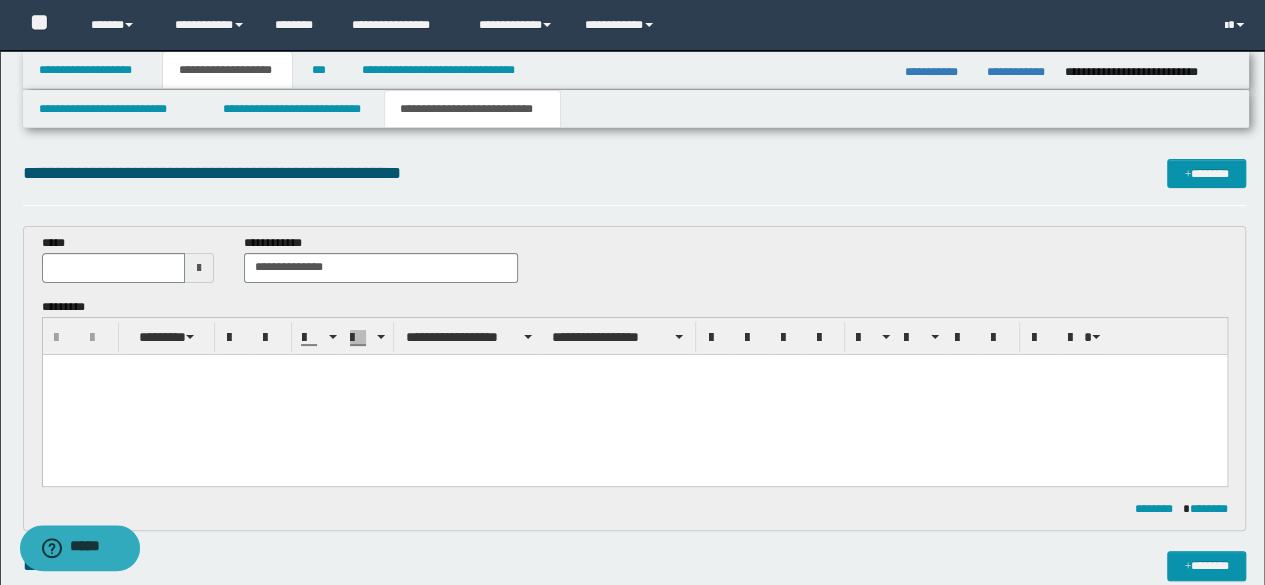 click at bounding box center (634, 394) 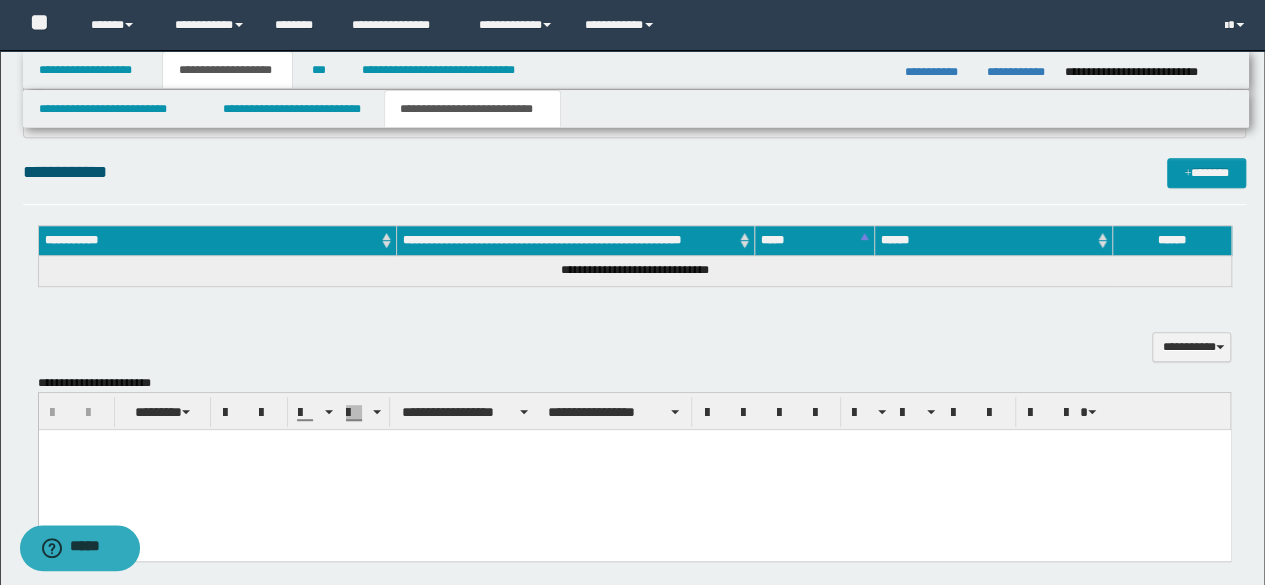 scroll, scrollTop: 394, scrollLeft: 0, axis: vertical 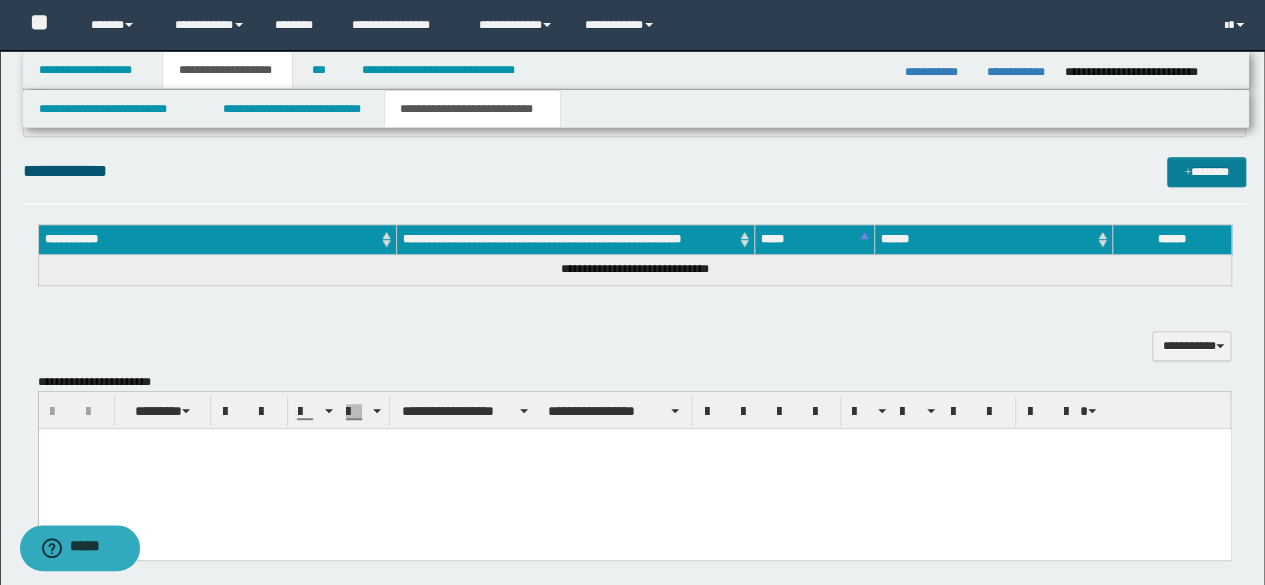 click on "**********" at bounding box center [635, 180] 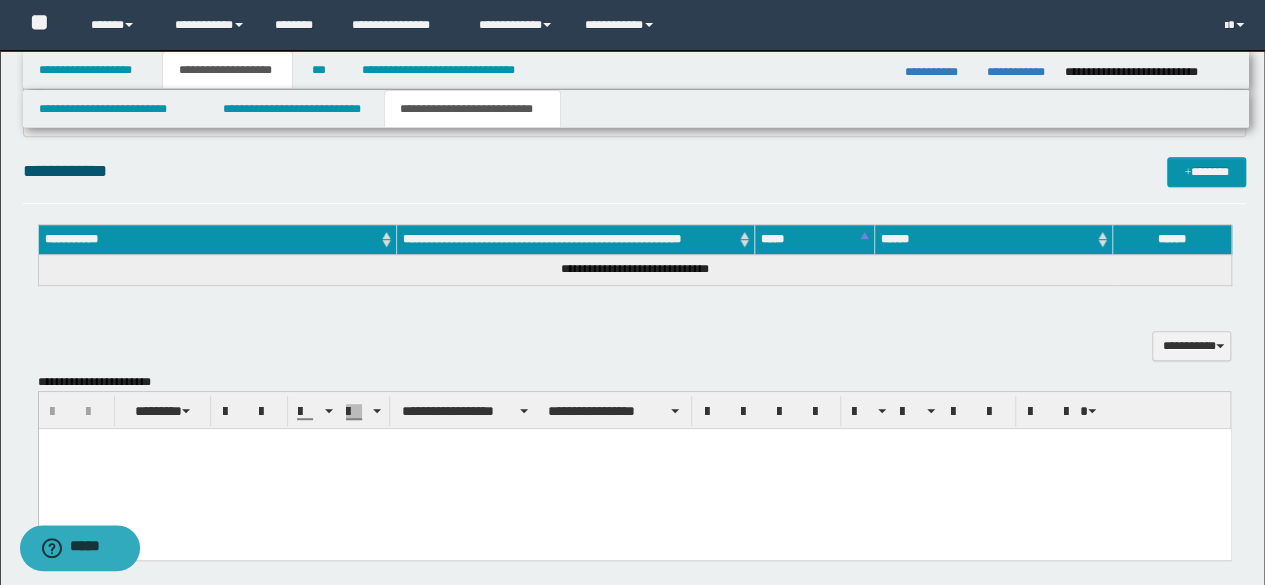 click on "**********" at bounding box center [635, 383] 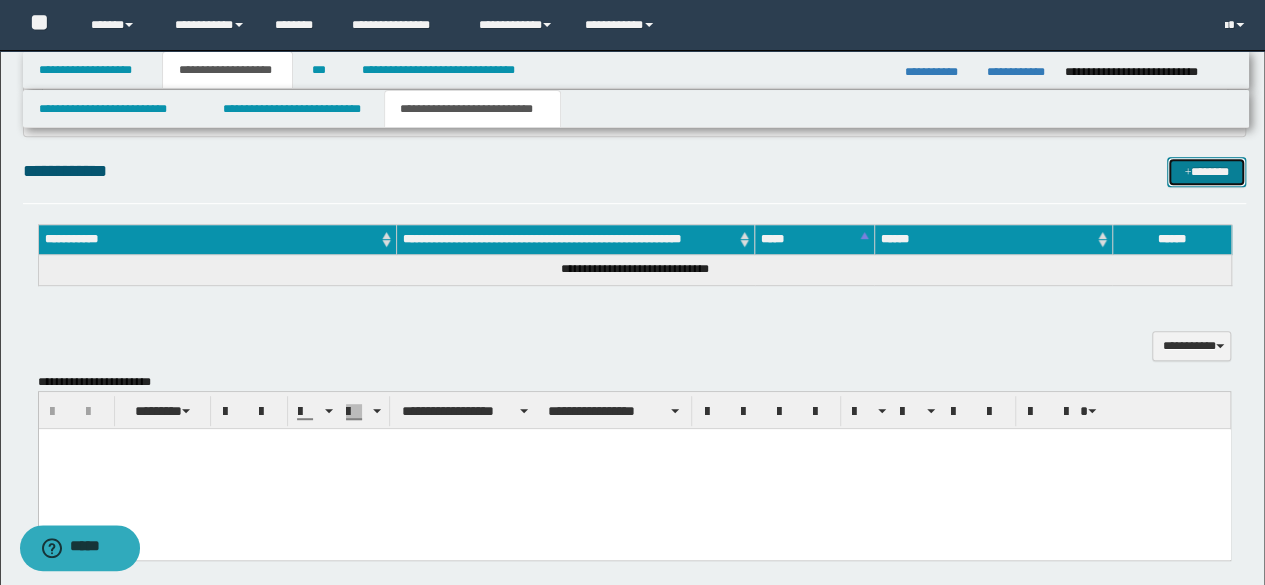 click on "*******" at bounding box center [1206, 171] 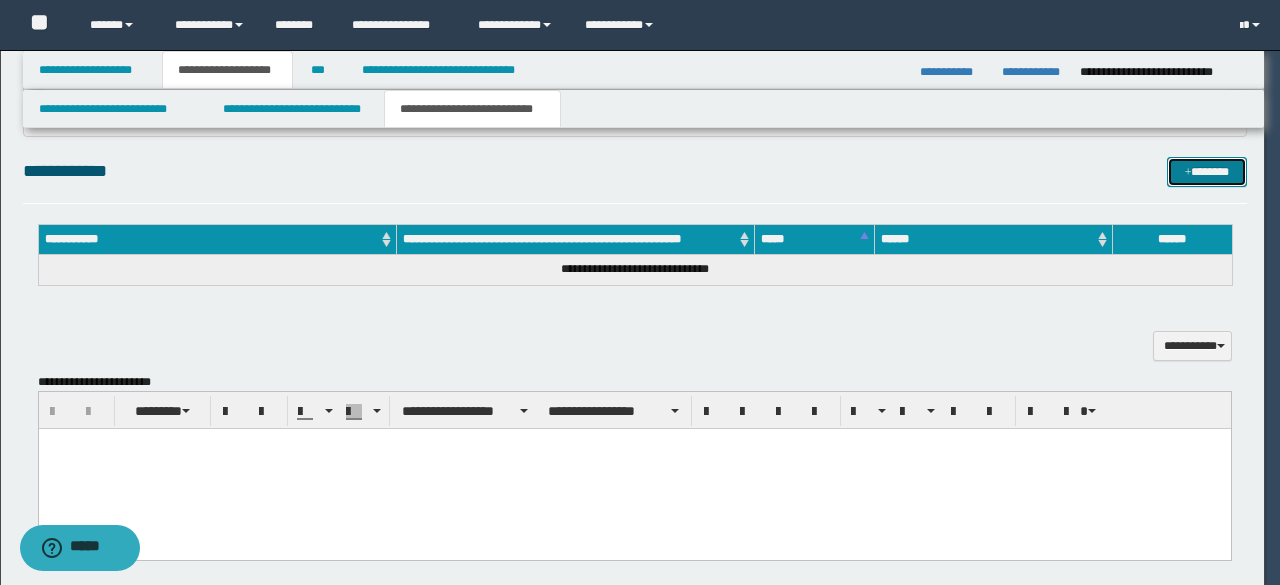 type 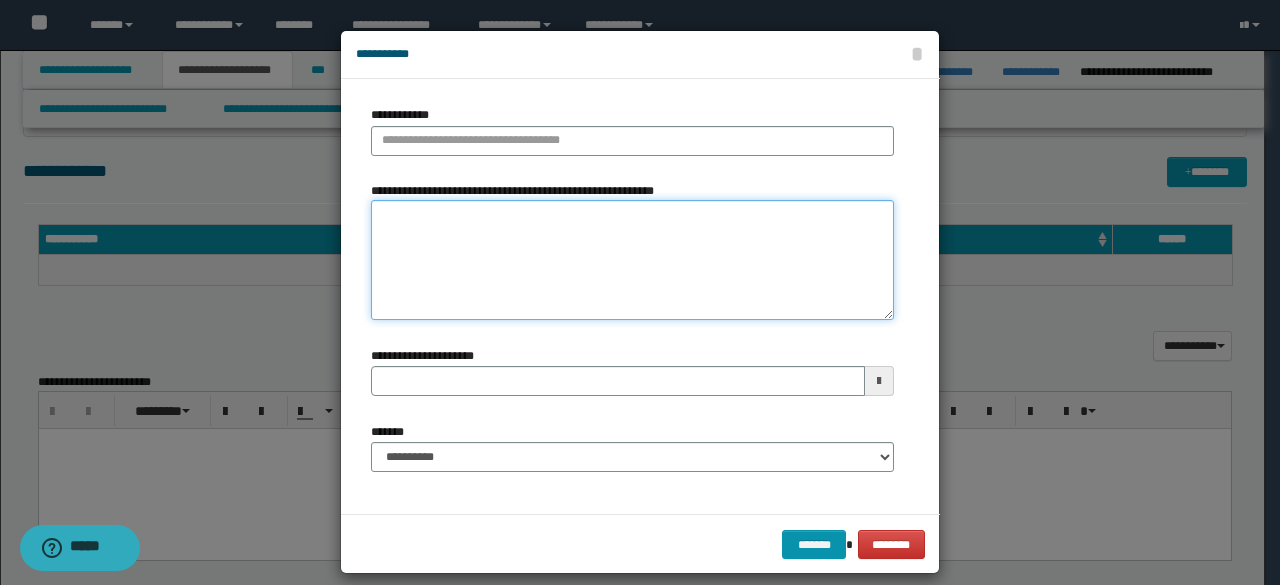 drag, startPoint x: 470, startPoint y: 296, endPoint x: 477, endPoint y: 261, distance: 35.69314 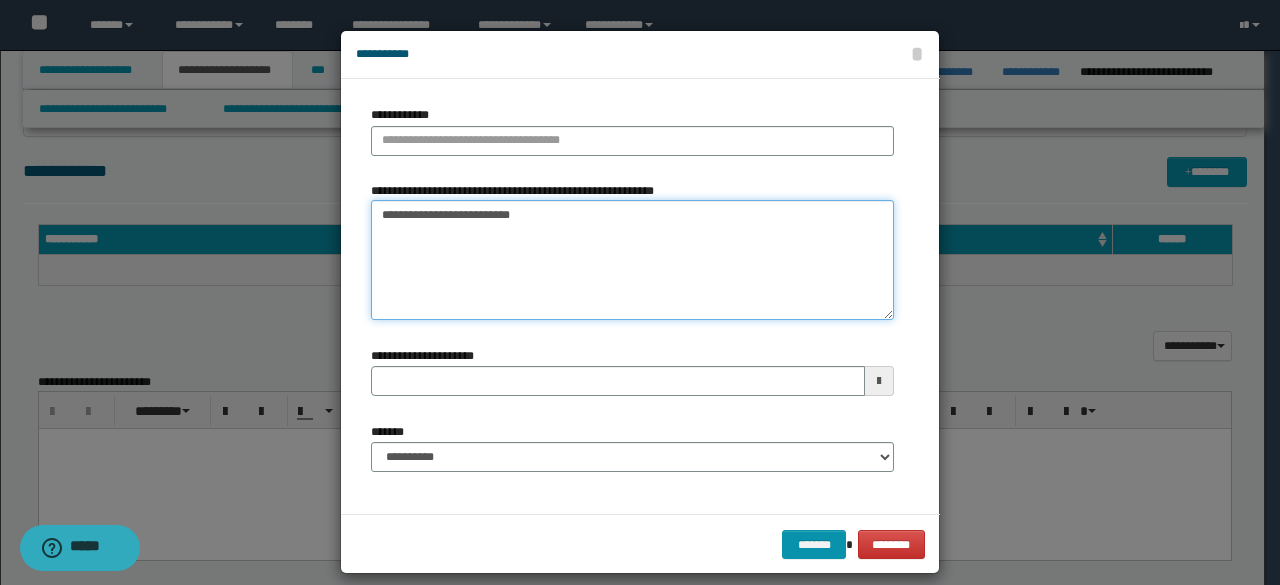 drag, startPoint x: 423, startPoint y: 219, endPoint x: 402, endPoint y: 219, distance: 21 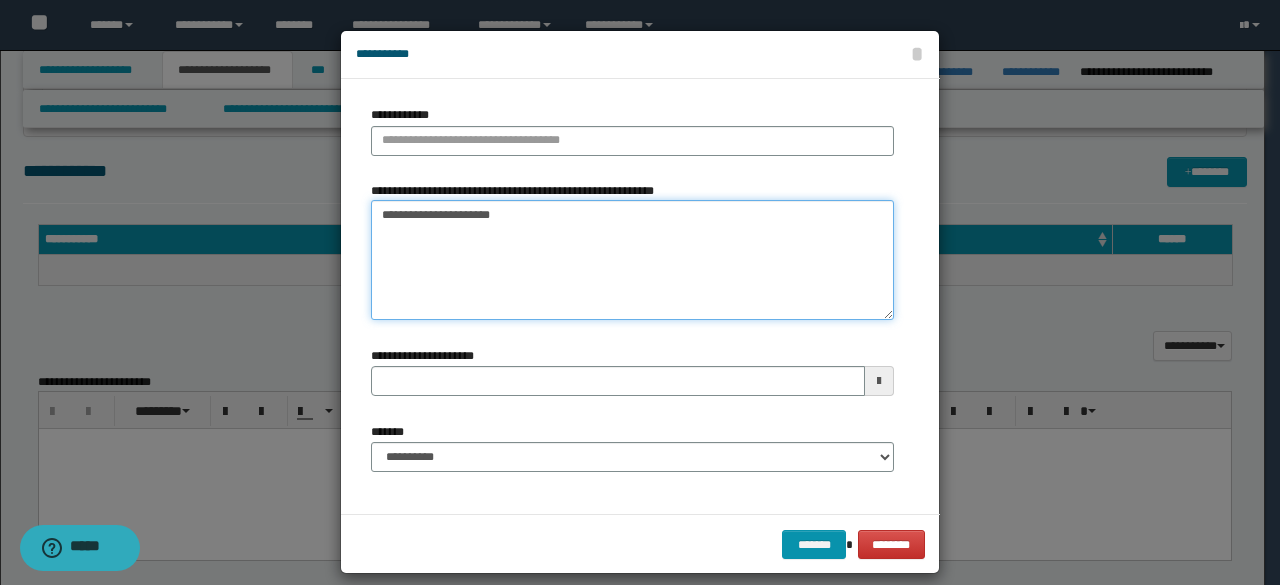 type on "**********" 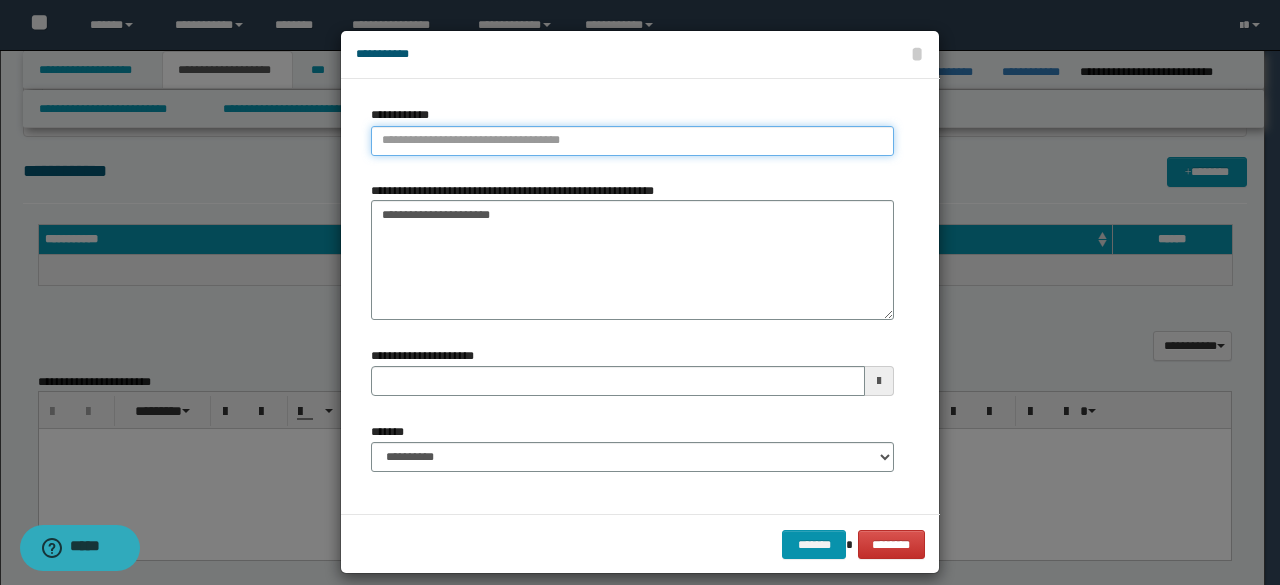 click on "**********" at bounding box center [632, 141] 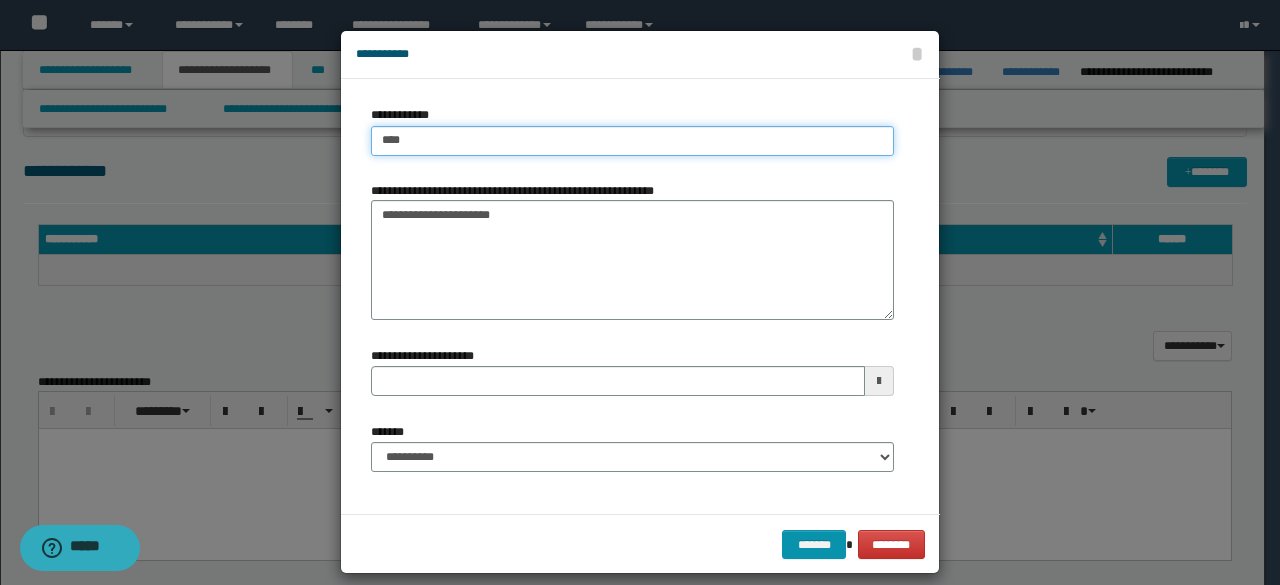 type on "****" 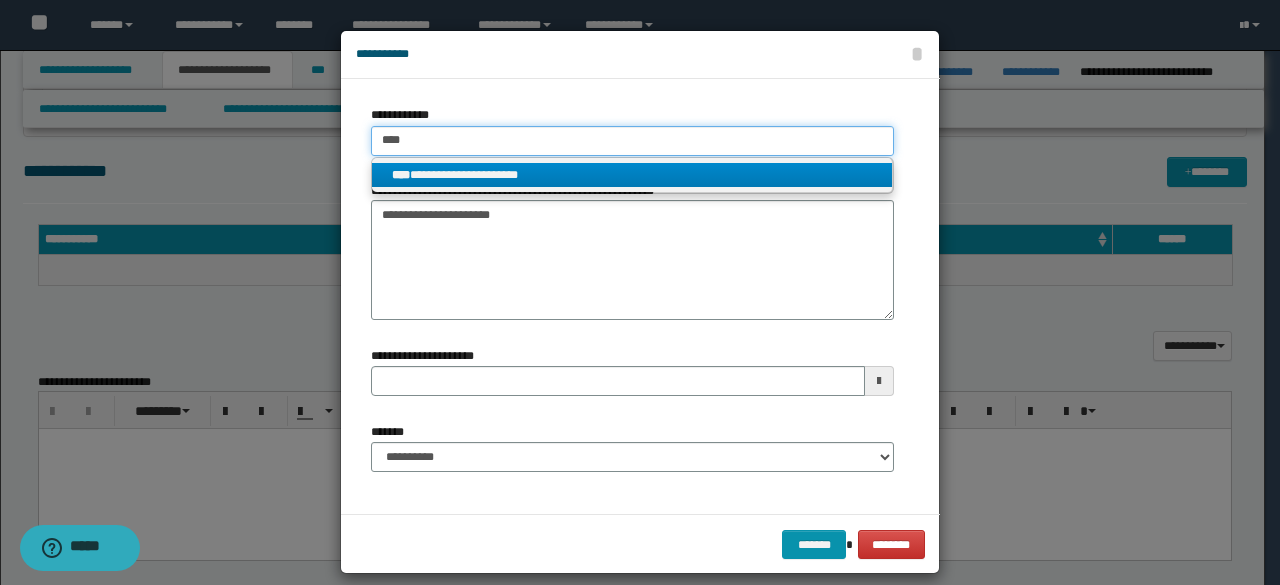 type on "****" 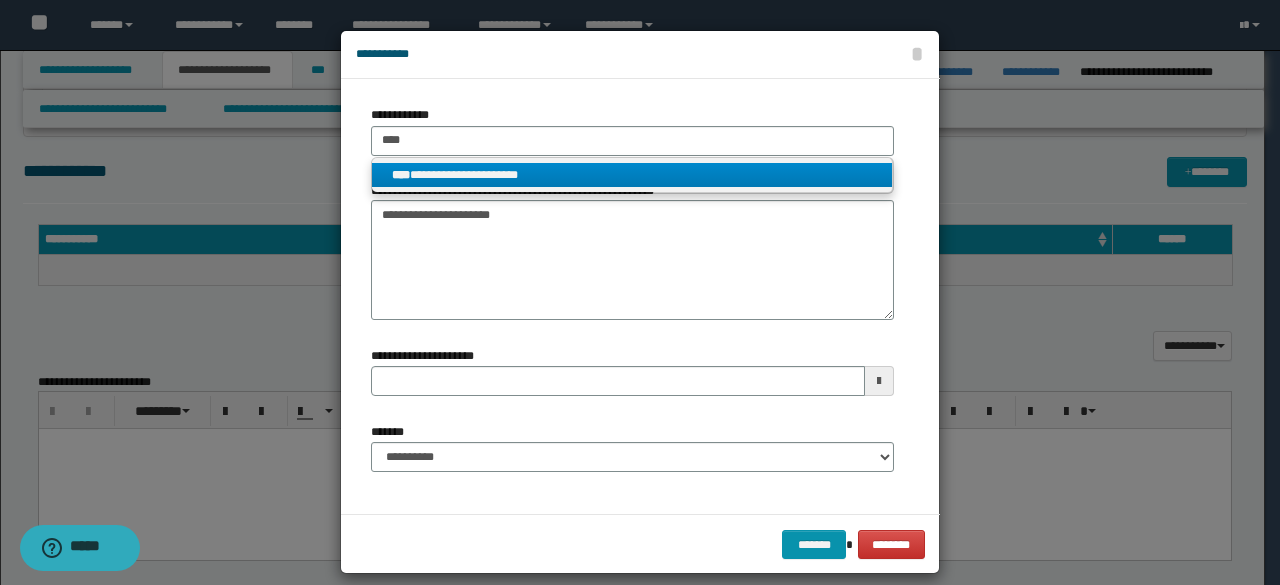 click on "**********" at bounding box center [632, 175] 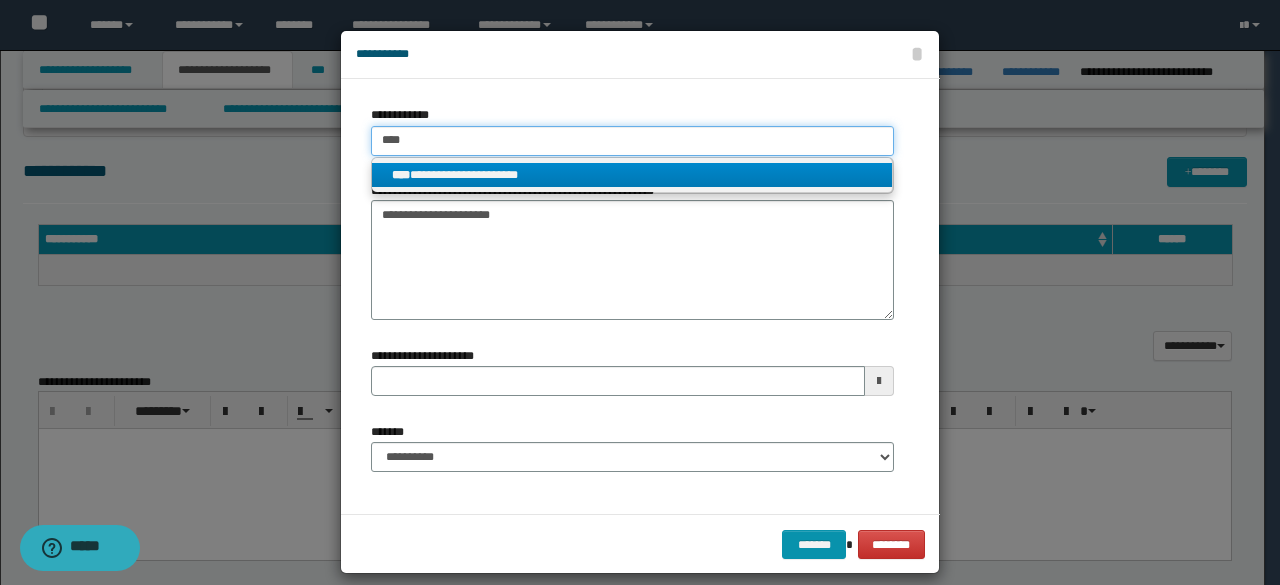 type 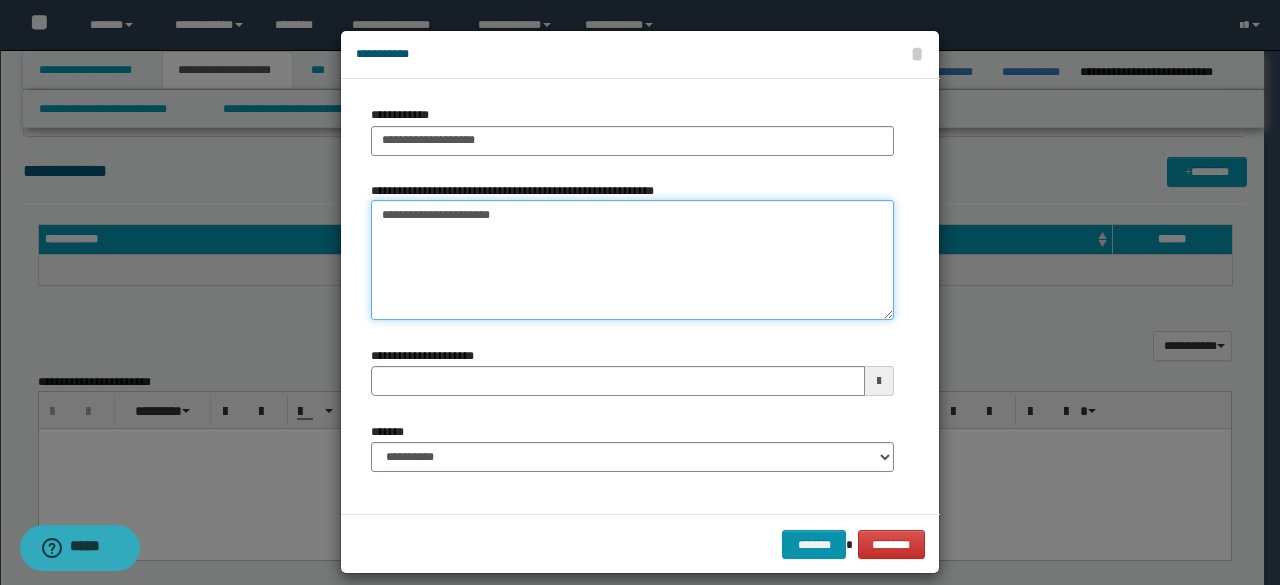 drag, startPoint x: 560, startPoint y: 205, endPoint x: 0, endPoint y: 144, distance: 563.3125 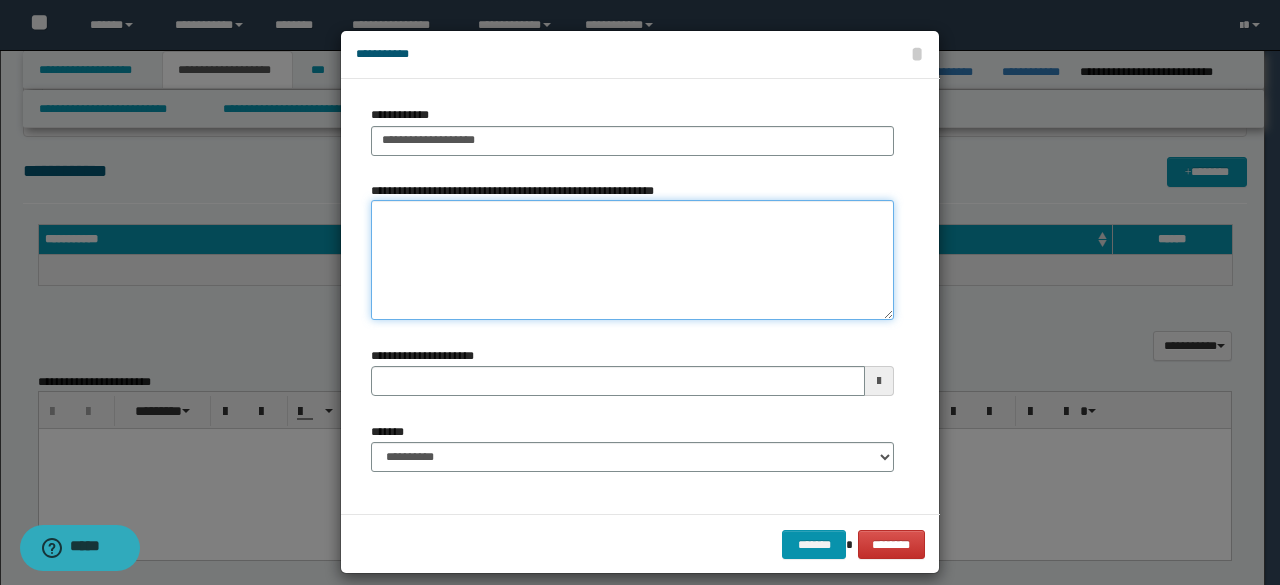 type 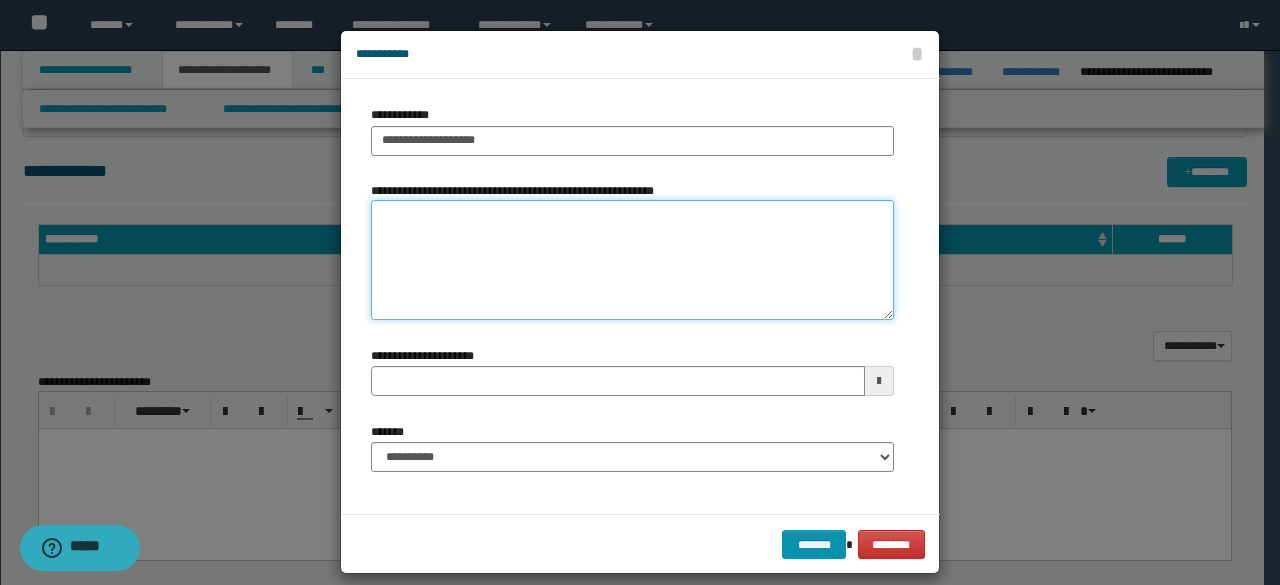 type 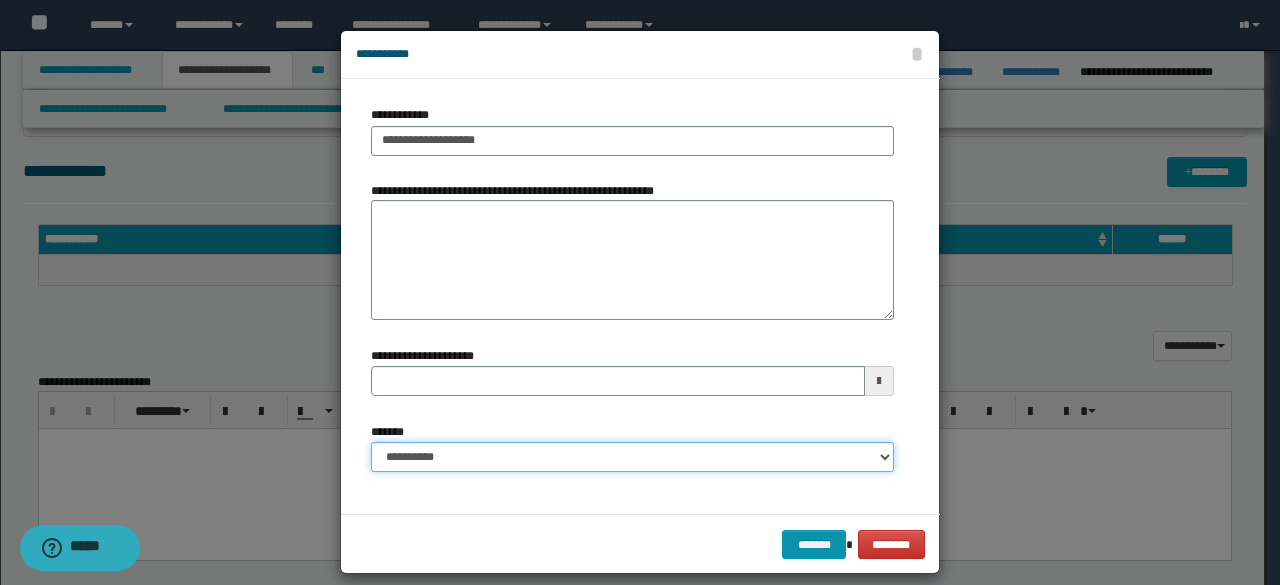 click on "**********" at bounding box center [632, 457] 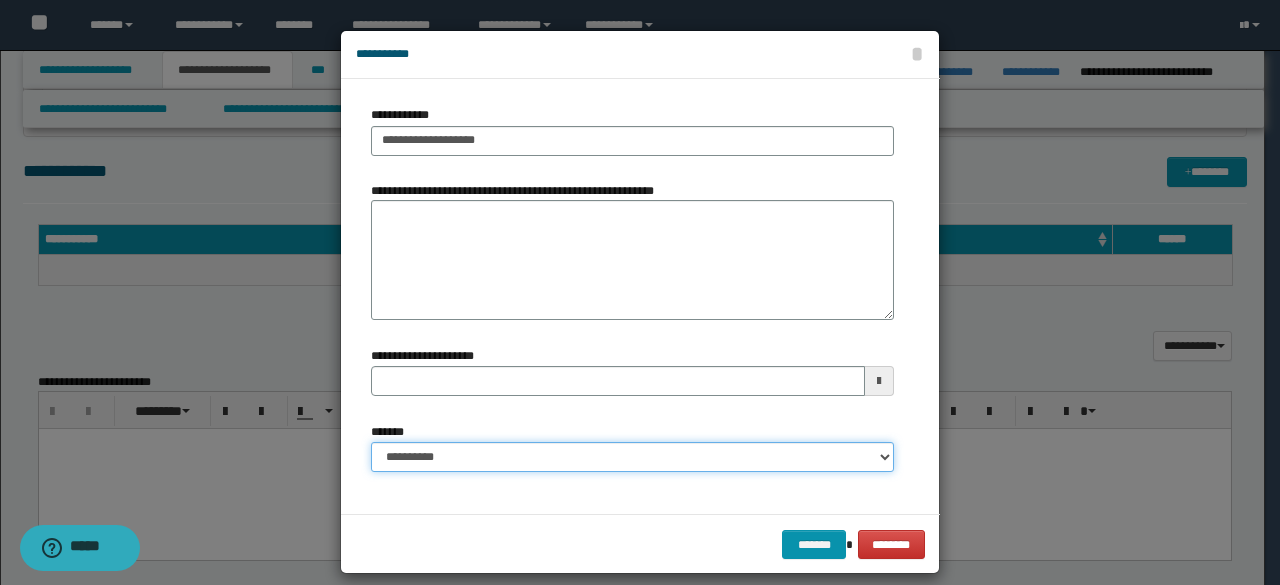 select on "*" 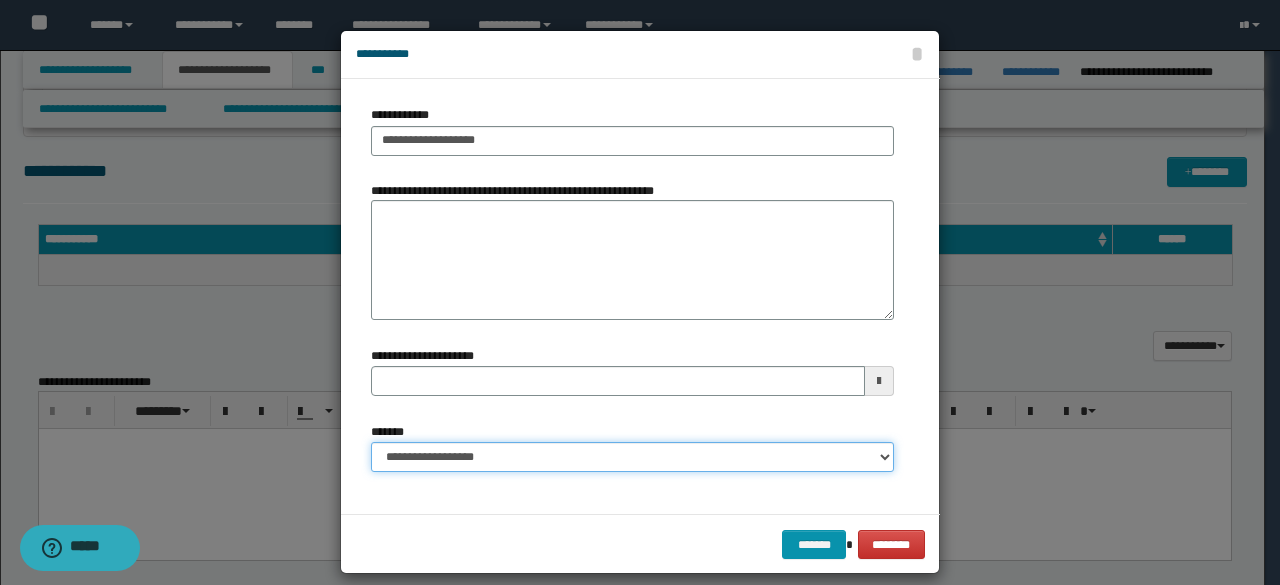 type 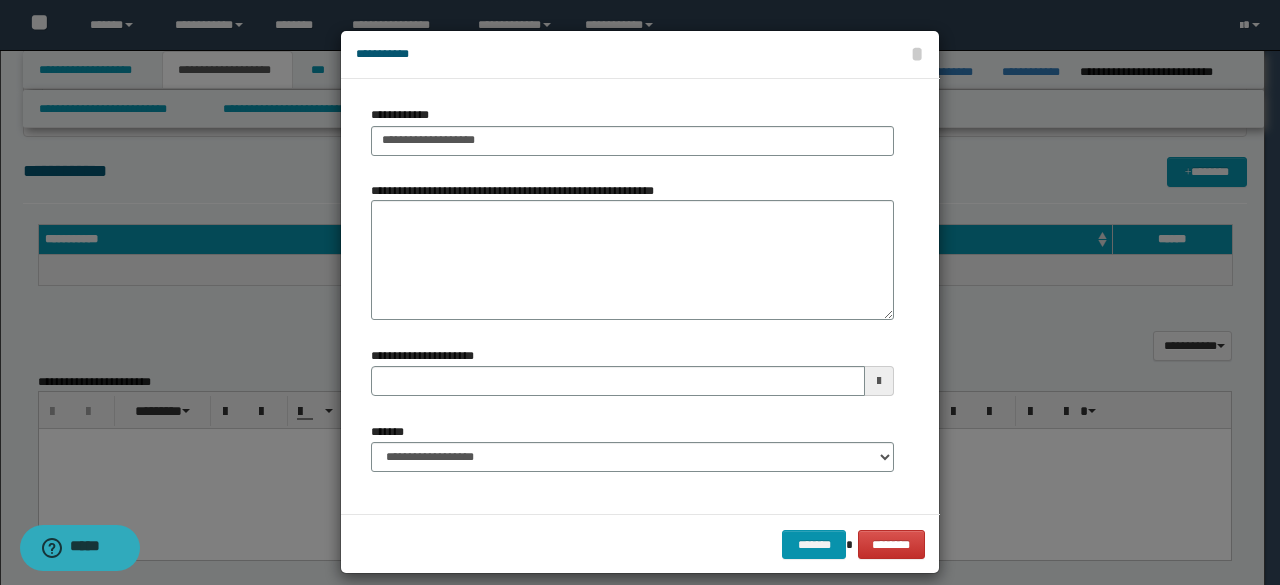 click on "*******
********" at bounding box center [640, 544] 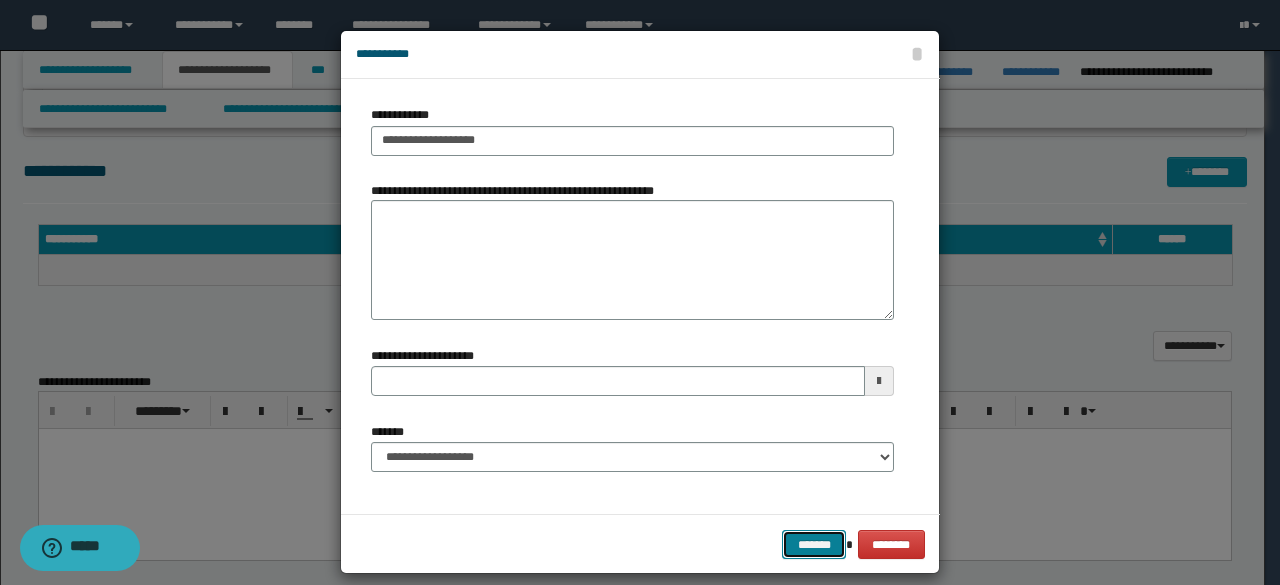 click on "*******" at bounding box center [814, 544] 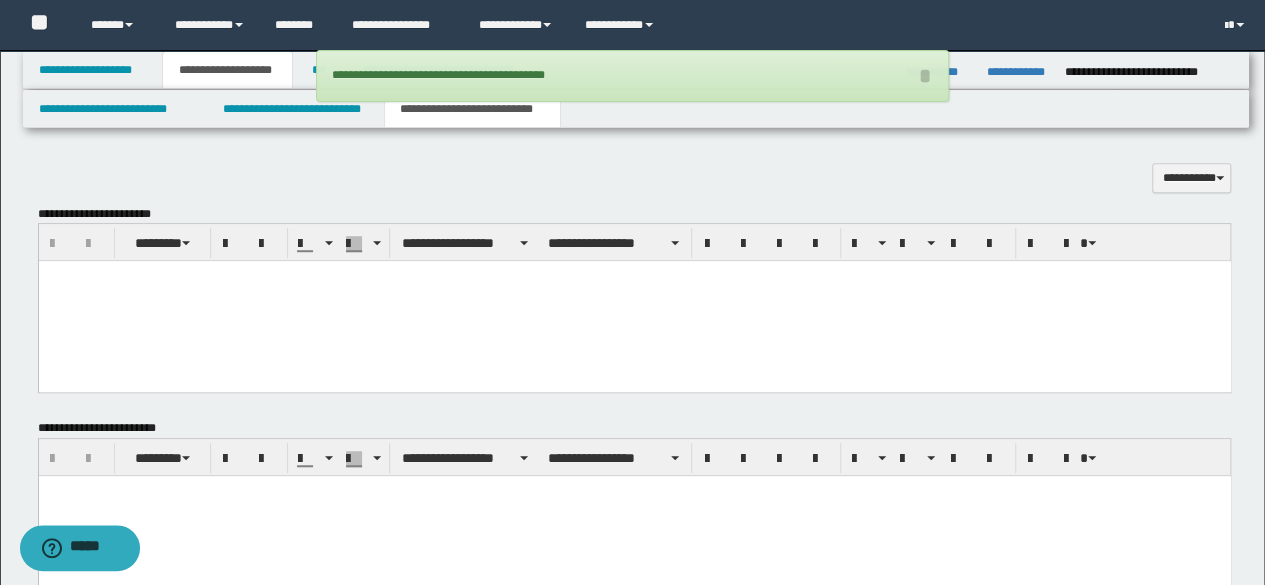 scroll, scrollTop: 594, scrollLeft: 0, axis: vertical 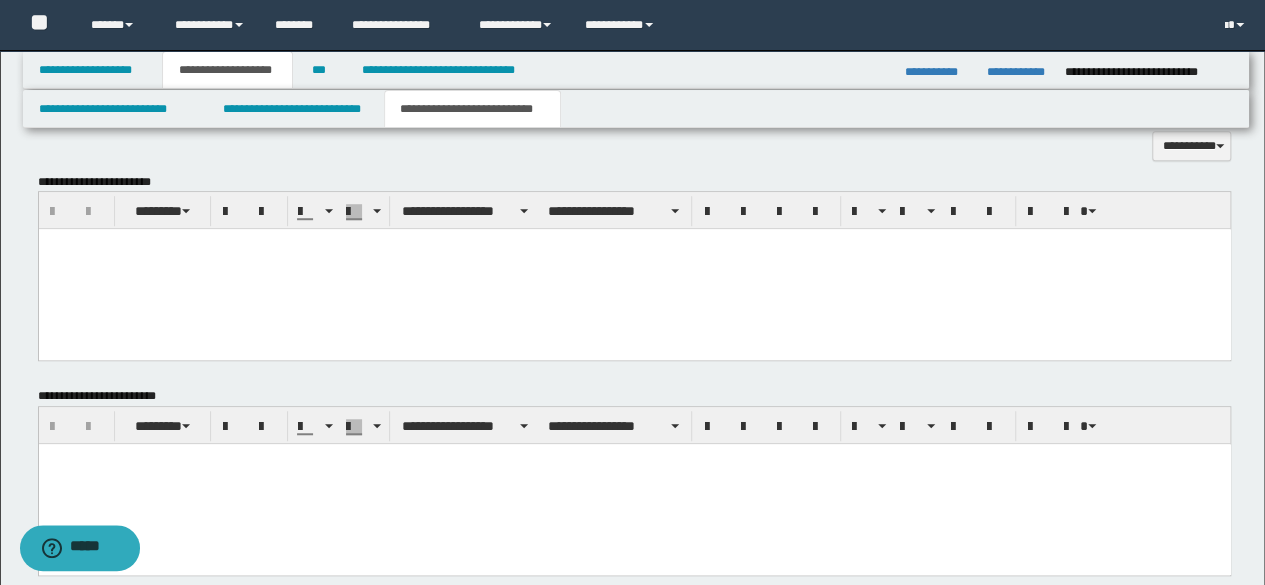 click at bounding box center [634, 269] 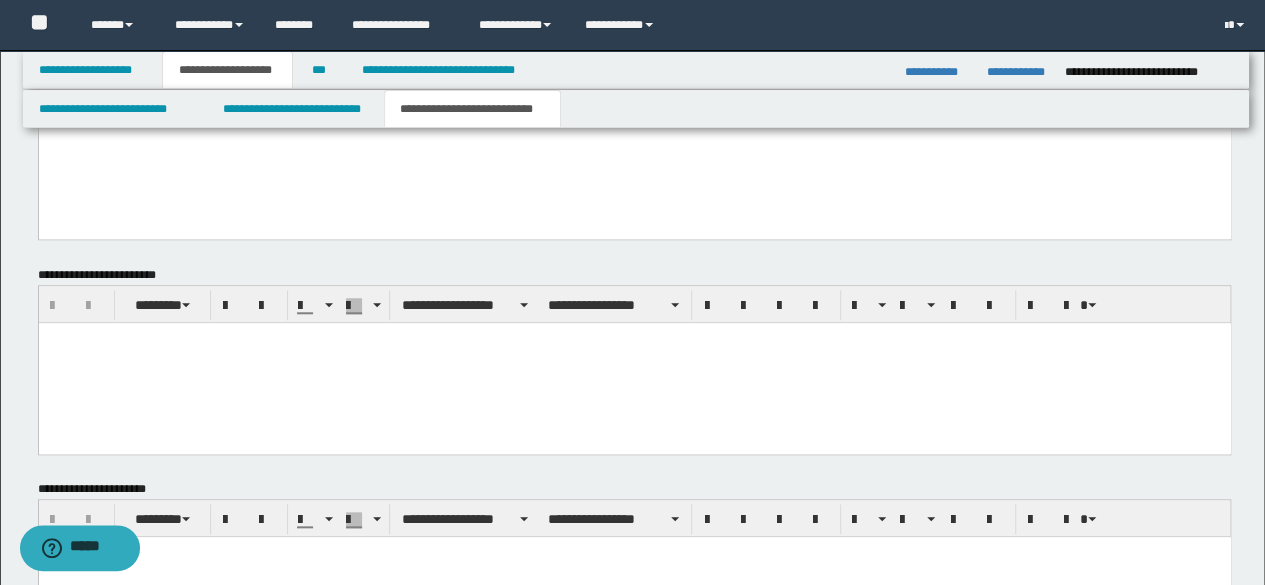 scroll, scrollTop: 994, scrollLeft: 0, axis: vertical 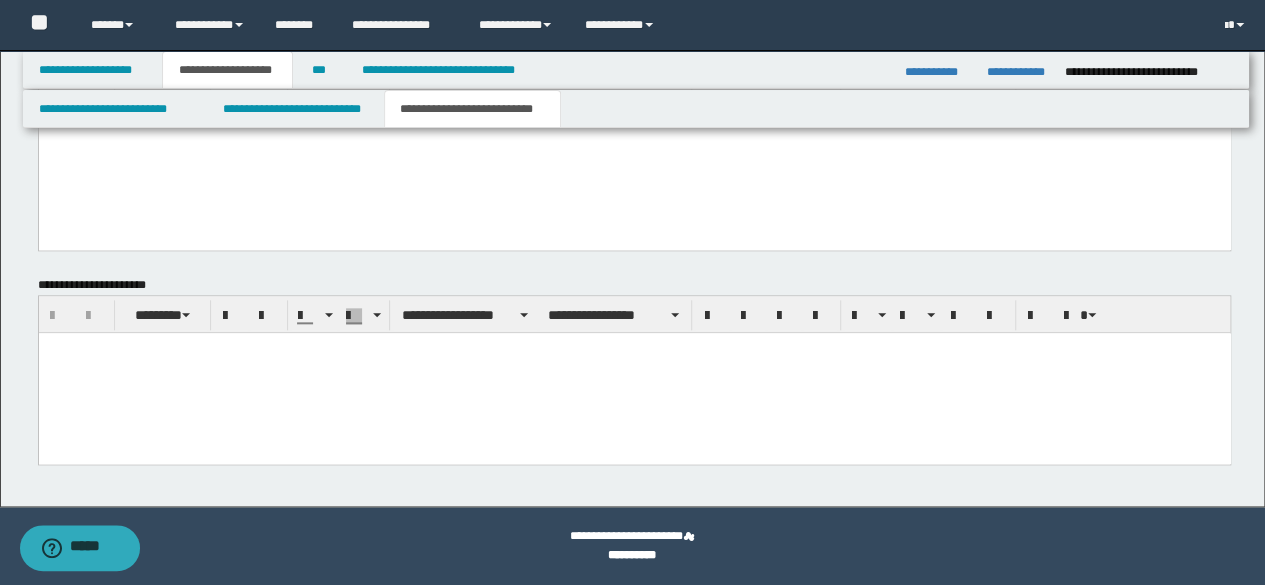click at bounding box center [634, 372] 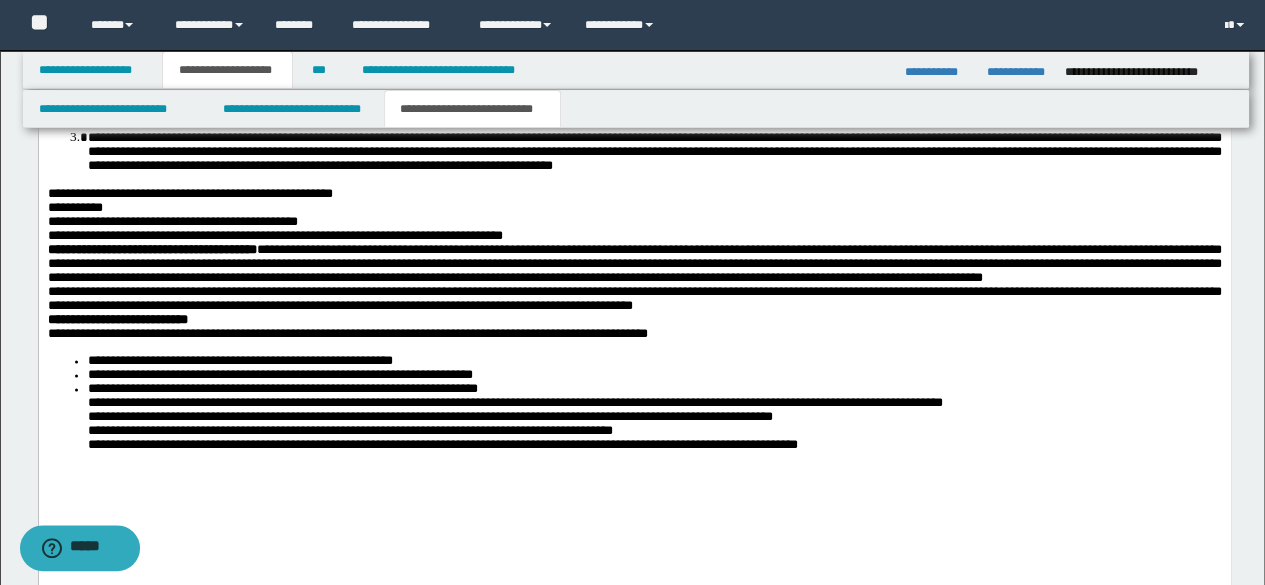 scroll, scrollTop: 1388, scrollLeft: 0, axis: vertical 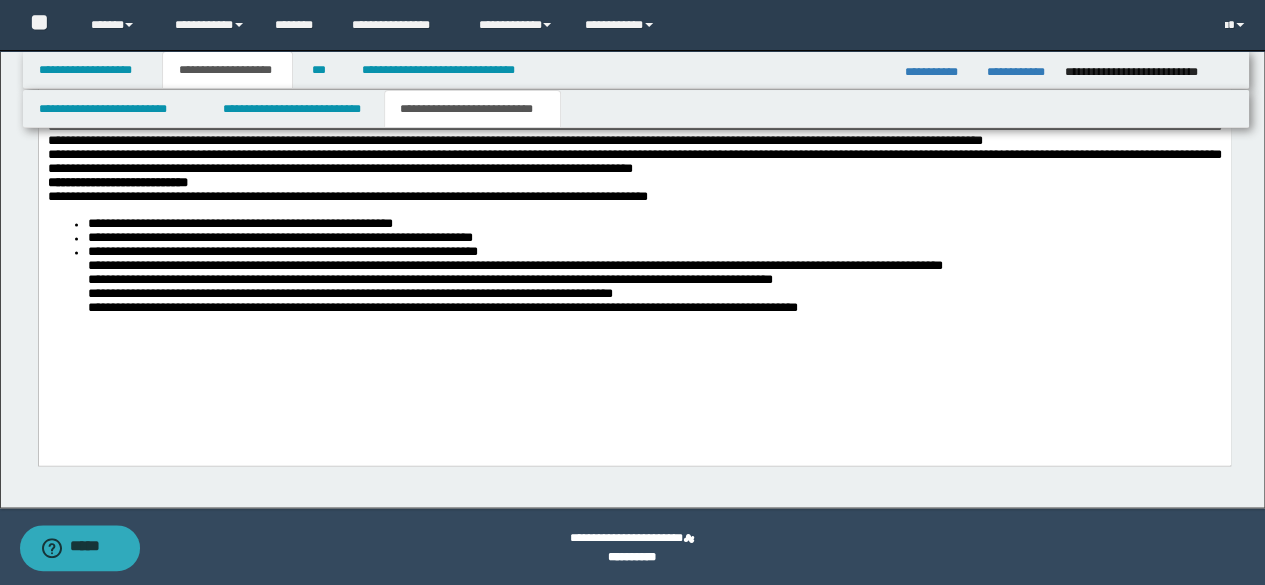 click on "**********" at bounding box center [634, 266] 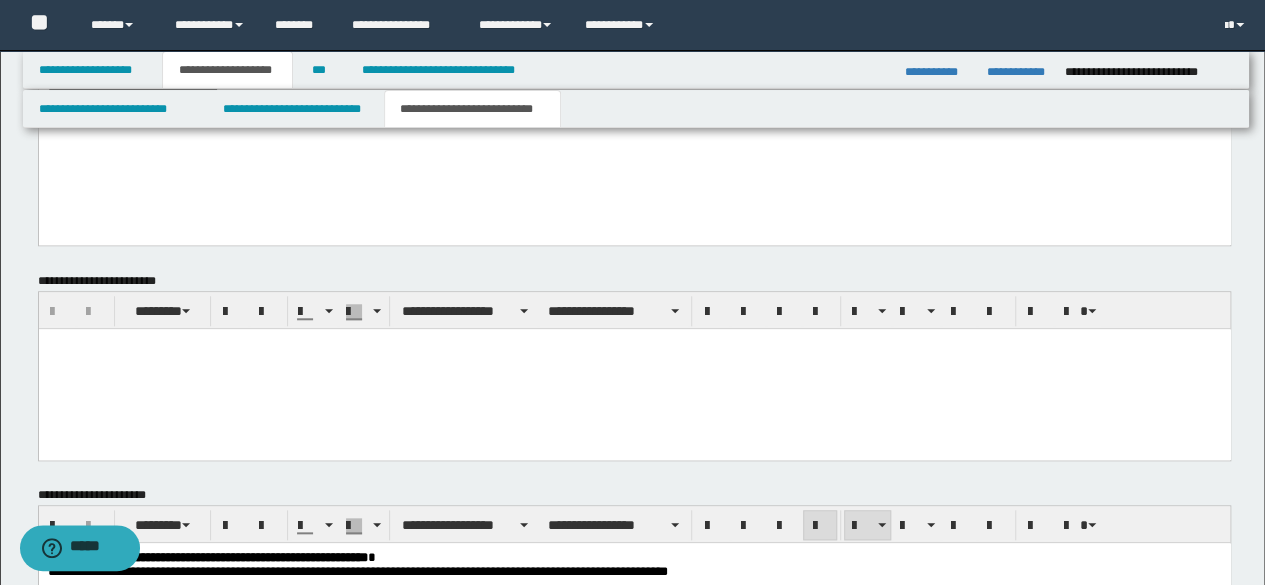 click at bounding box center (634, 368) 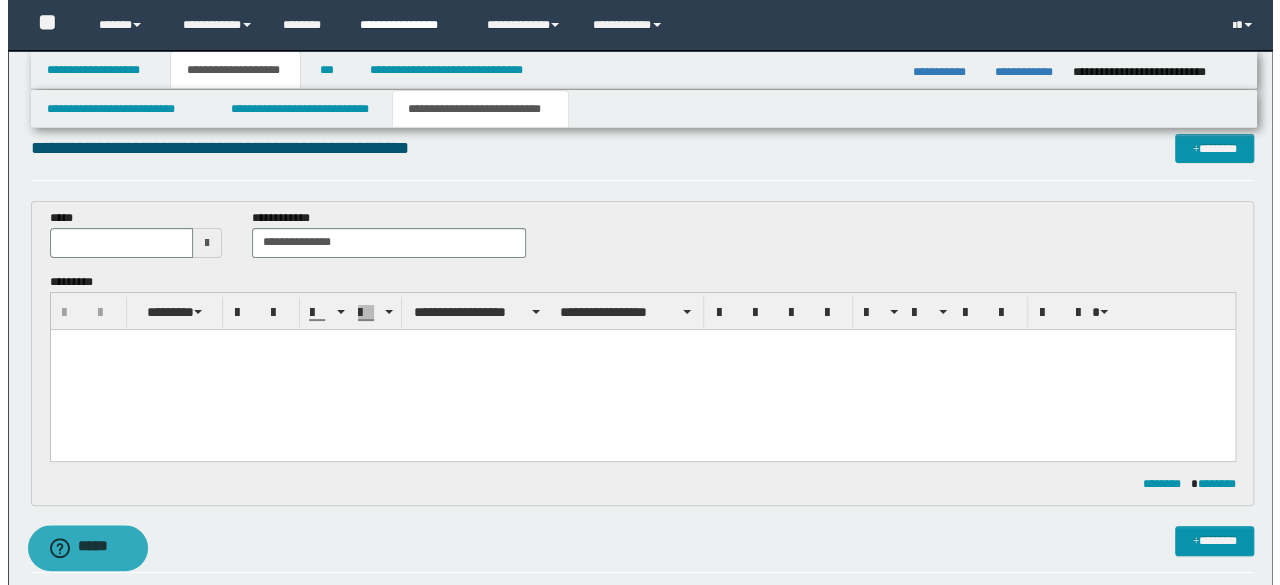 scroll, scrollTop: 0, scrollLeft: 0, axis: both 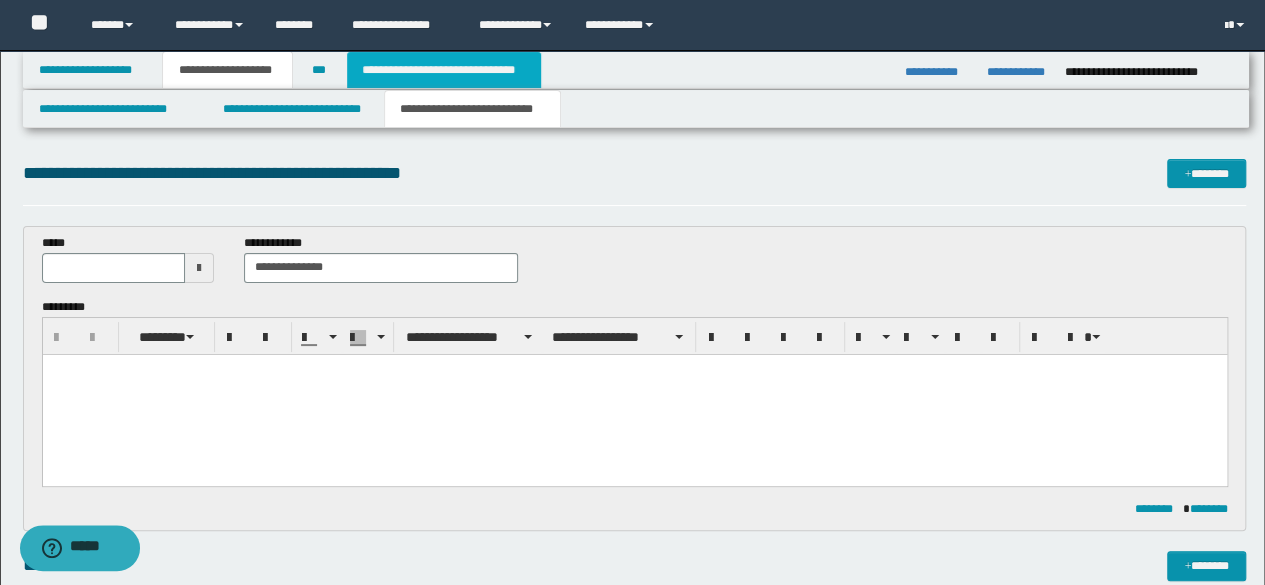 click on "**********" at bounding box center [444, 70] 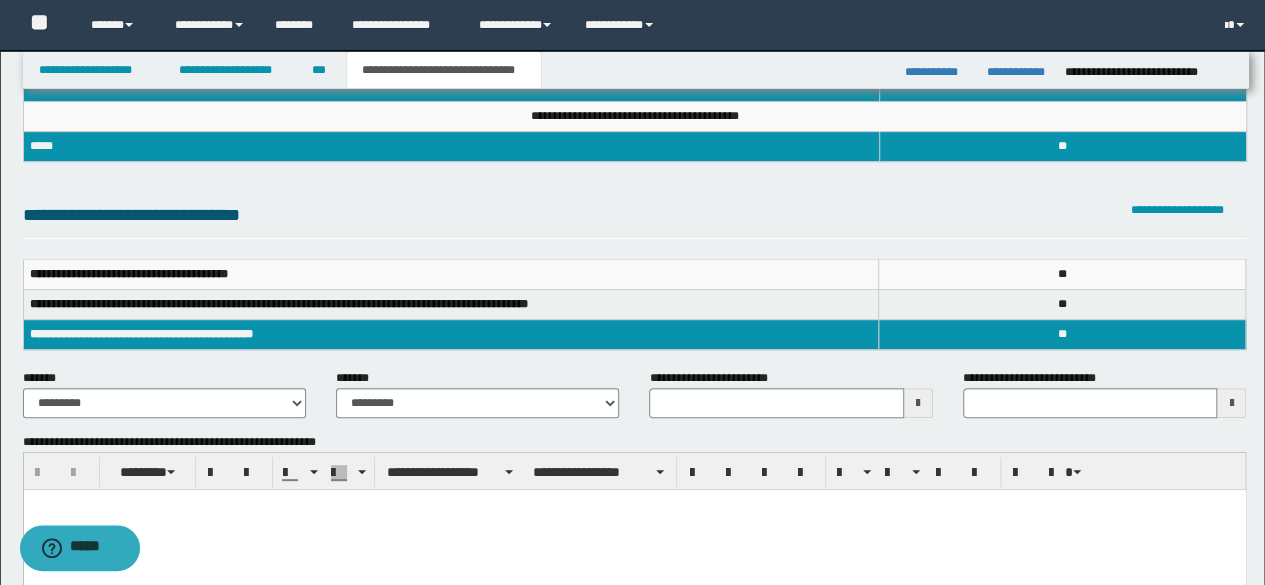 scroll, scrollTop: 200, scrollLeft: 0, axis: vertical 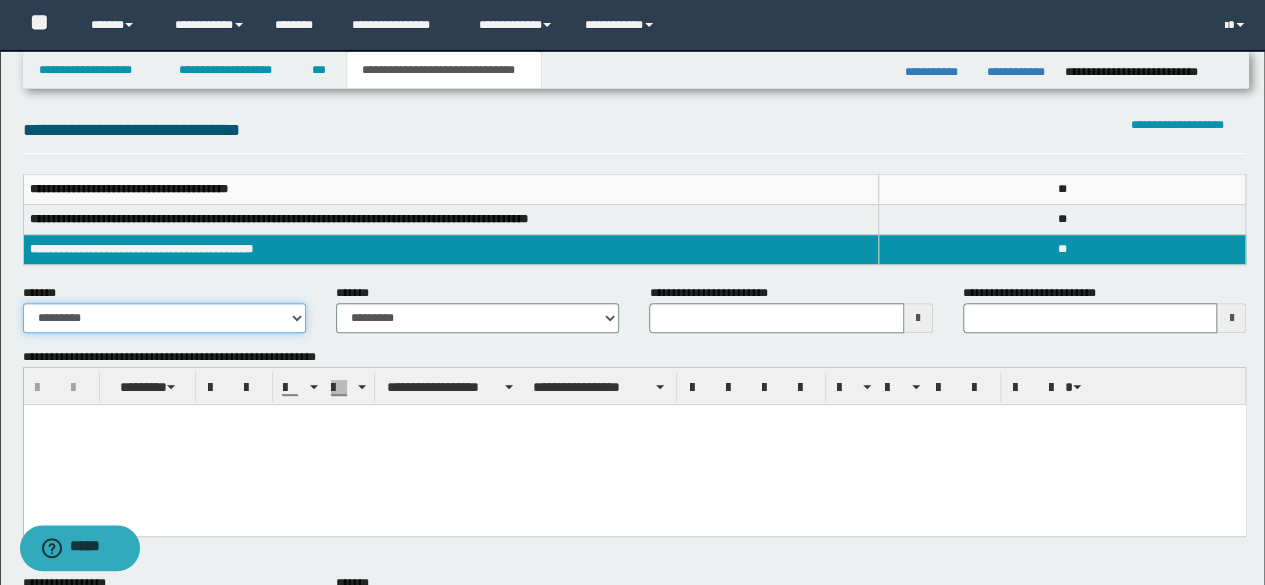 click on "**********" at bounding box center [164, 318] 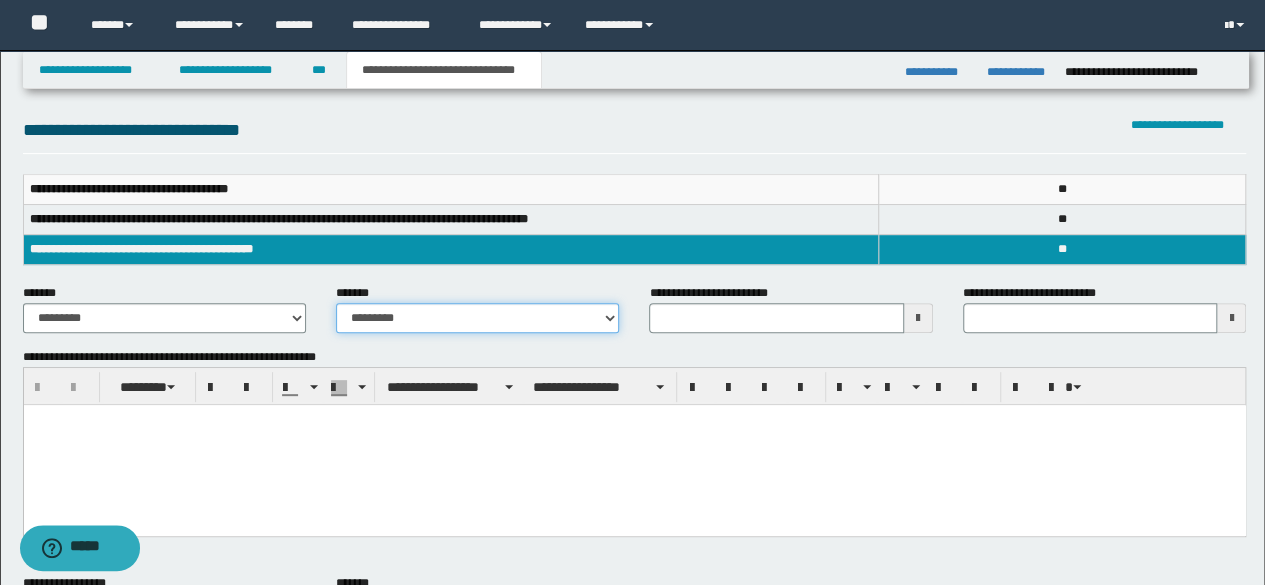 click on "**********" at bounding box center [477, 318] 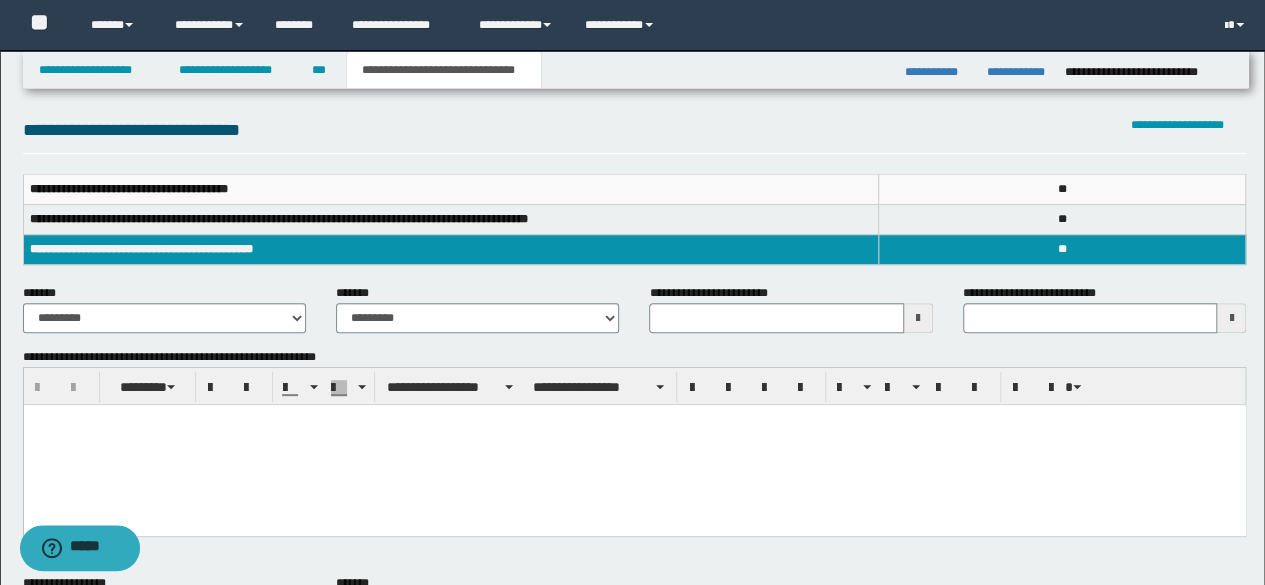 click at bounding box center [634, 444] 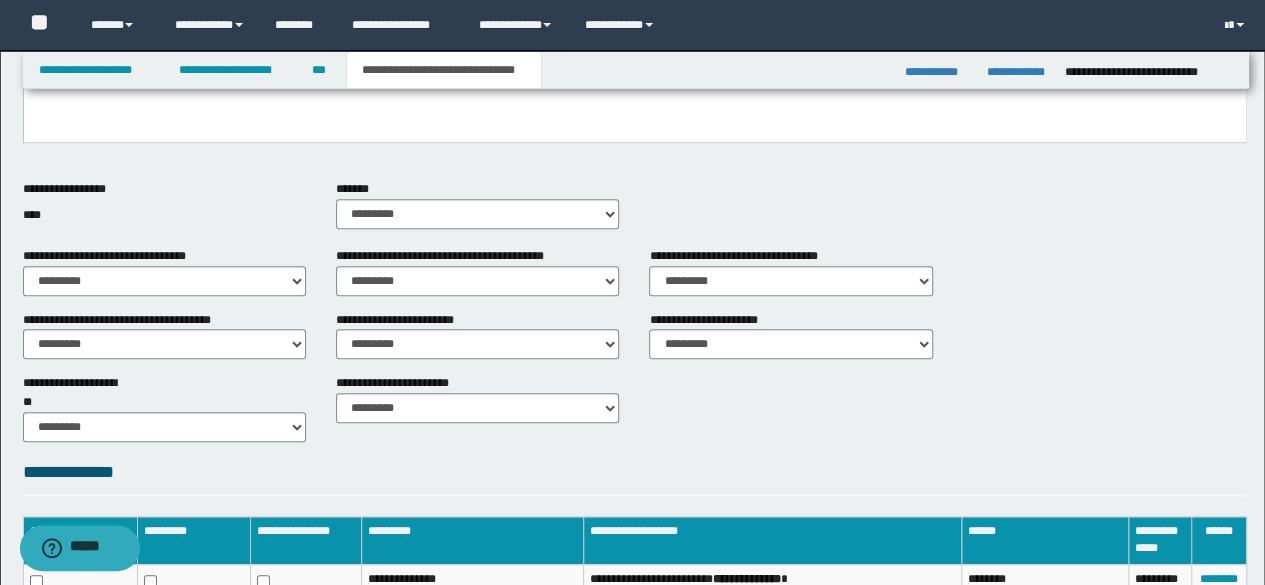 scroll, scrollTop: 700, scrollLeft: 0, axis: vertical 